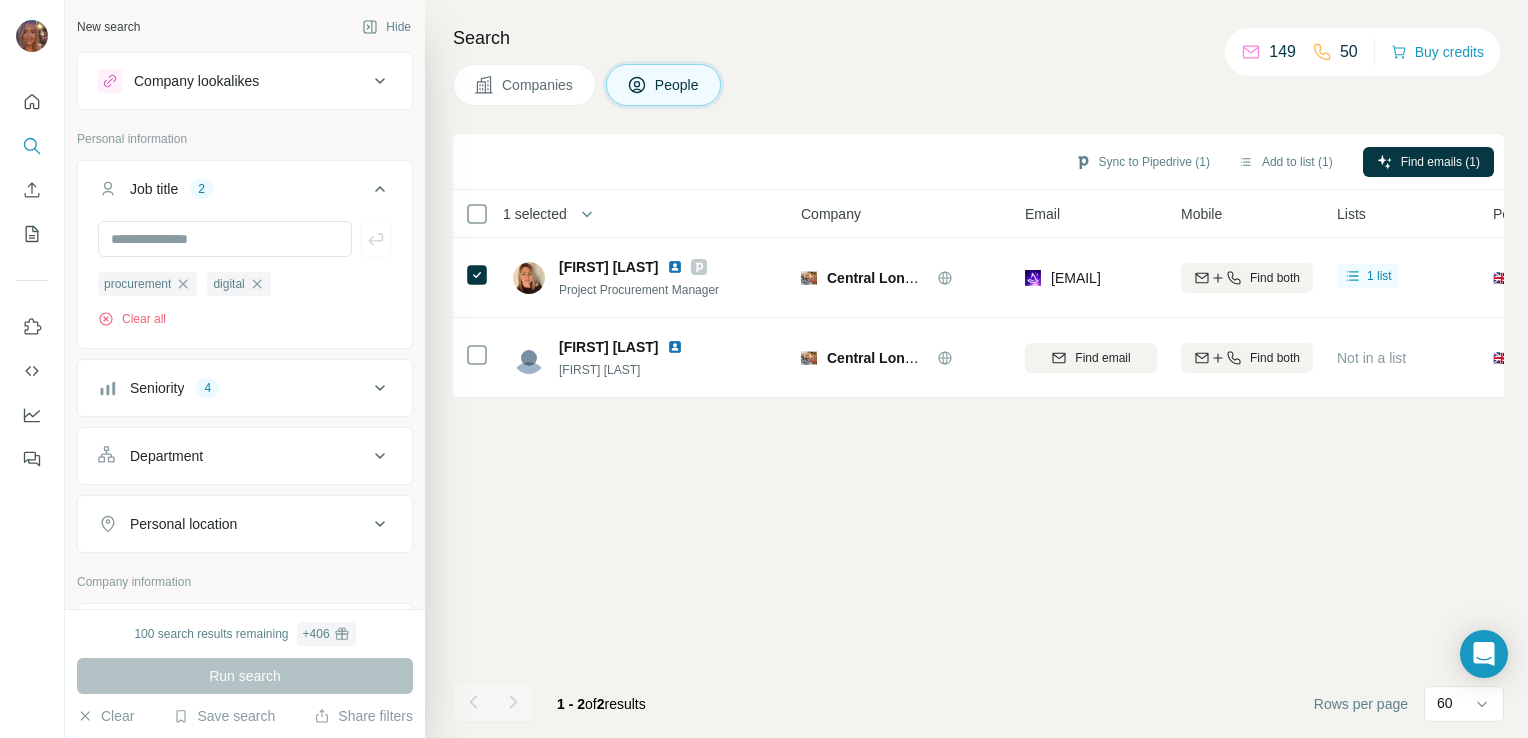 scroll, scrollTop: 0, scrollLeft: 0, axis: both 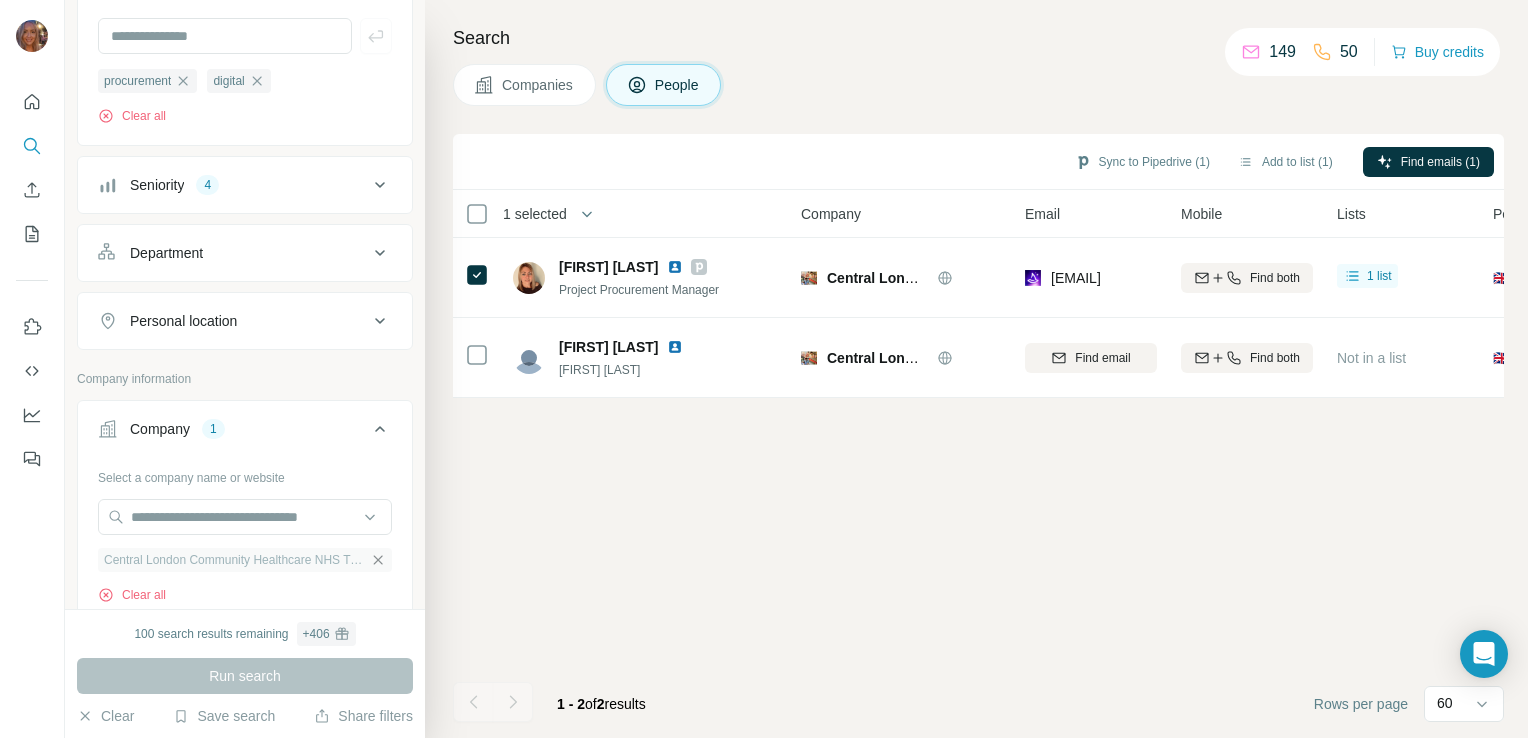 click 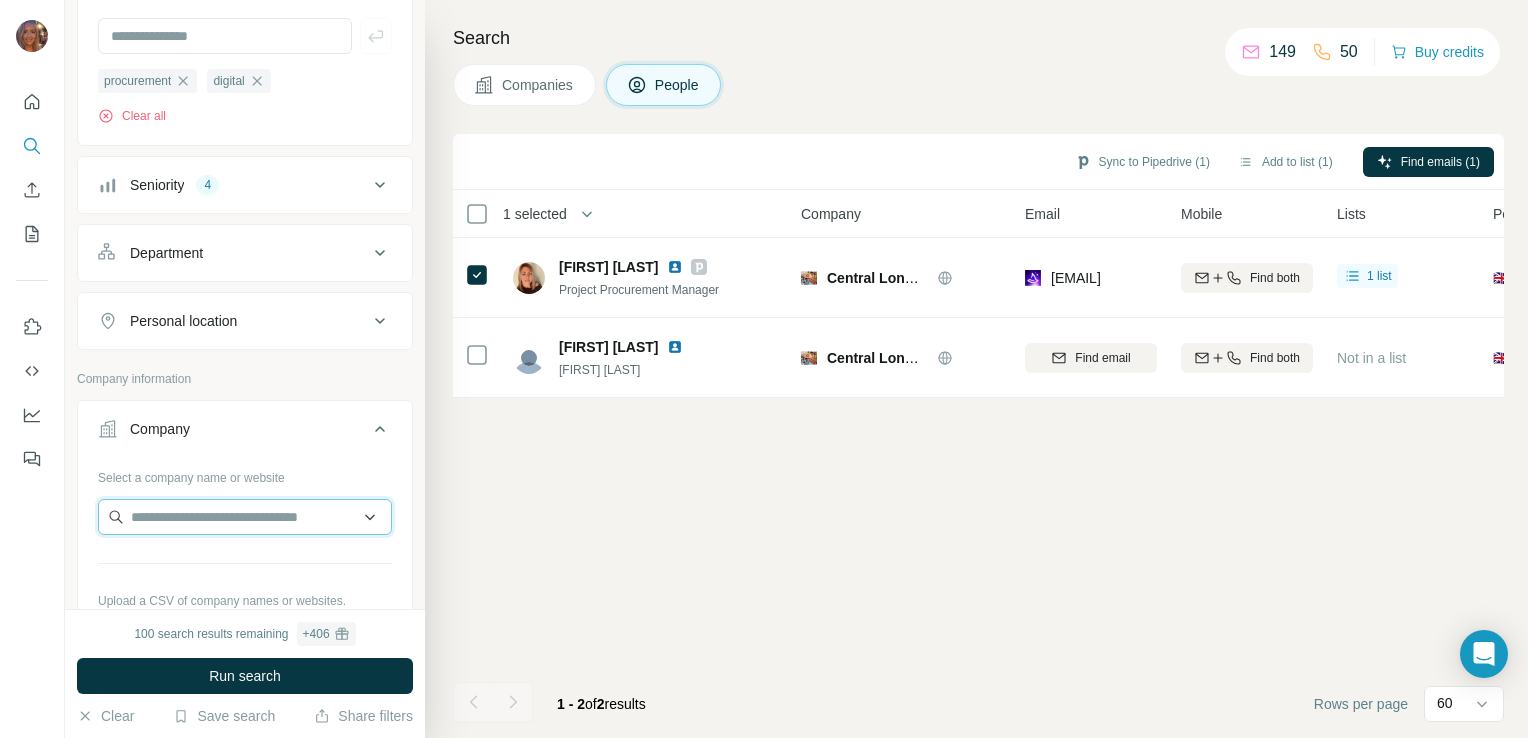 click at bounding box center [245, 517] 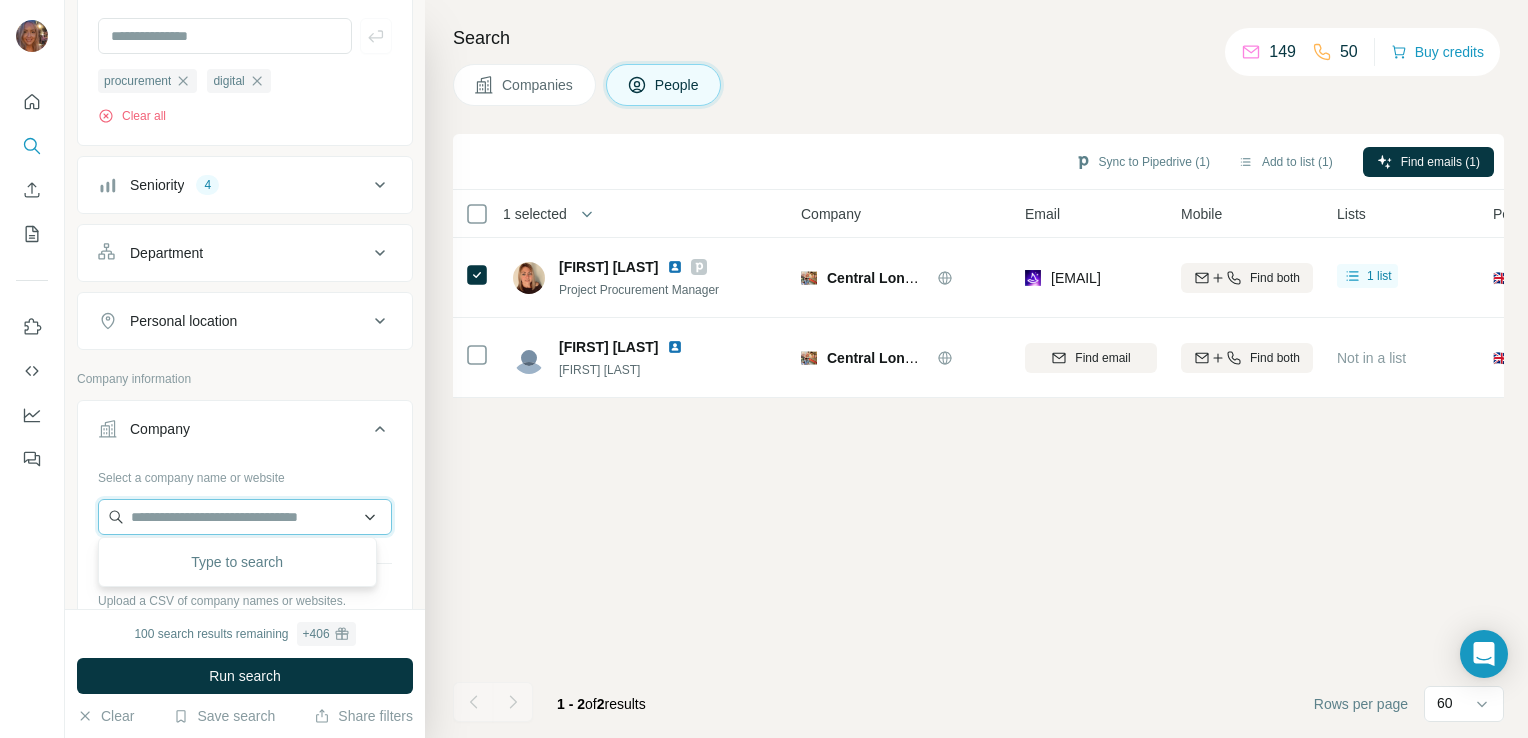 paste on "**********" 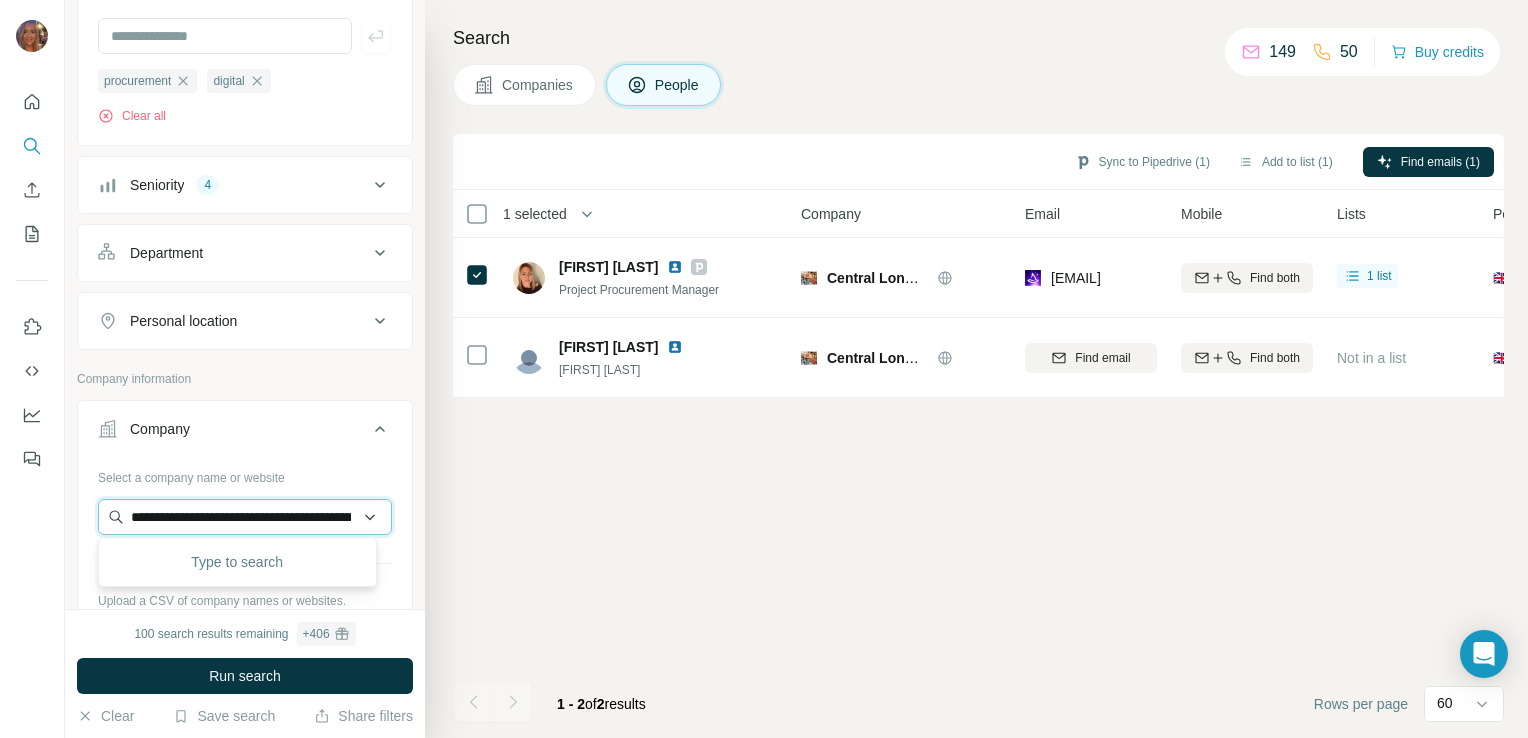 scroll, scrollTop: 0, scrollLeft: 123, axis: horizontal 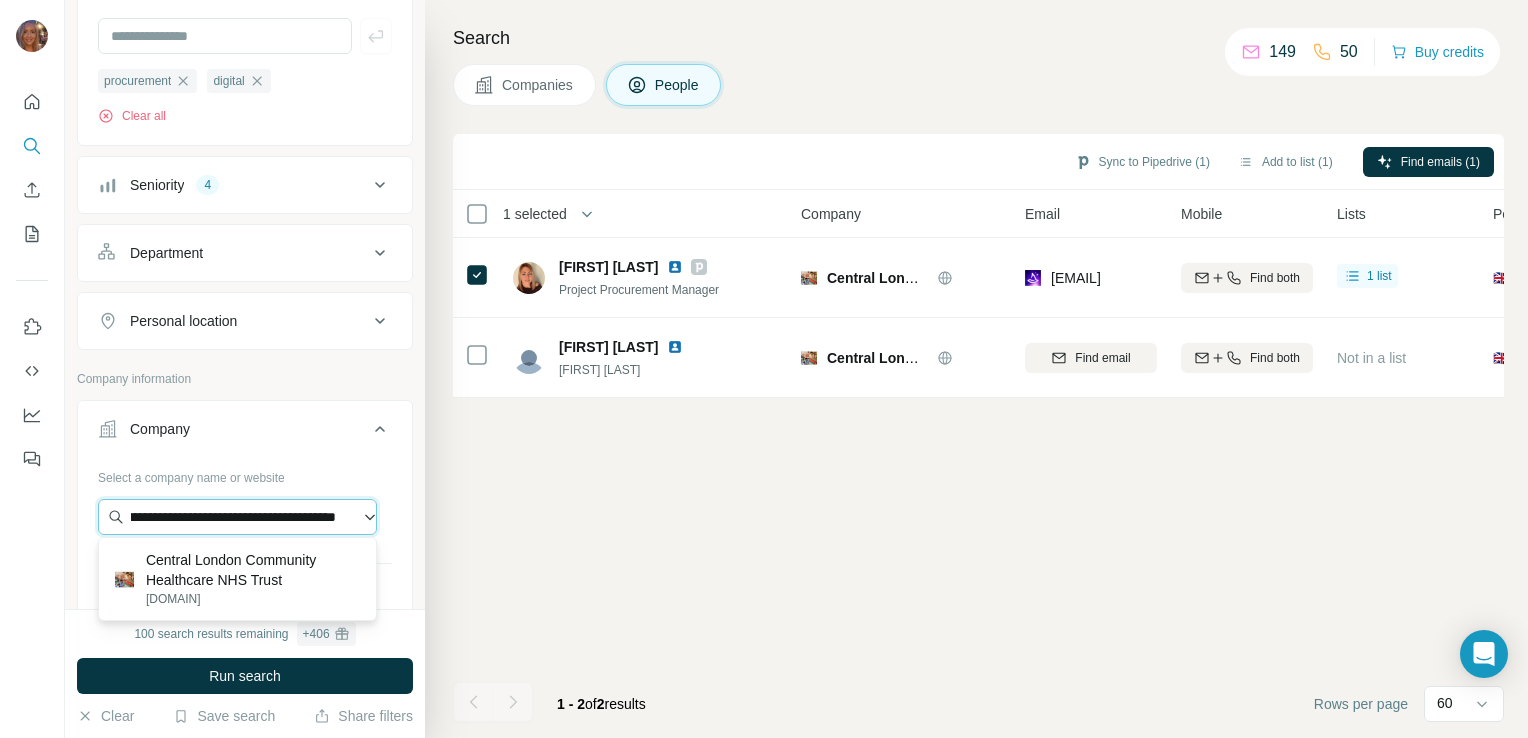type on "**********" 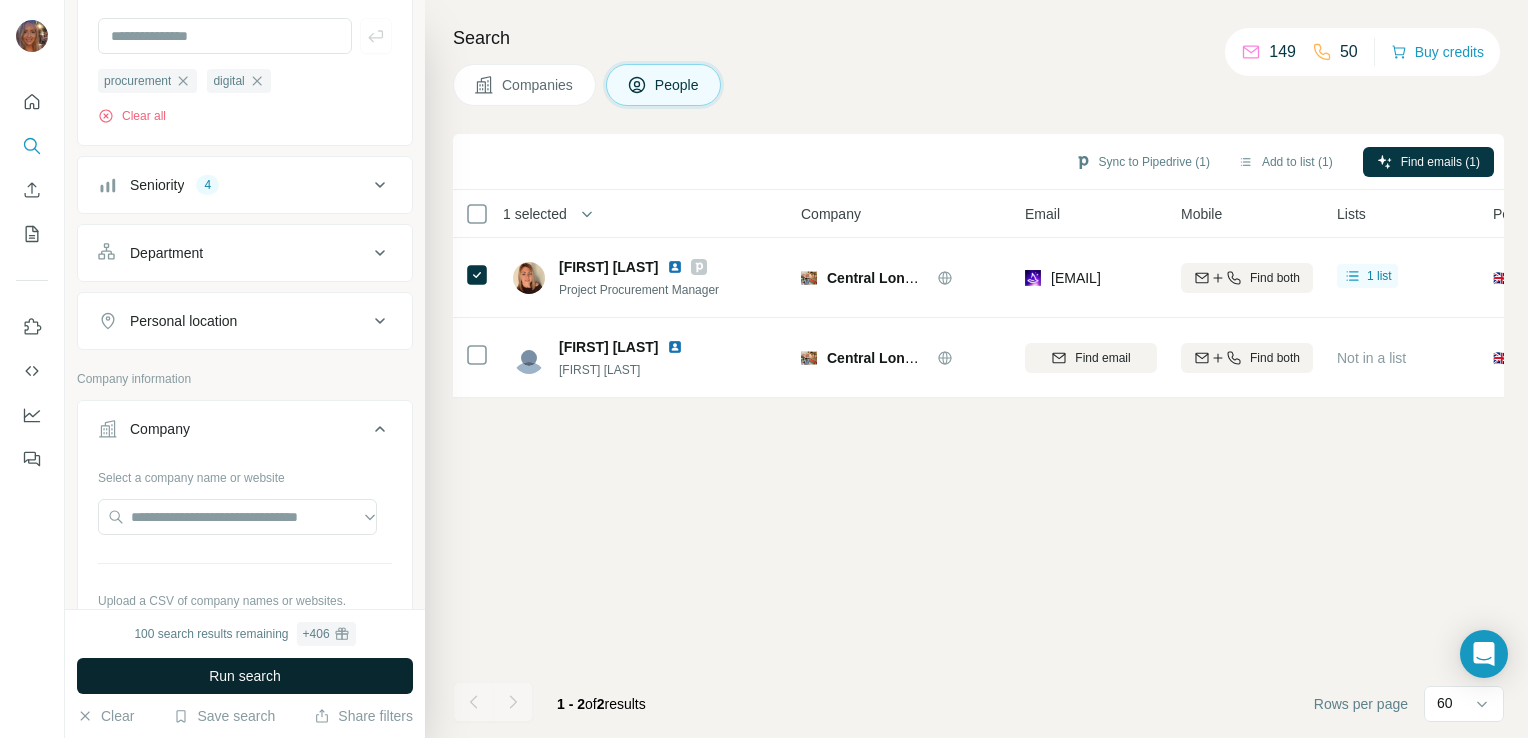 click on "Run search" at bounding box center [245, 676] 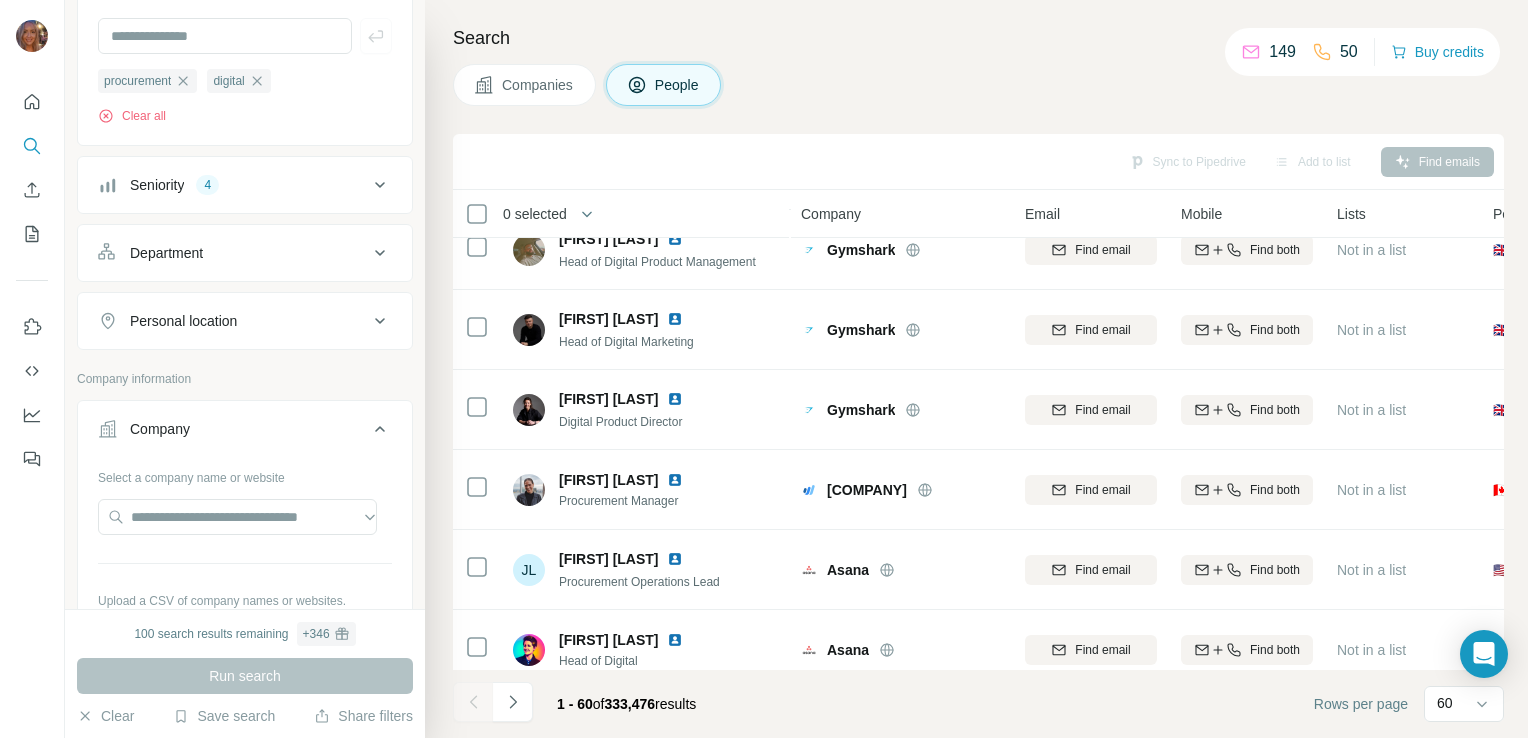 scroll, scrollTop: 910, scrollLeft: 0, axis: vertical 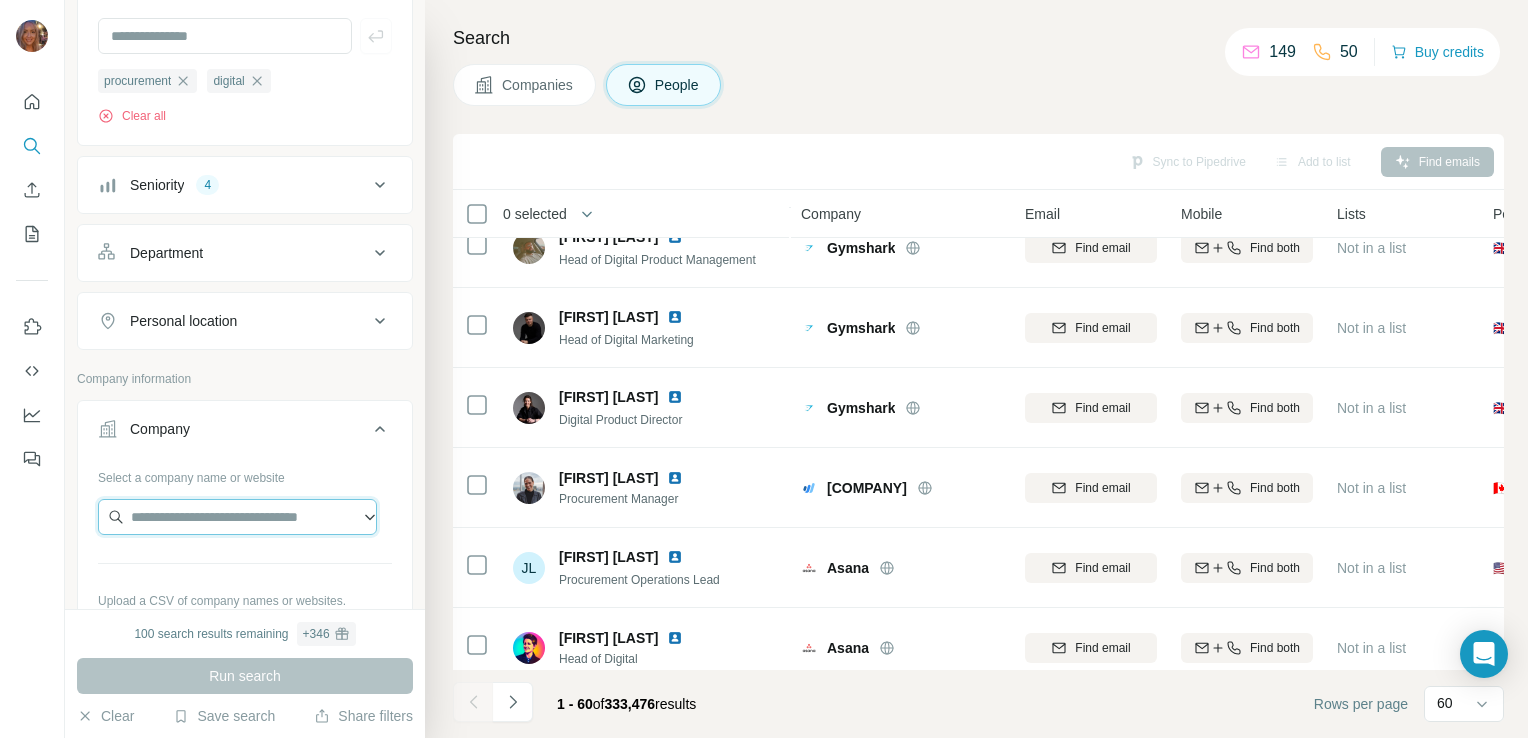 click at bounding box center [237, 517] 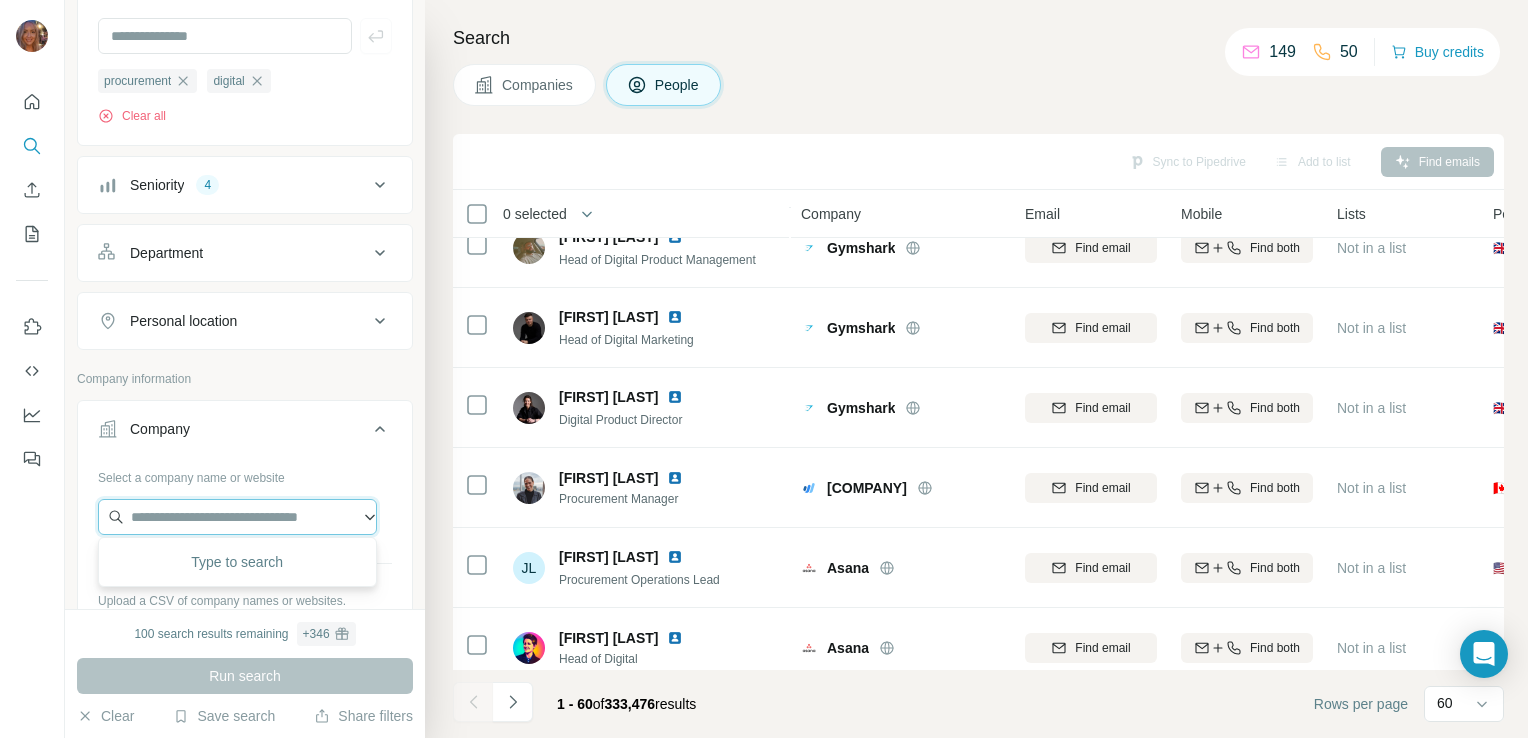 paste on "**********" 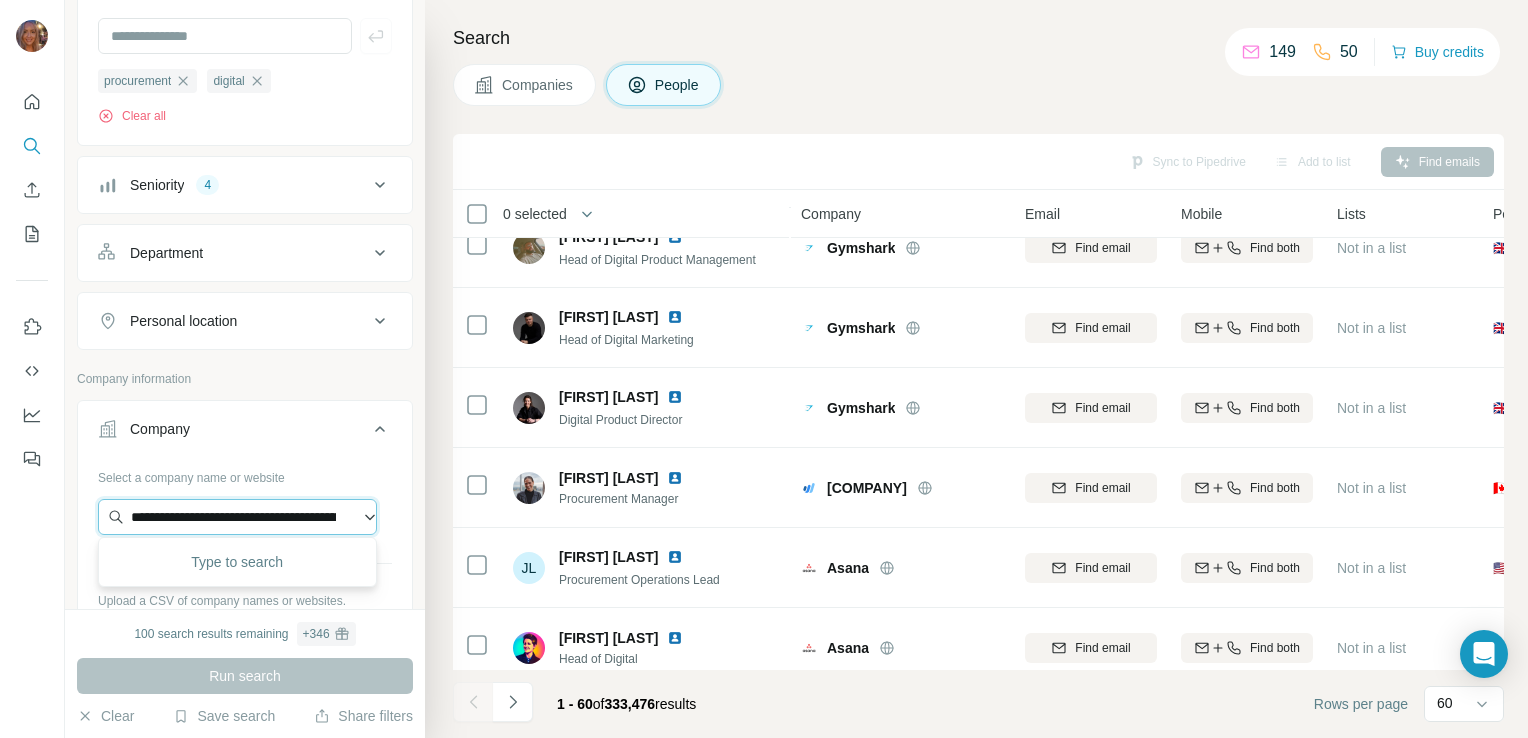 scroll, scrollTop: 0, scrollLeft: 123, axis: horizontal 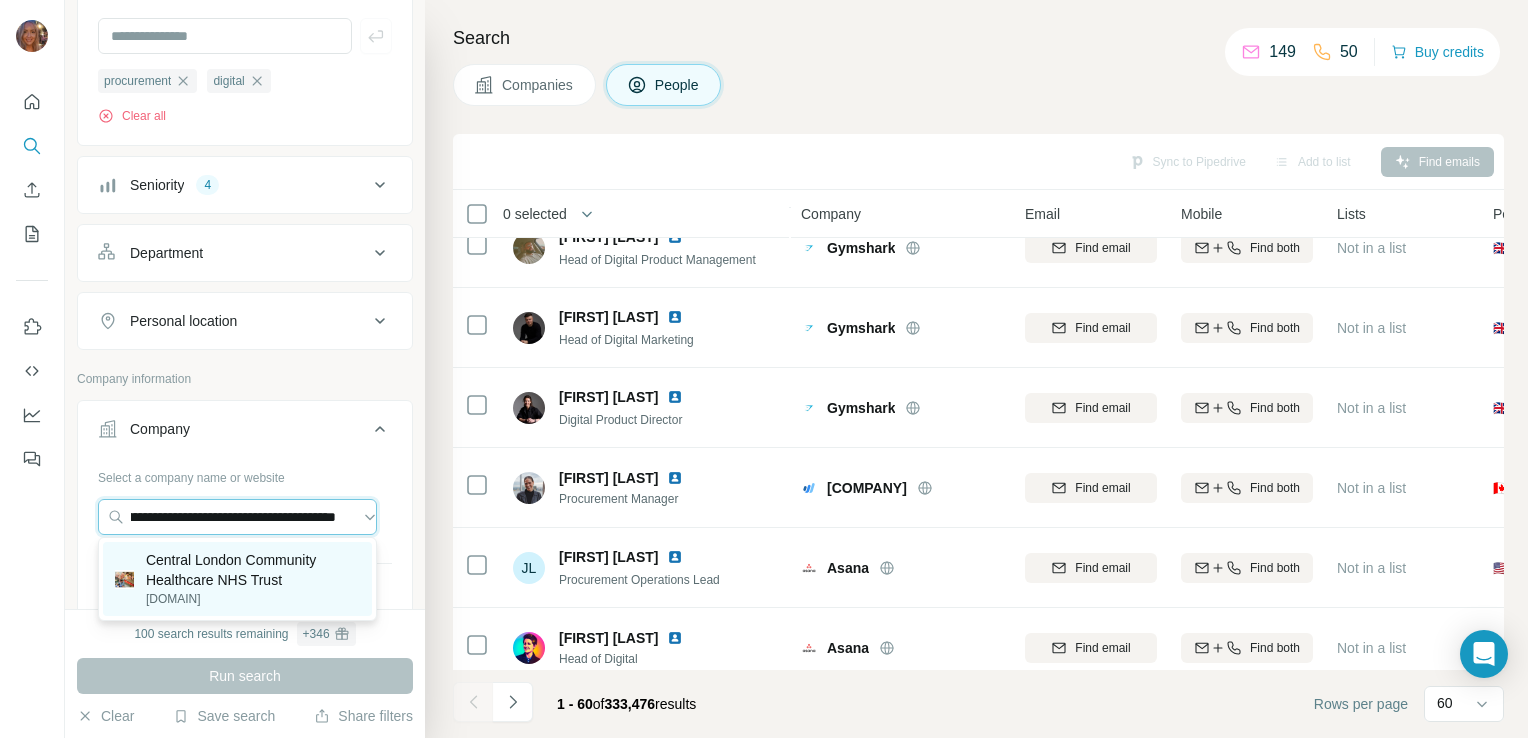 type on "**********" 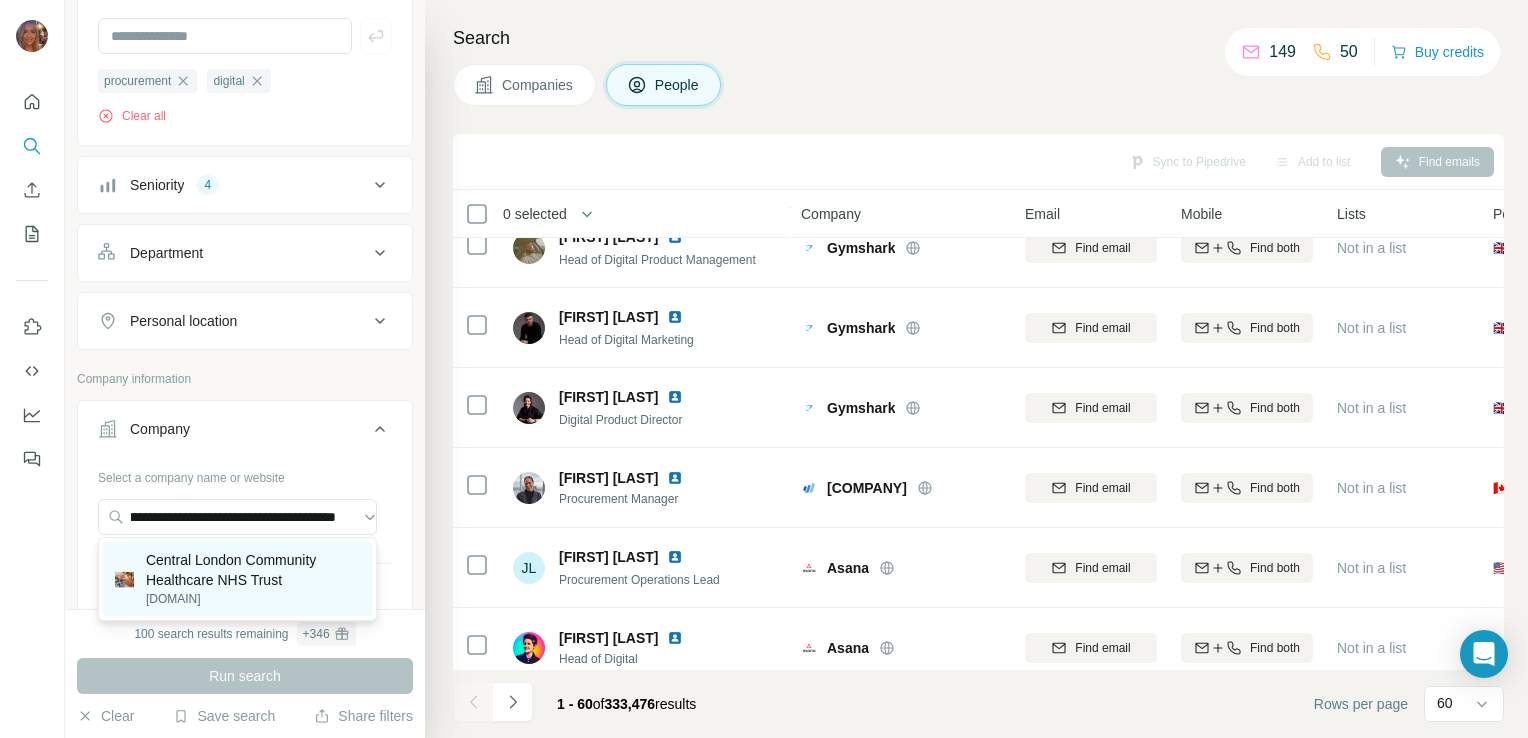 click on "Central London Community Healthcare NHS Trust" at bounding box center [253, 570] 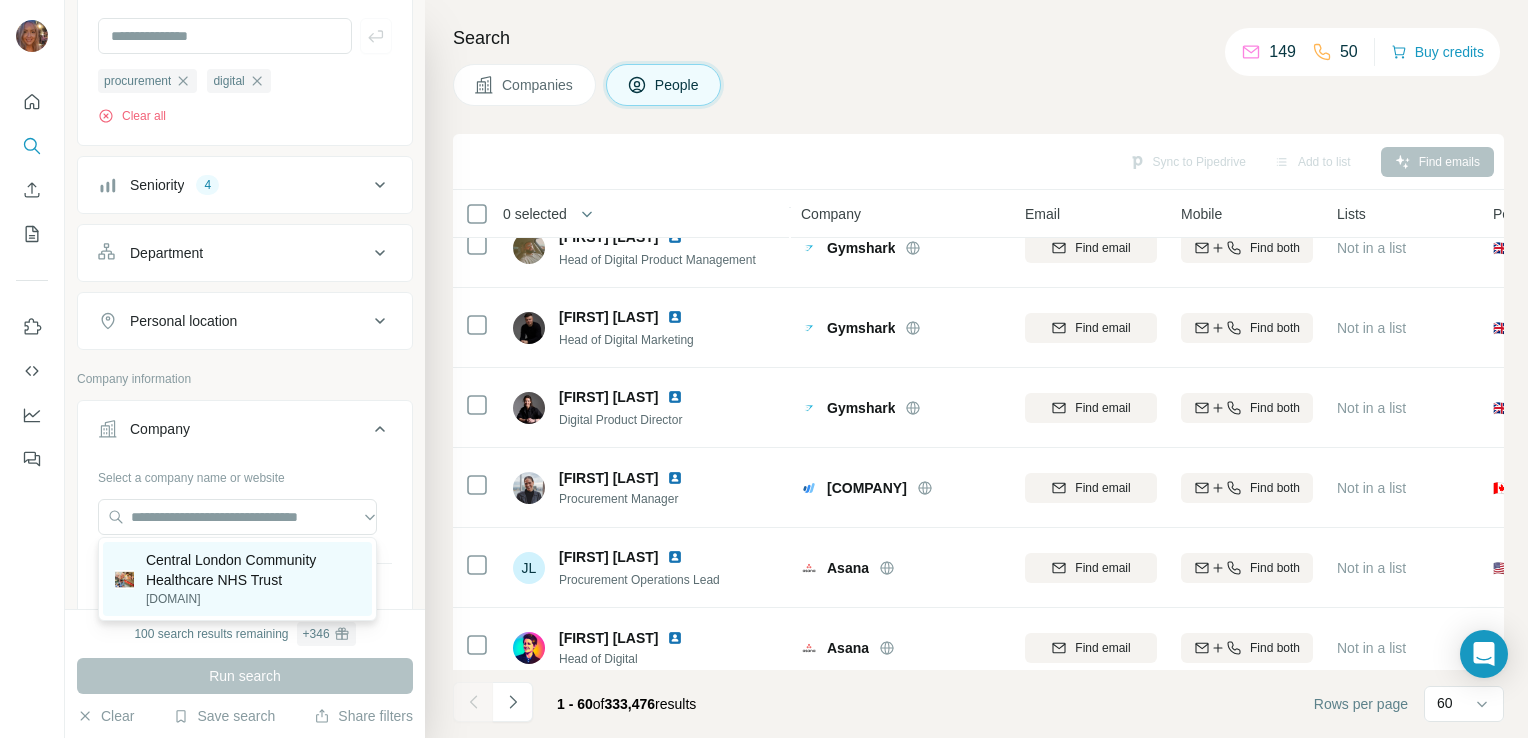scroll, scrollTop: 0, scrollLeft: 0, axis: both 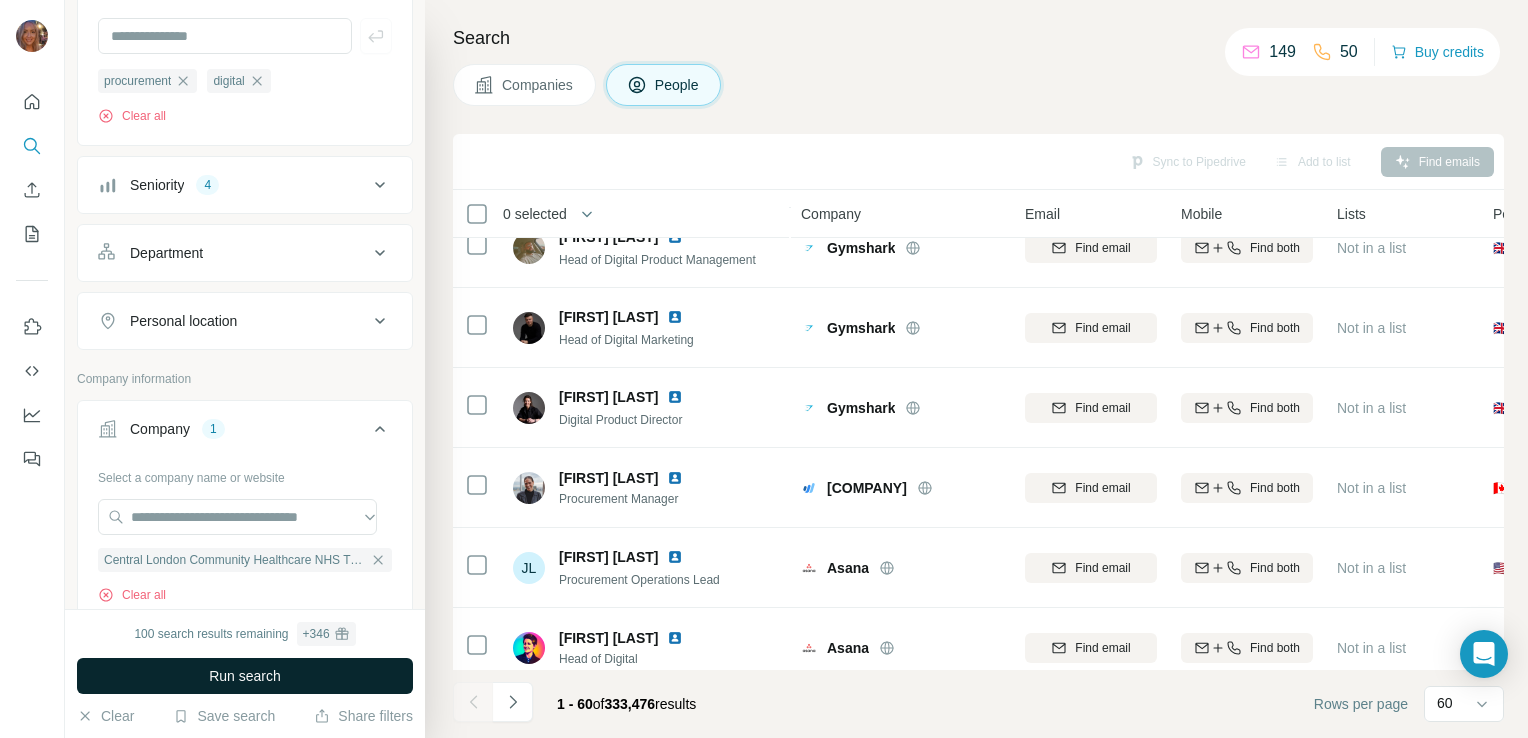click on "Run search" at bounding box center [245, 676] 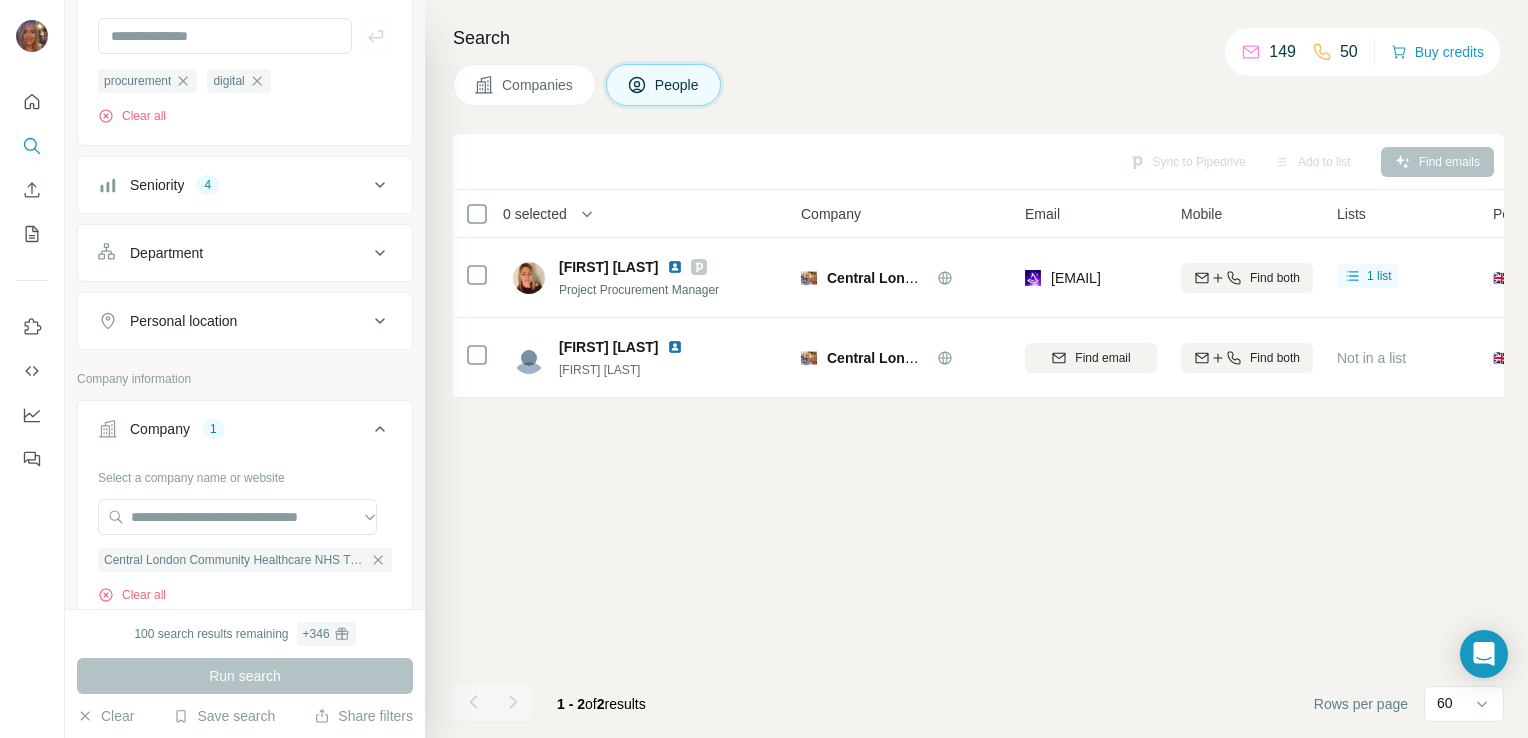 scroll, scrollTop: 0, scrollLeft: 0, axis: both 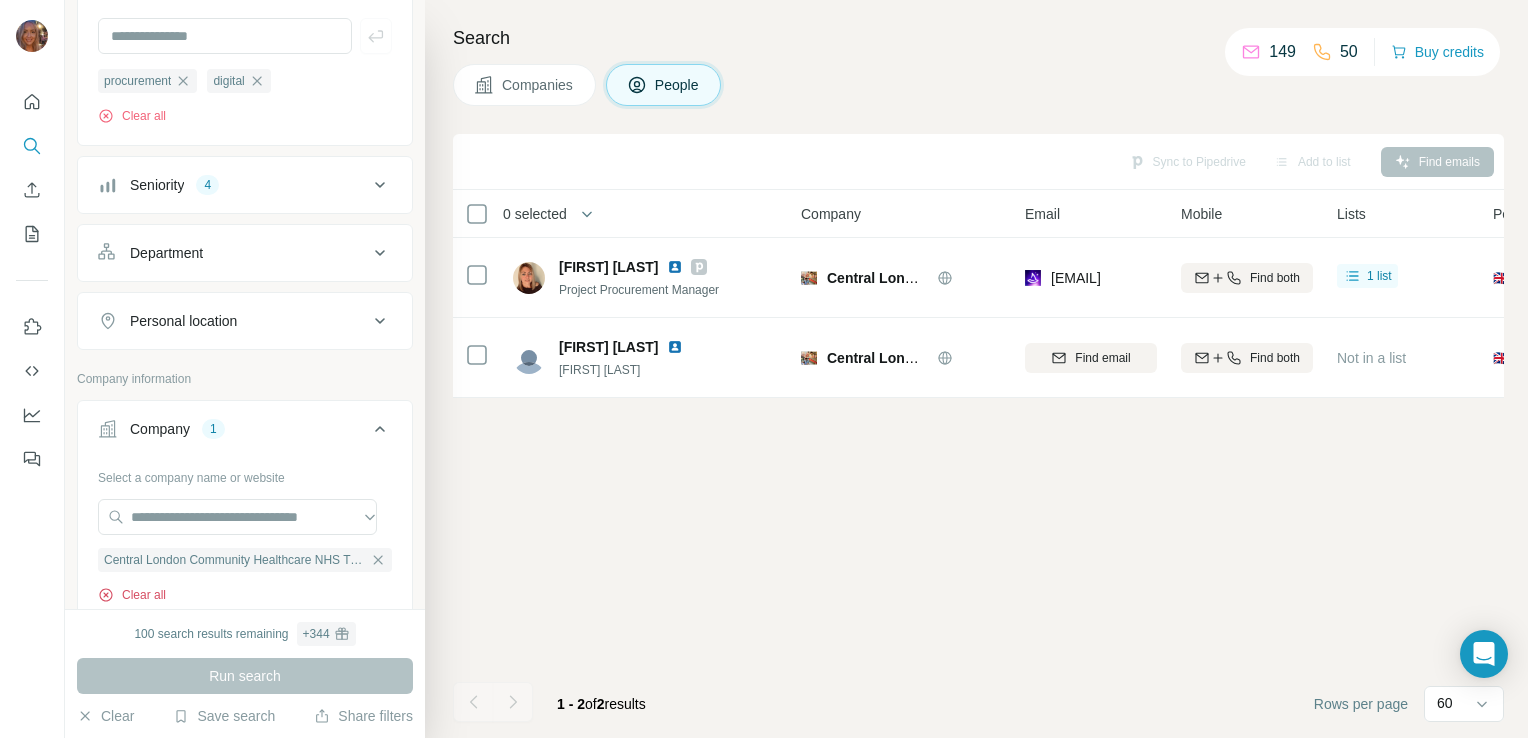 click on "Clear all" at bounding box center (132, 595) 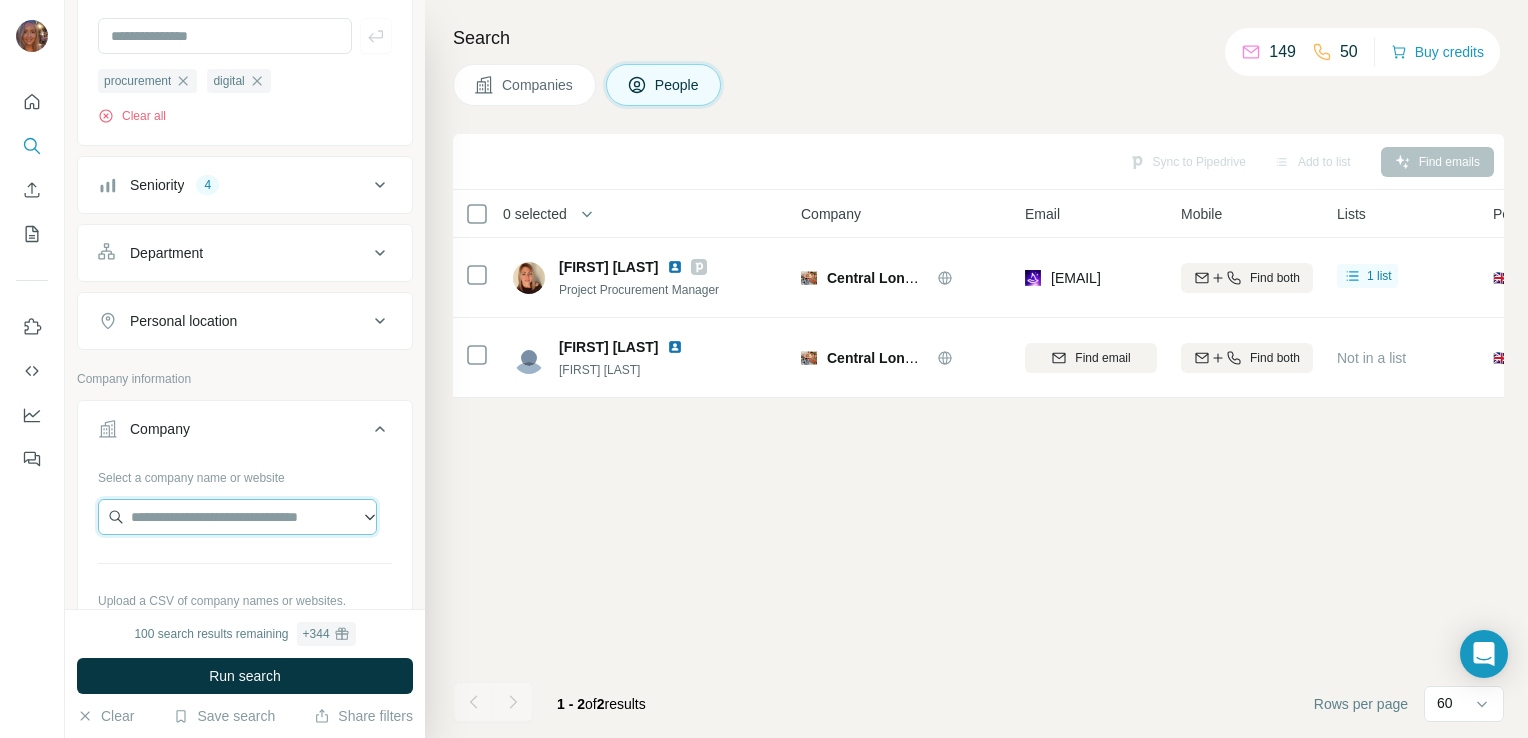 click at bounding box center [237, 517] 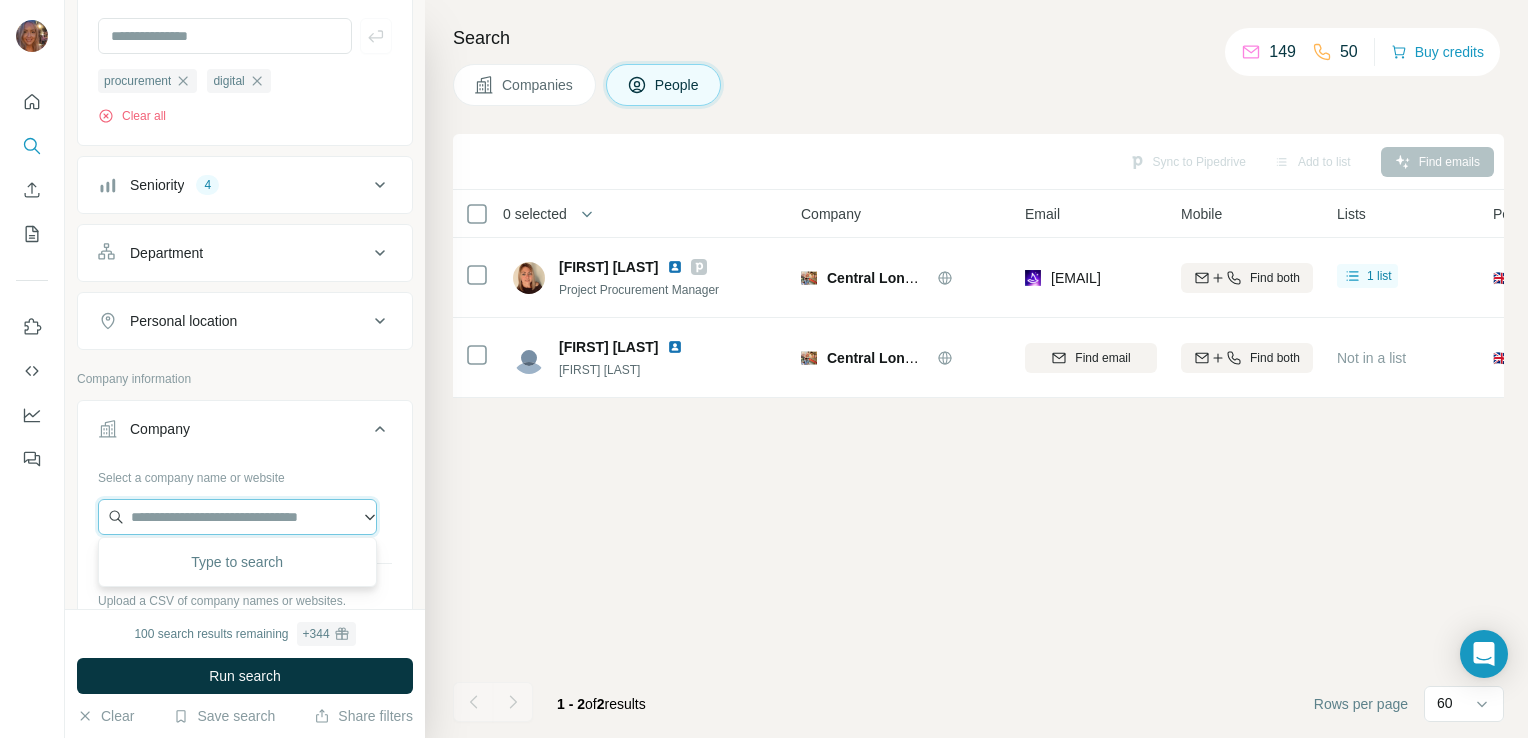 paste on "**********" 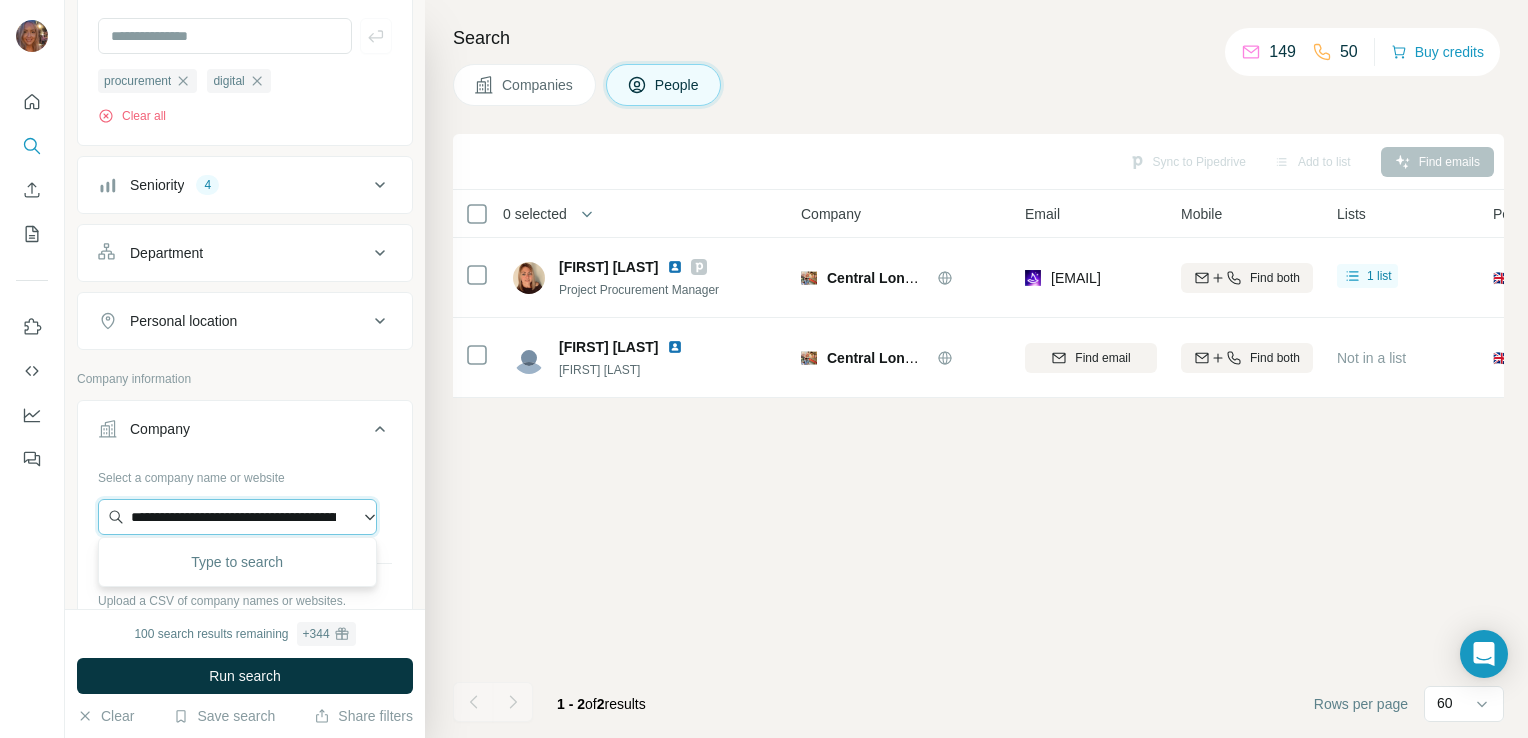 scroll, scrollTop: 0, scrollLeft: 123, axis: horizontal 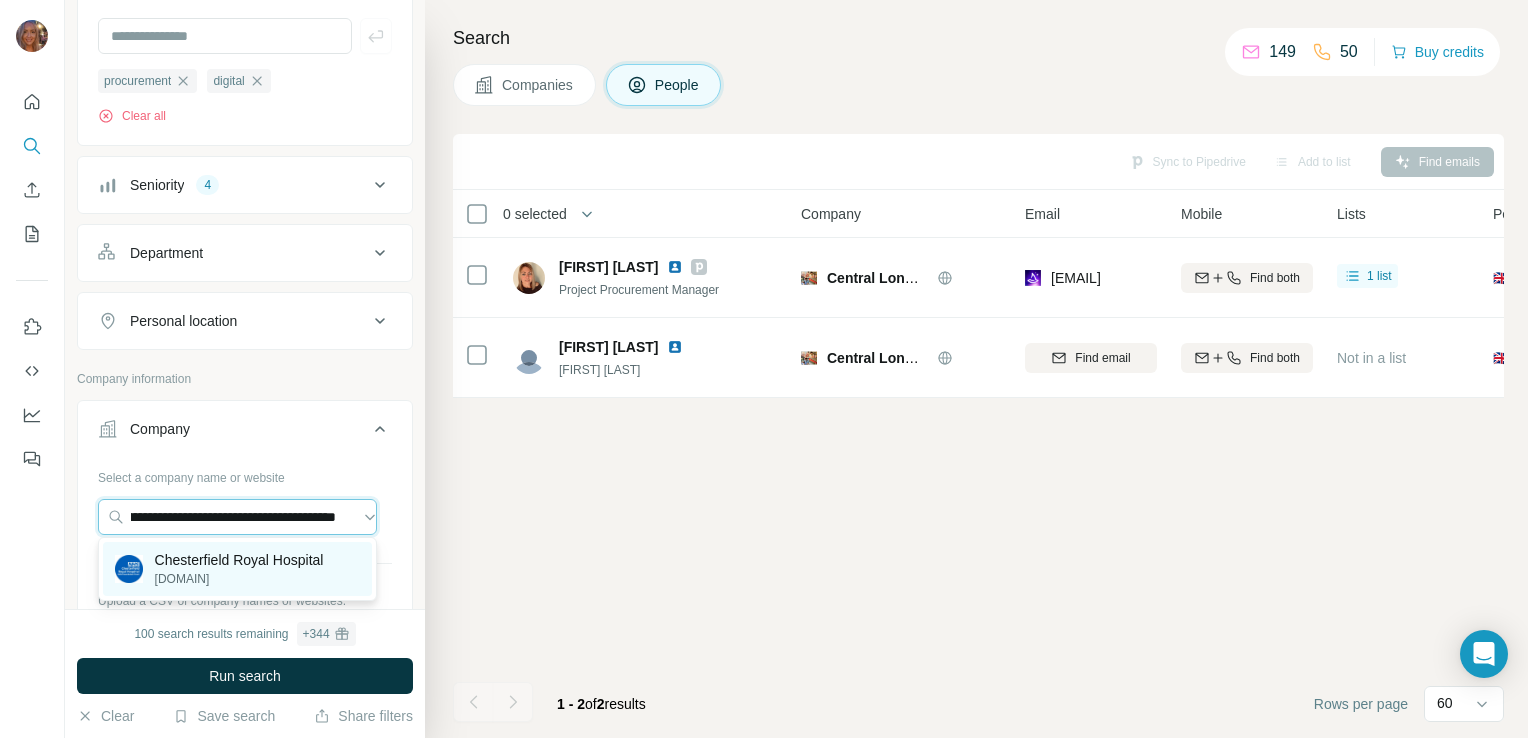type on "**********" 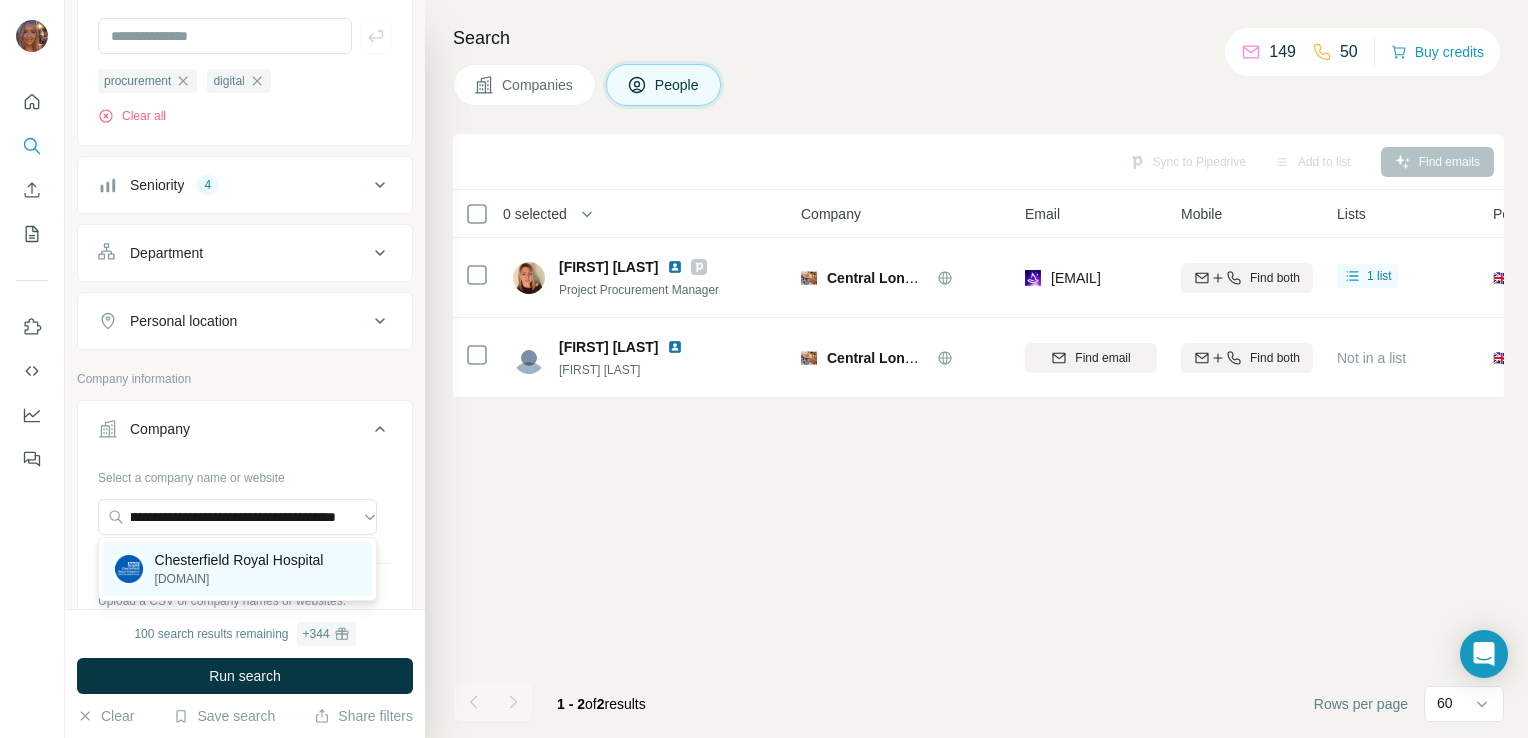scroll, scrollTop: 0, scrollLeft: 0, axis: both 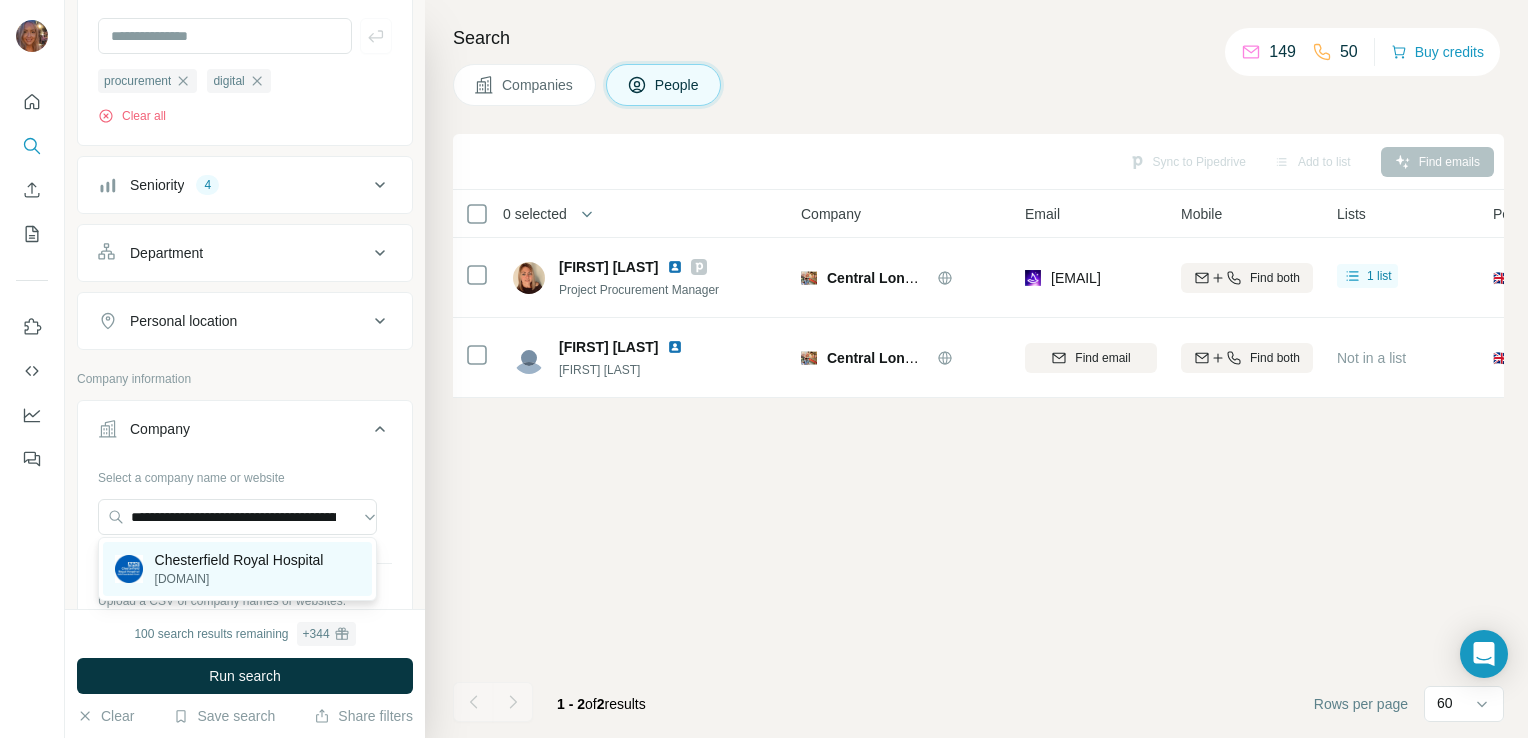 click on "Chesterfield Royal Hospital" at bounding box center (239, 560) 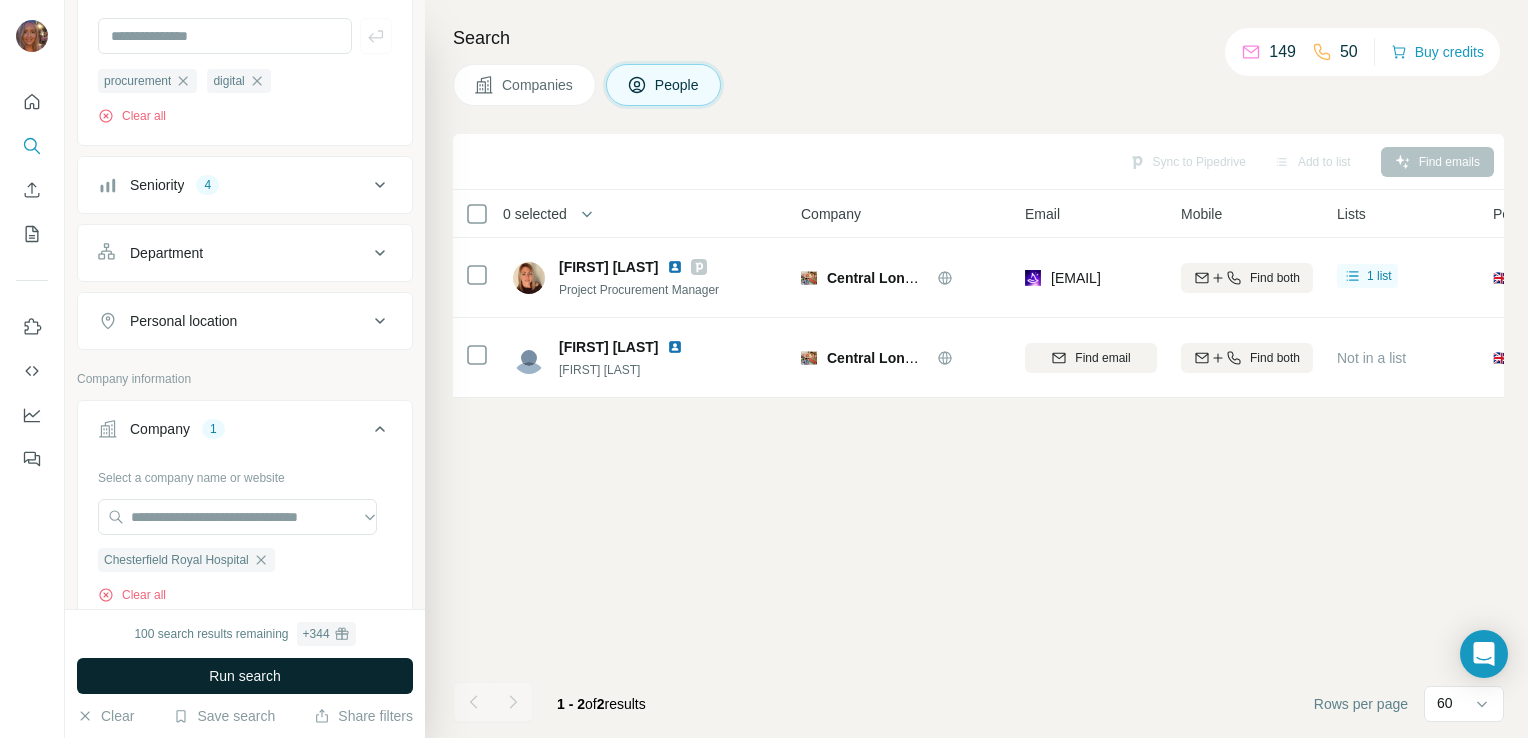 click on "Run search" at bounding box center [245, 676] 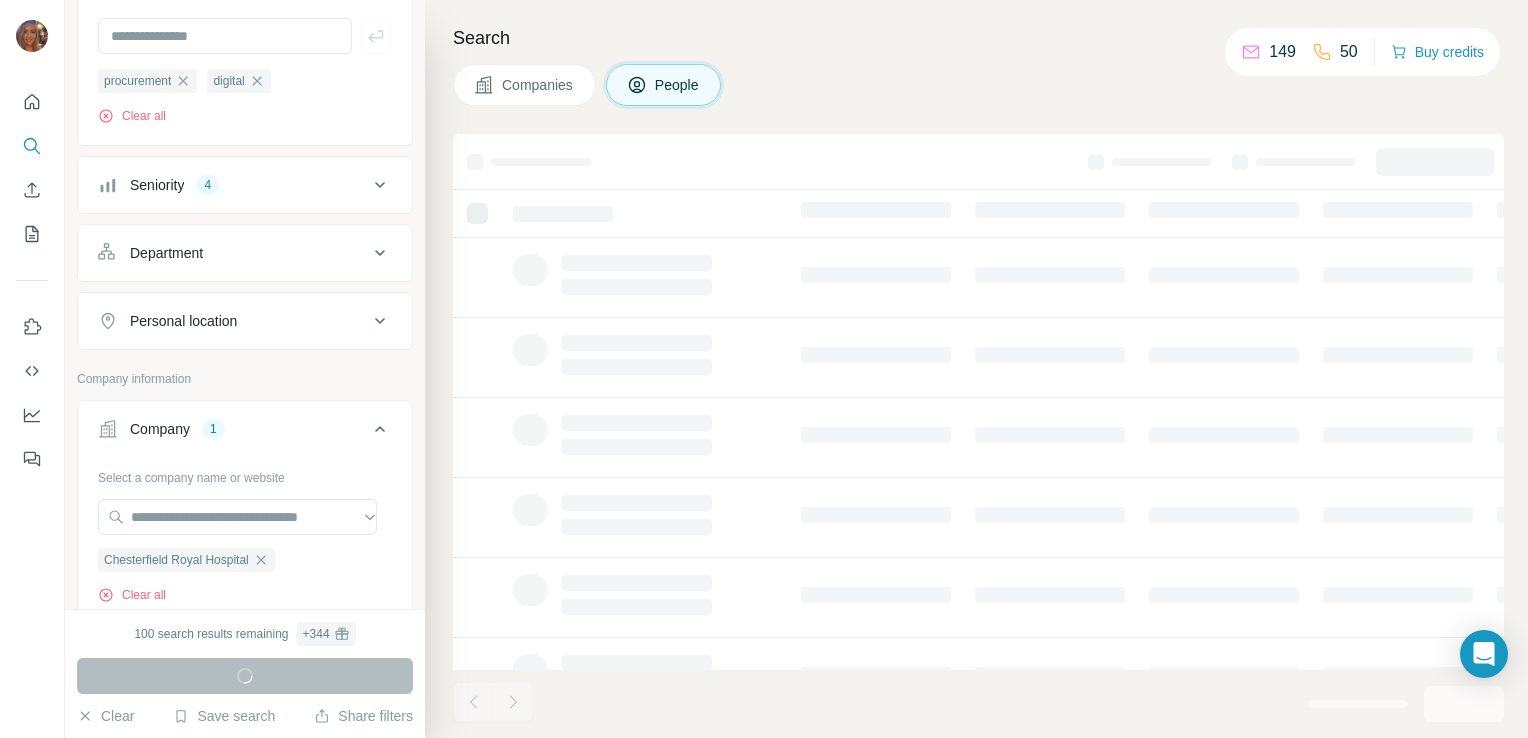 scroll, scrollTop: 0, scrollLeft: 0, axis: both 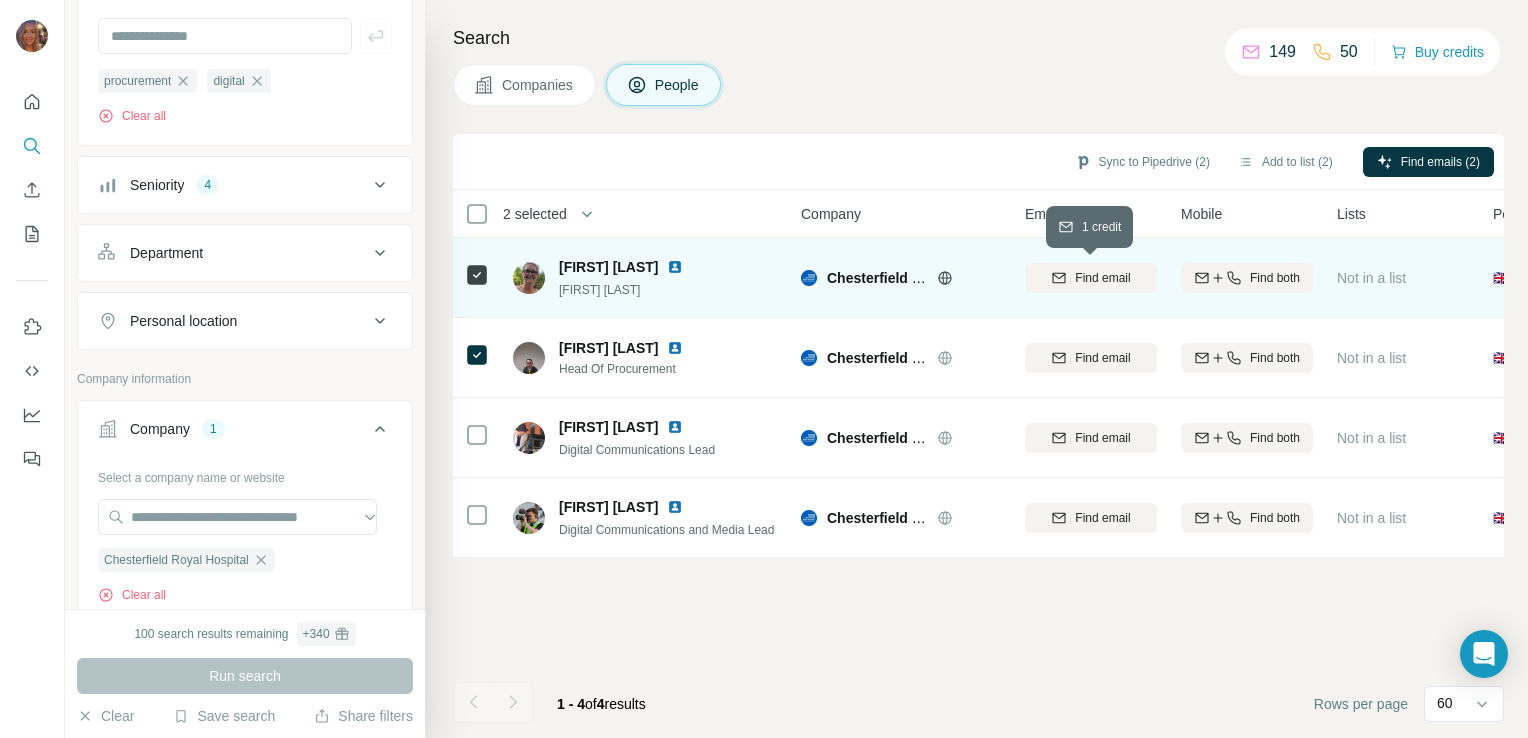 click on "Find email" at bounding box center (1091, 278) 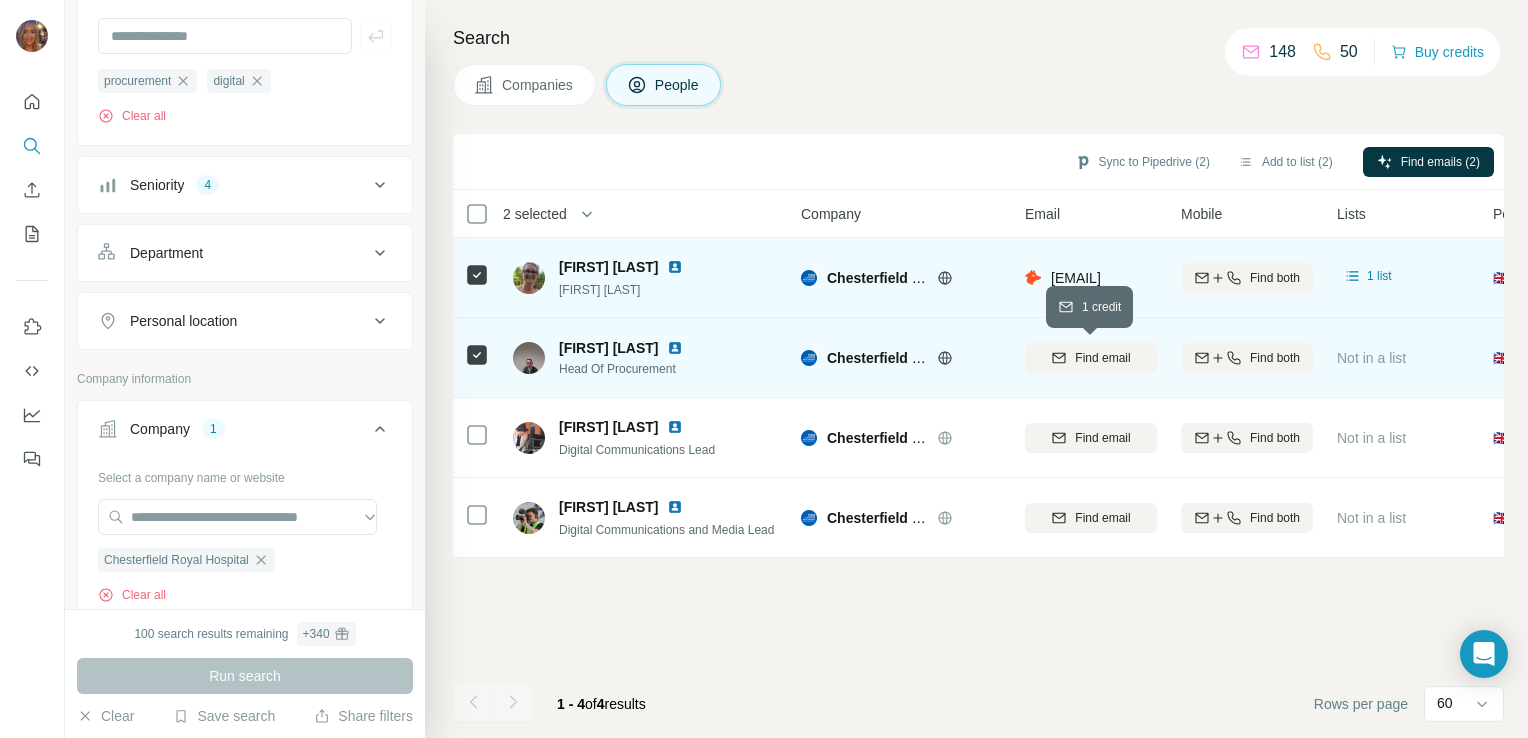 click on "Find email" at bounding box center [1091, 358] 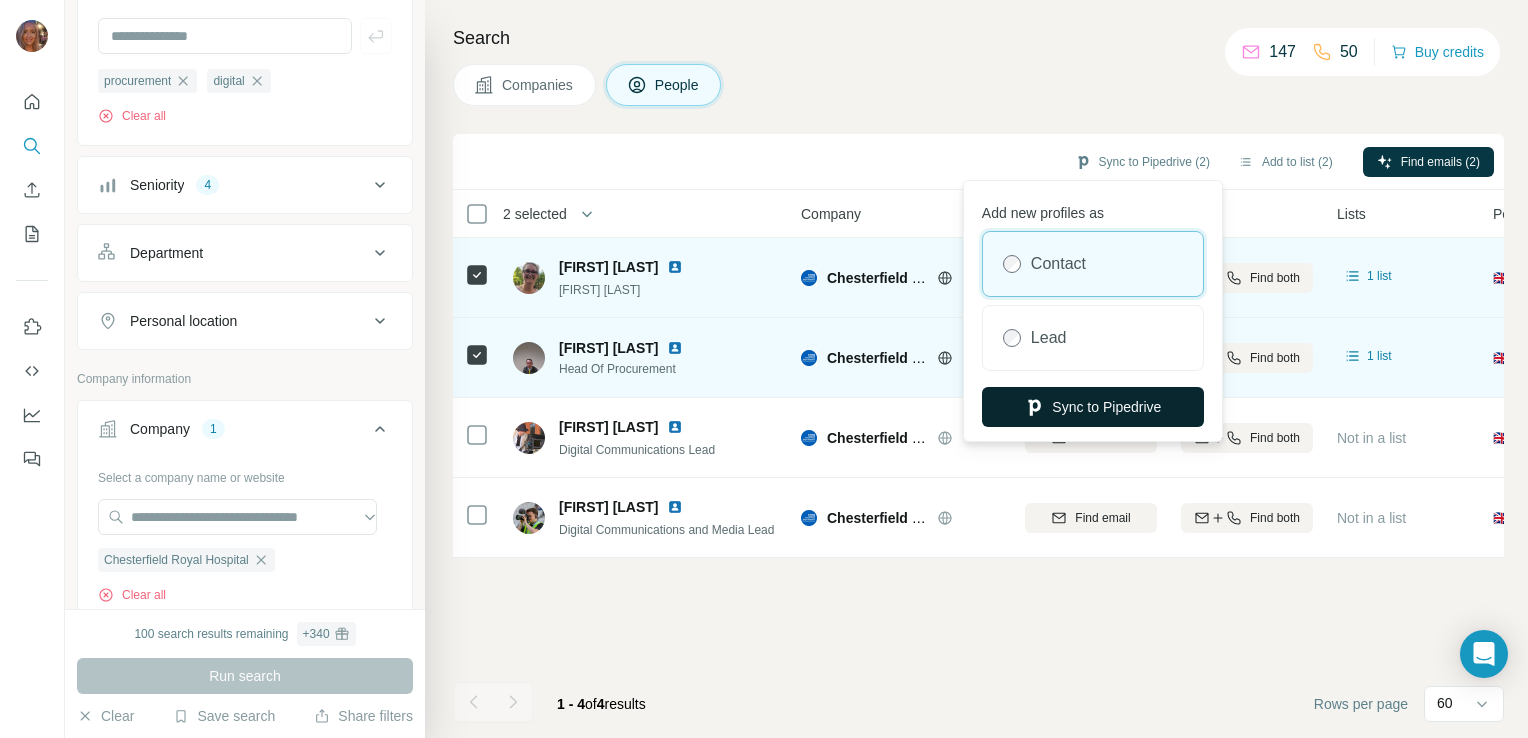 drag, startPoint x: 1102, startPoint y: 158, endPoint x: 1054, endPoint y: 414, distance: 260.46112 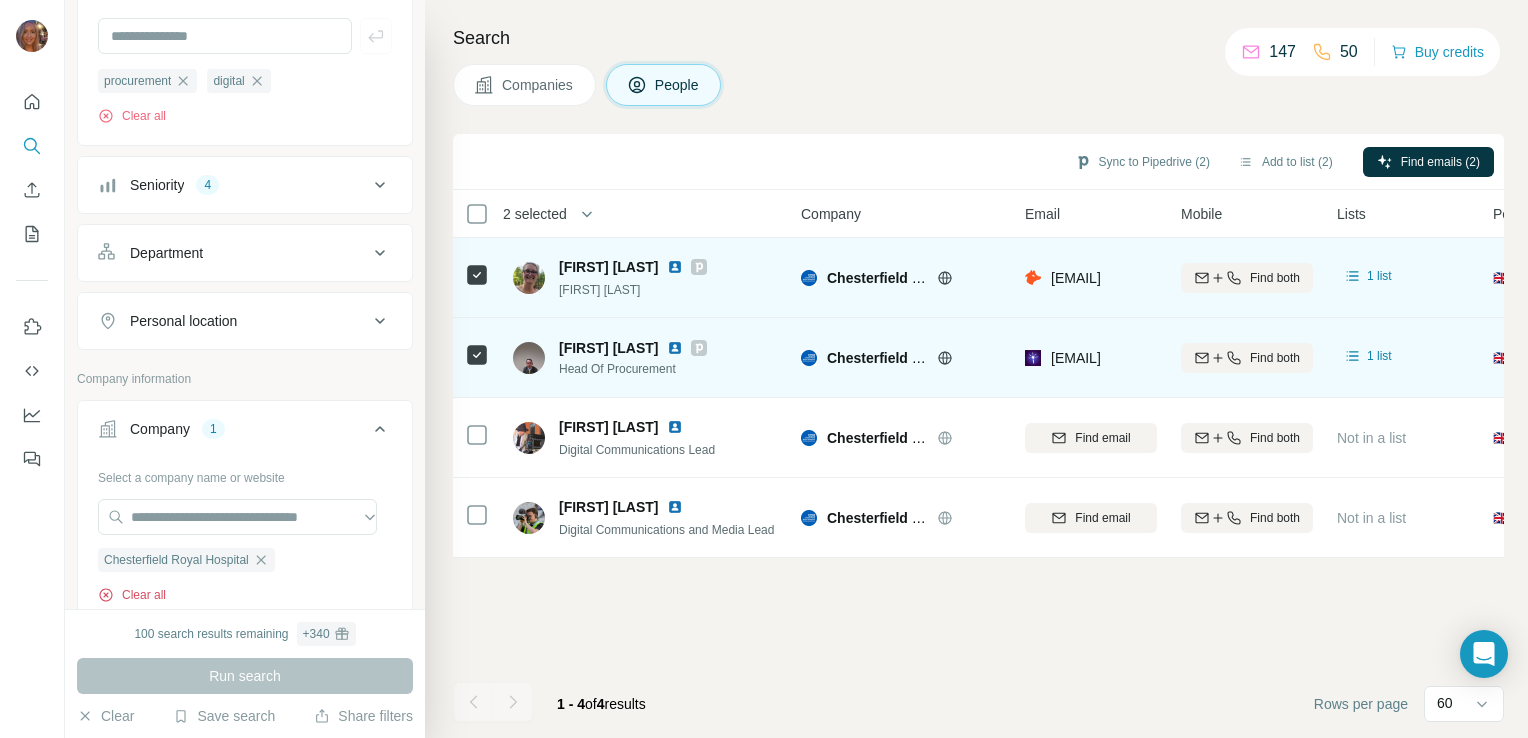 click on "Clear all" at bounding box center (132, 595) 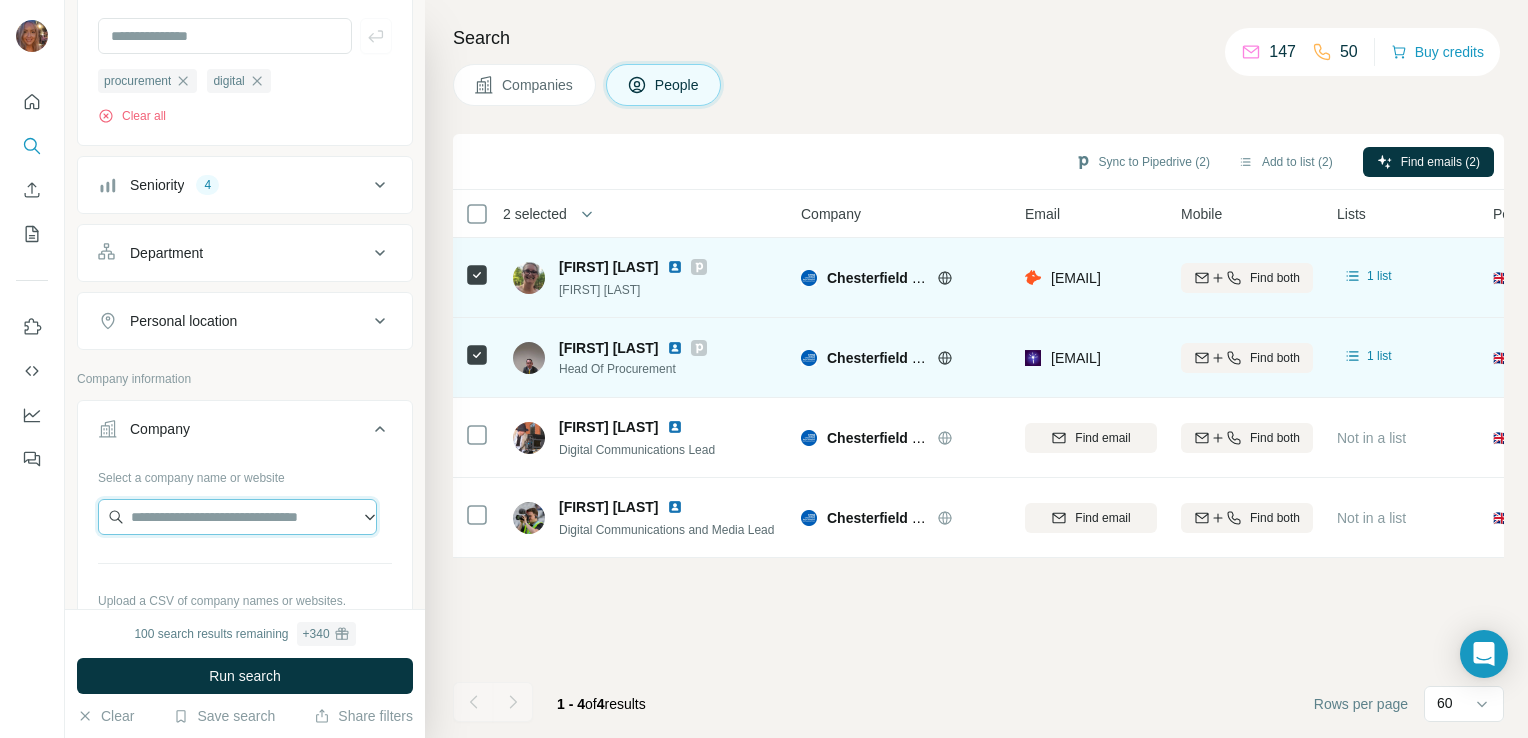click at bounding box center (237, 517) 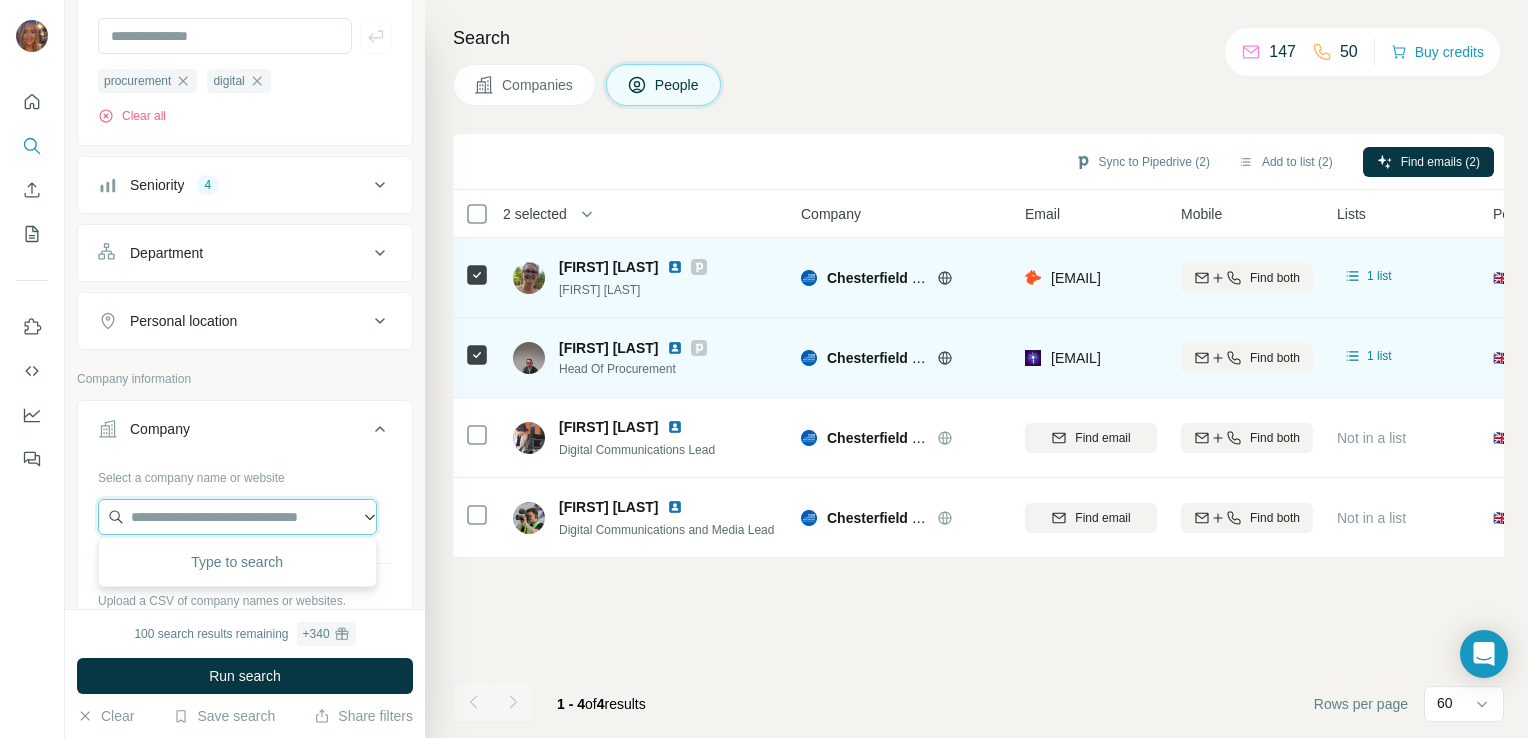 paste on "**********" 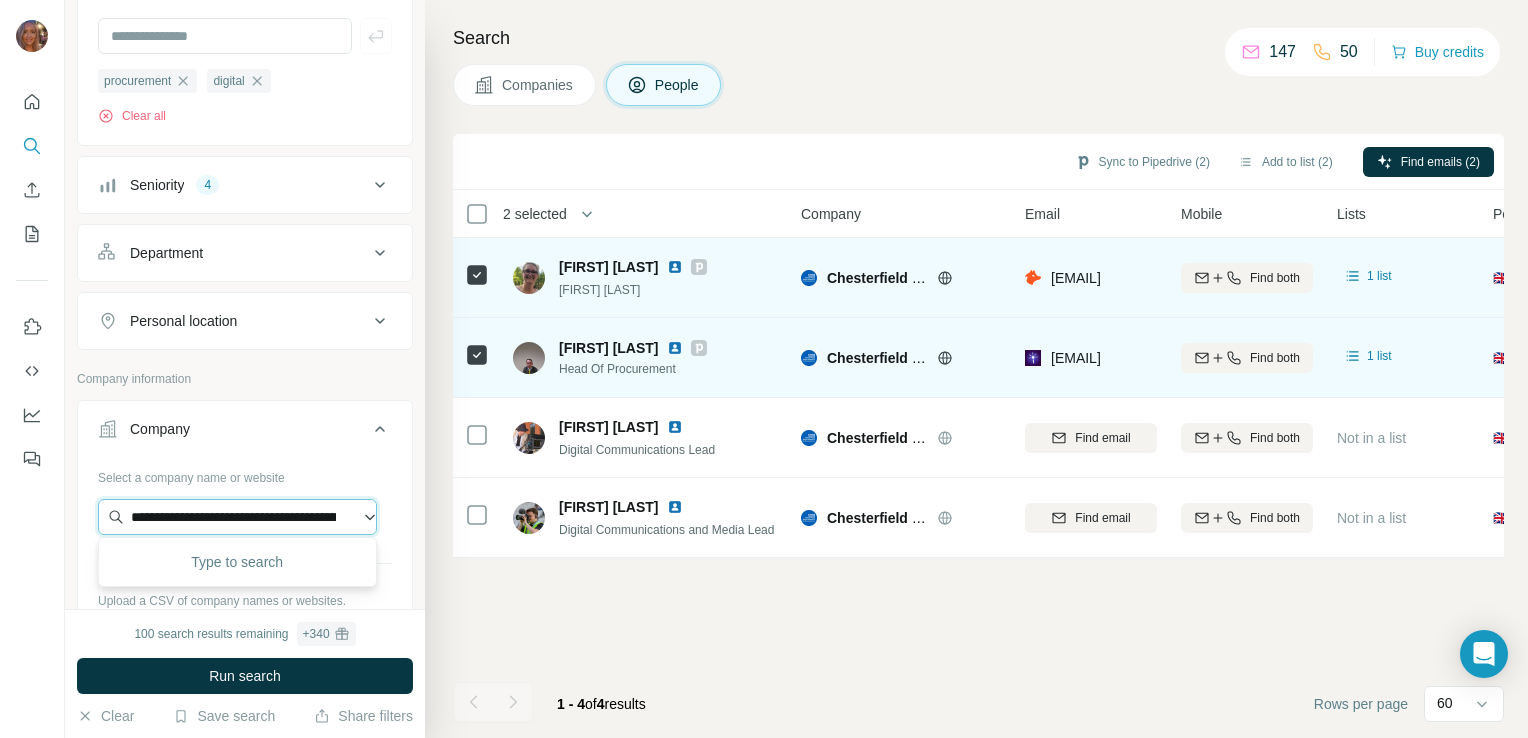 scroll, scrollTop: 0, scrollLeft: 172, axis: horizontal 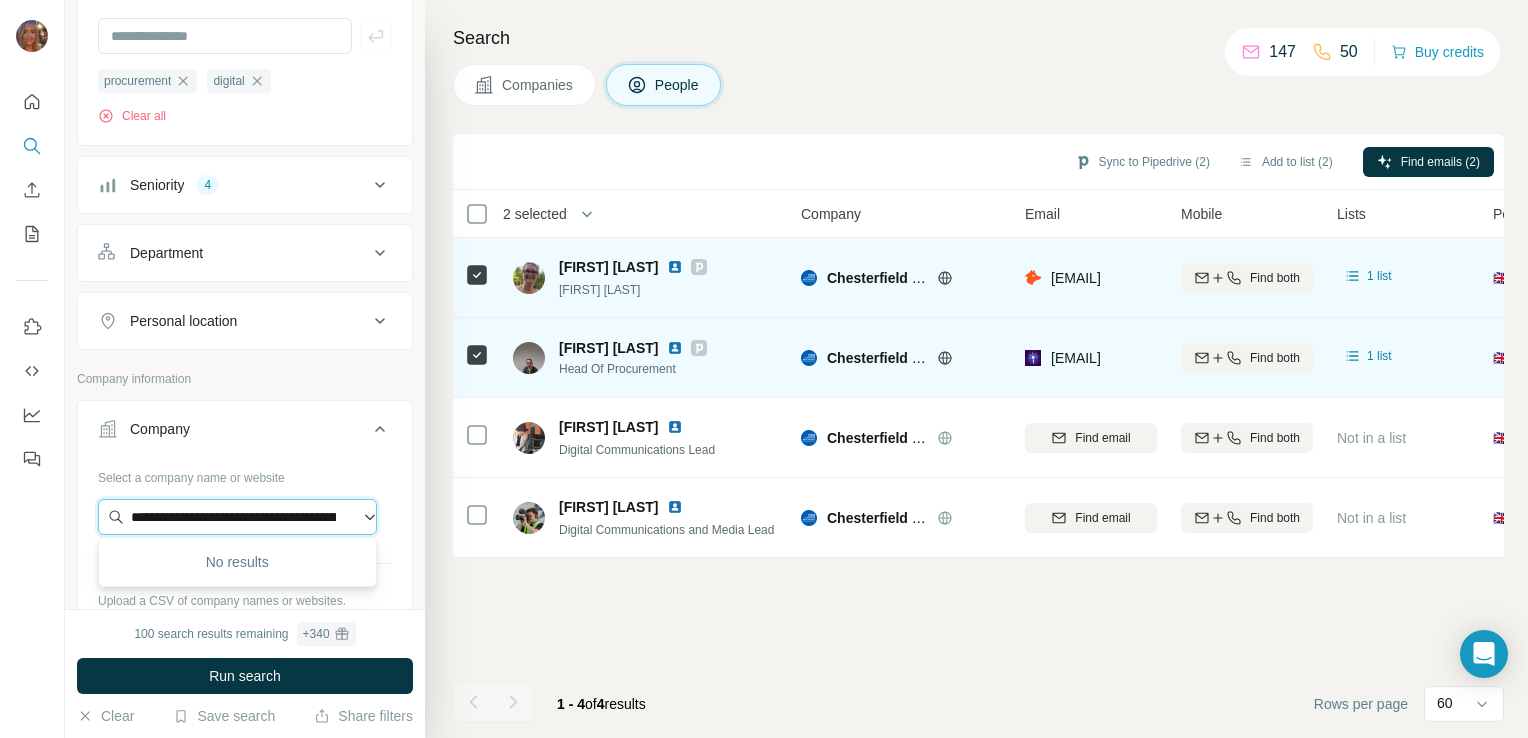 click on "**********" at bounding box center [237, 517] 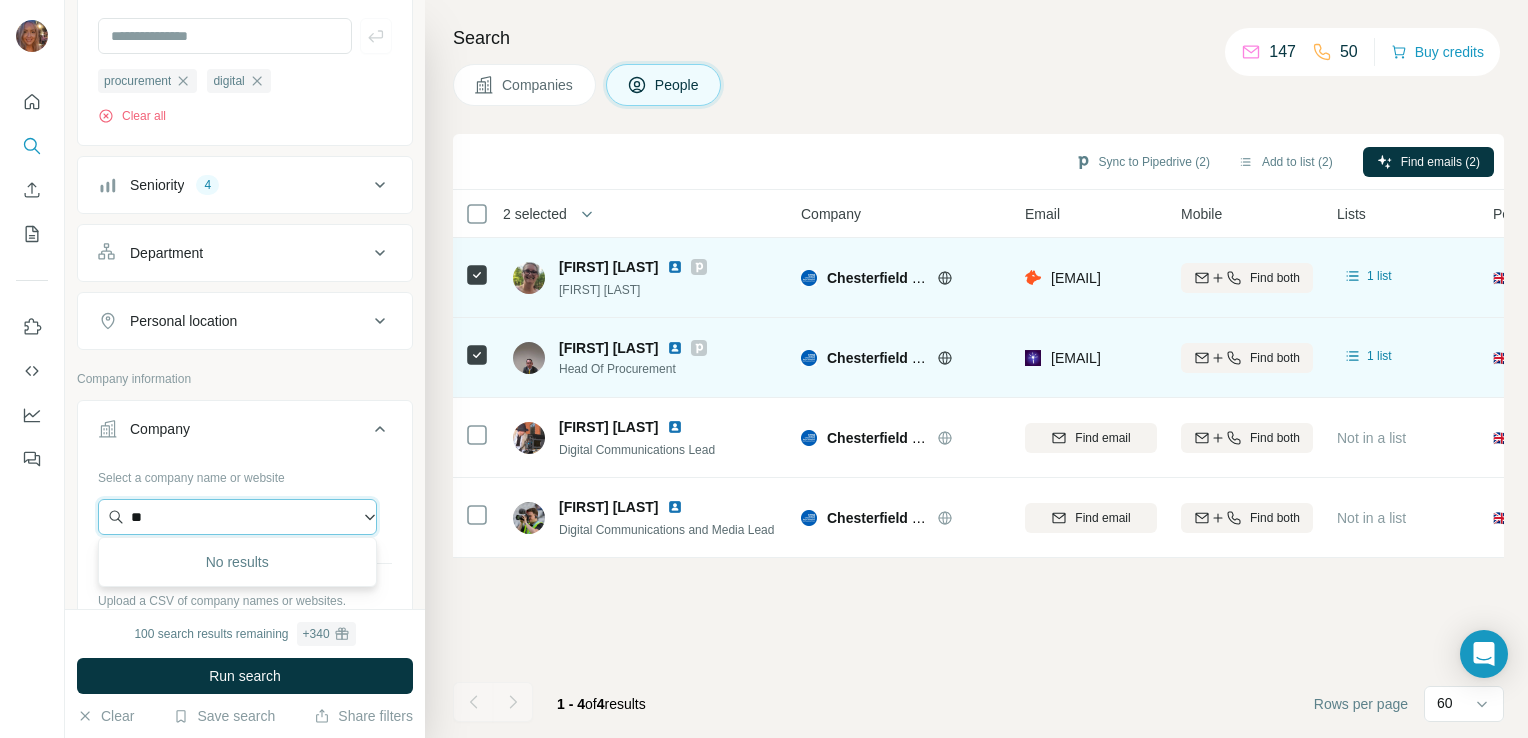 type on "*" 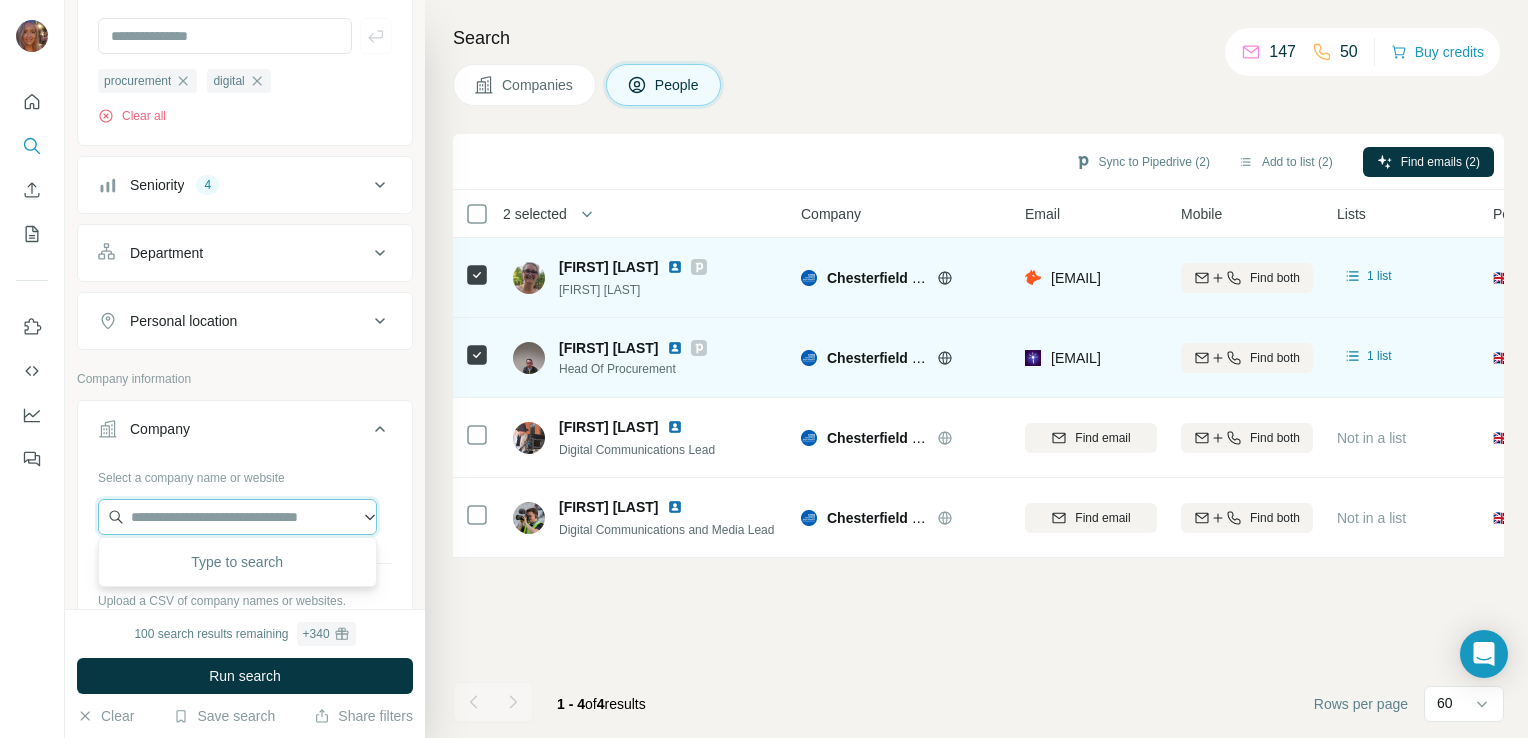 paste on "**********" 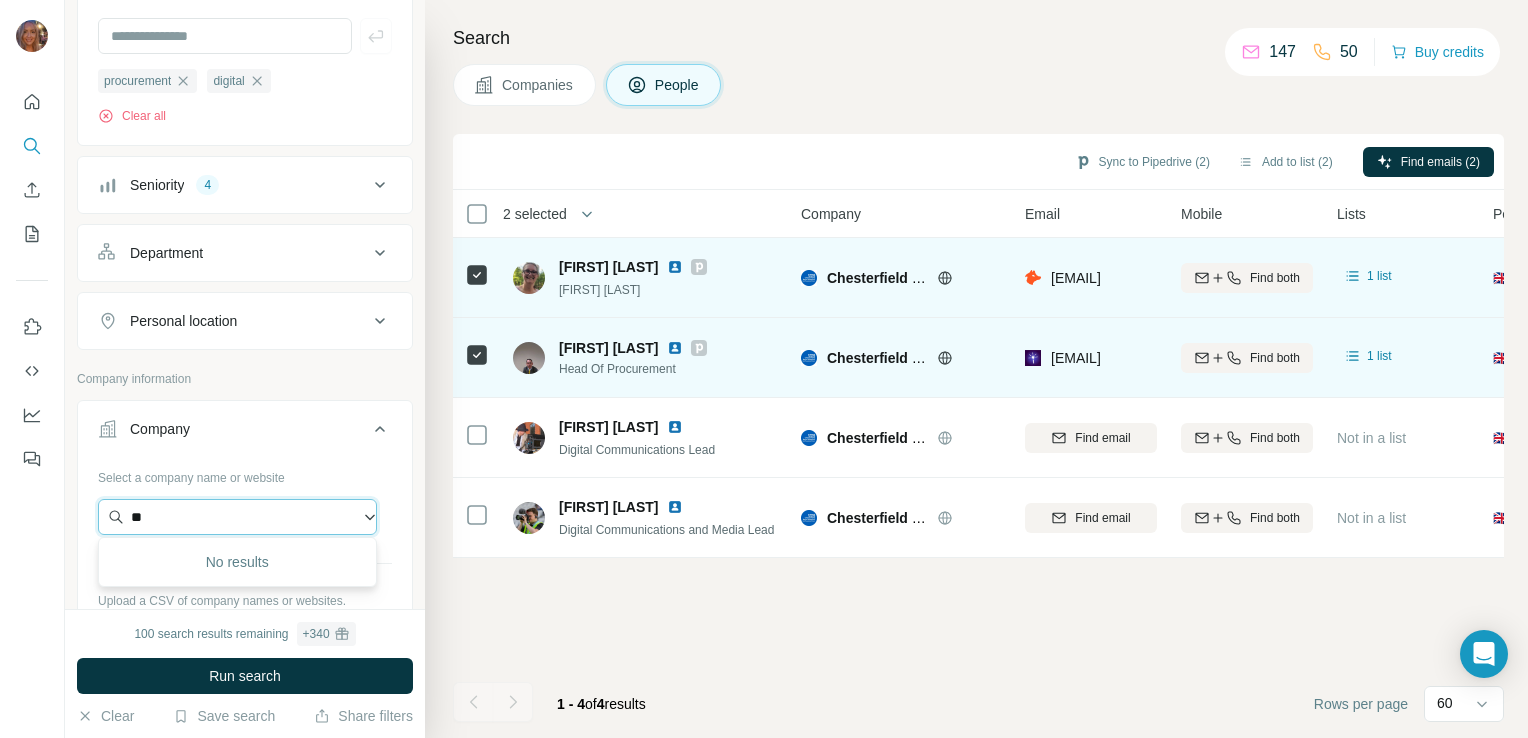type on "*" 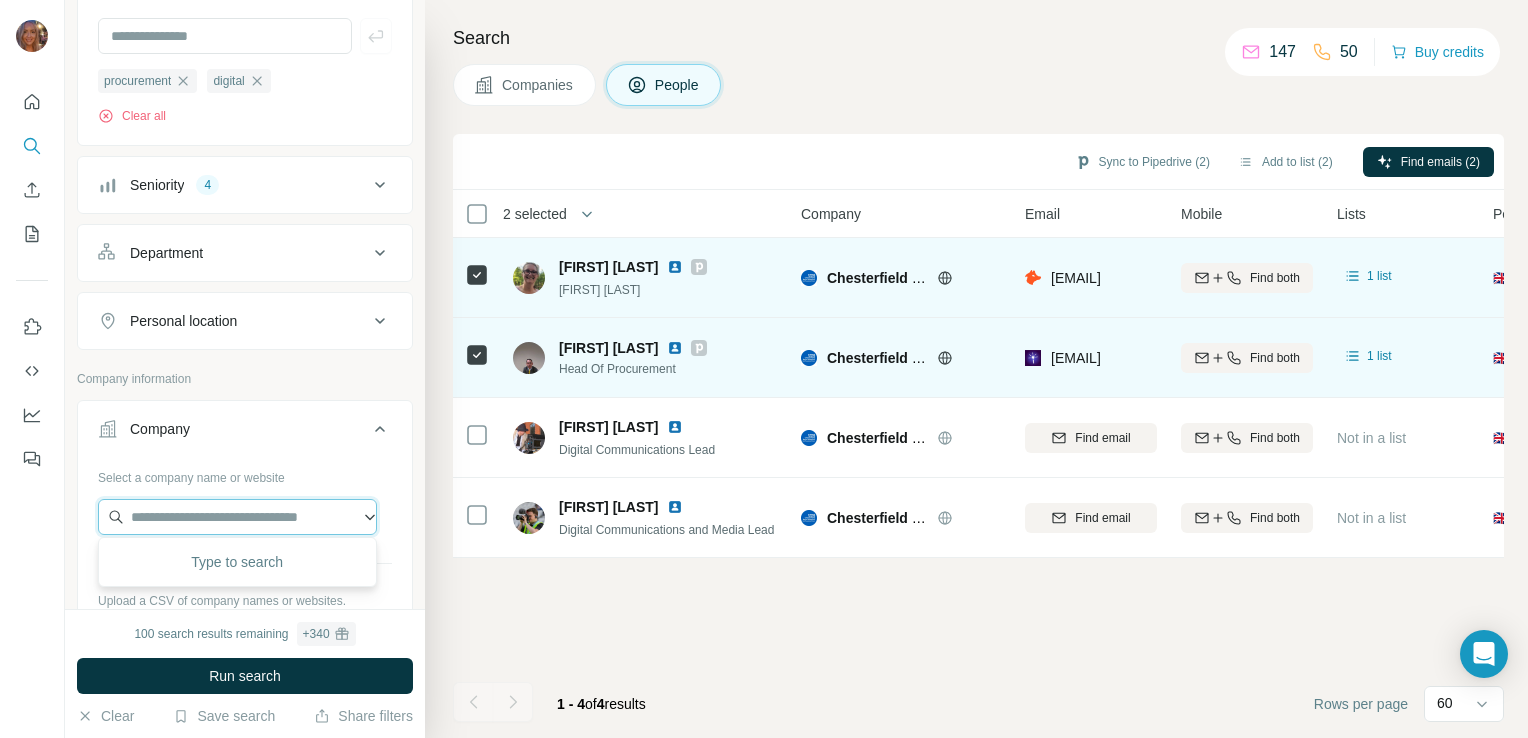 click at bounding box center (237, 517) 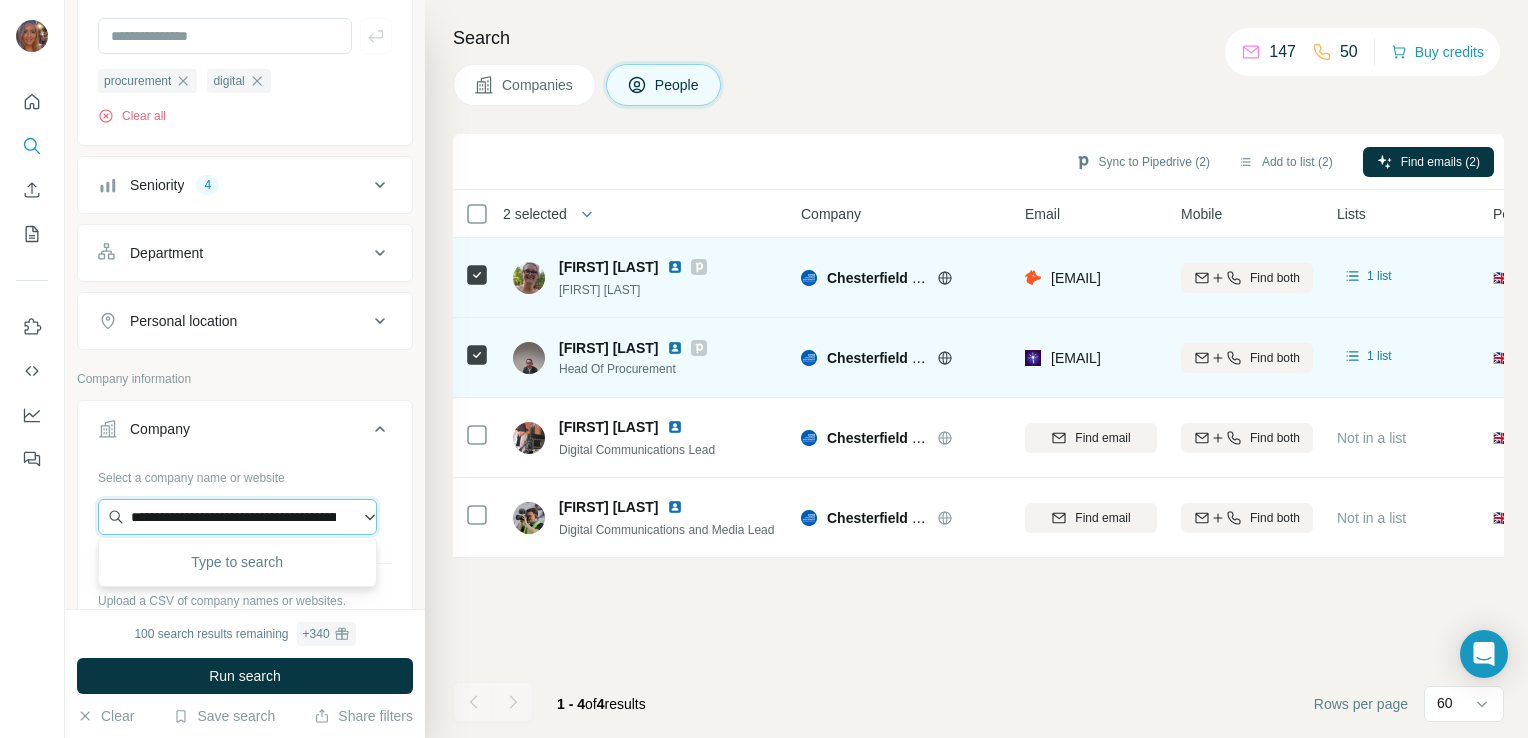 scroll, scrollTop: 0, scrollLeft: 132, axis: horizontal 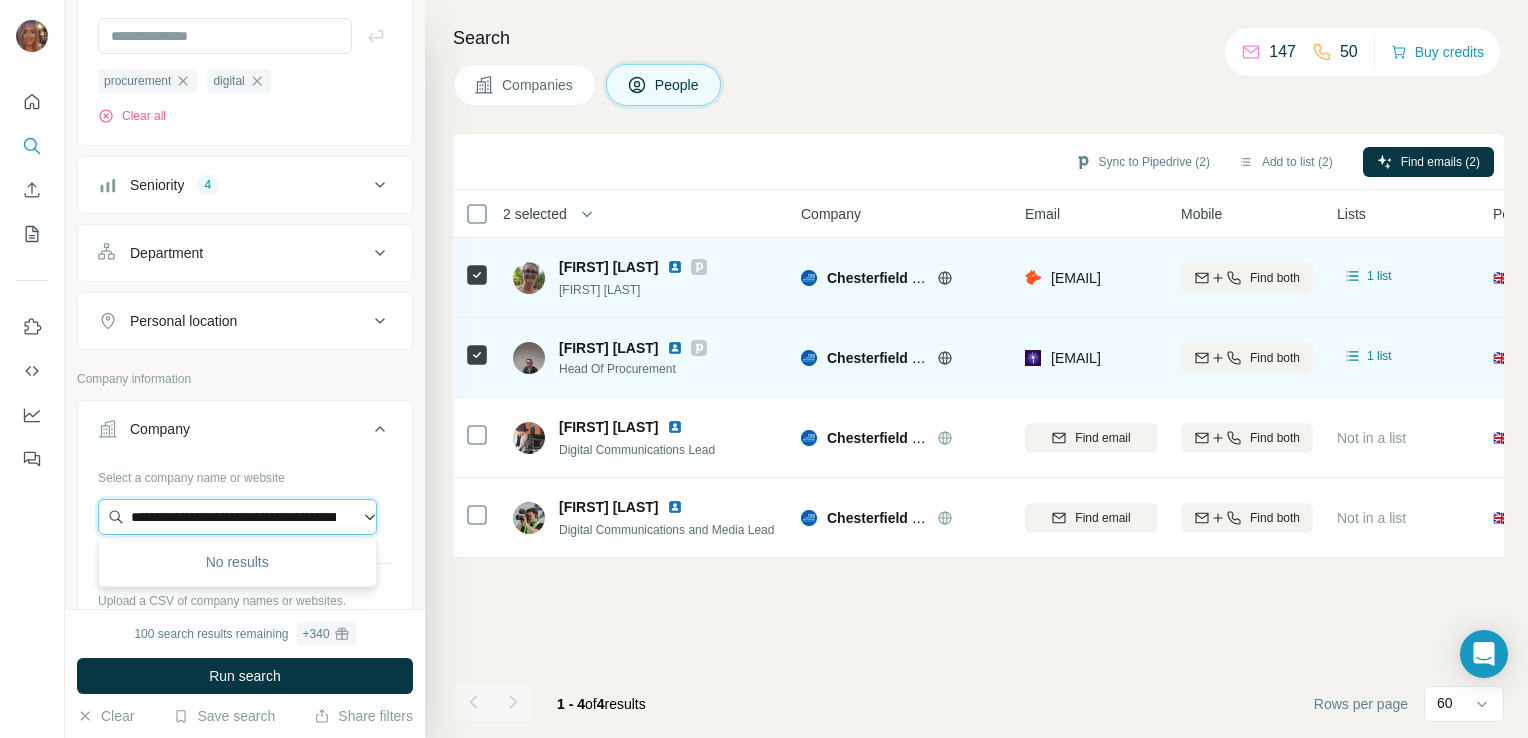 drag, startPoint x: 338, startPoint y: 519, endPoint x: 120, endPoint y: 498, distance: 219.00912 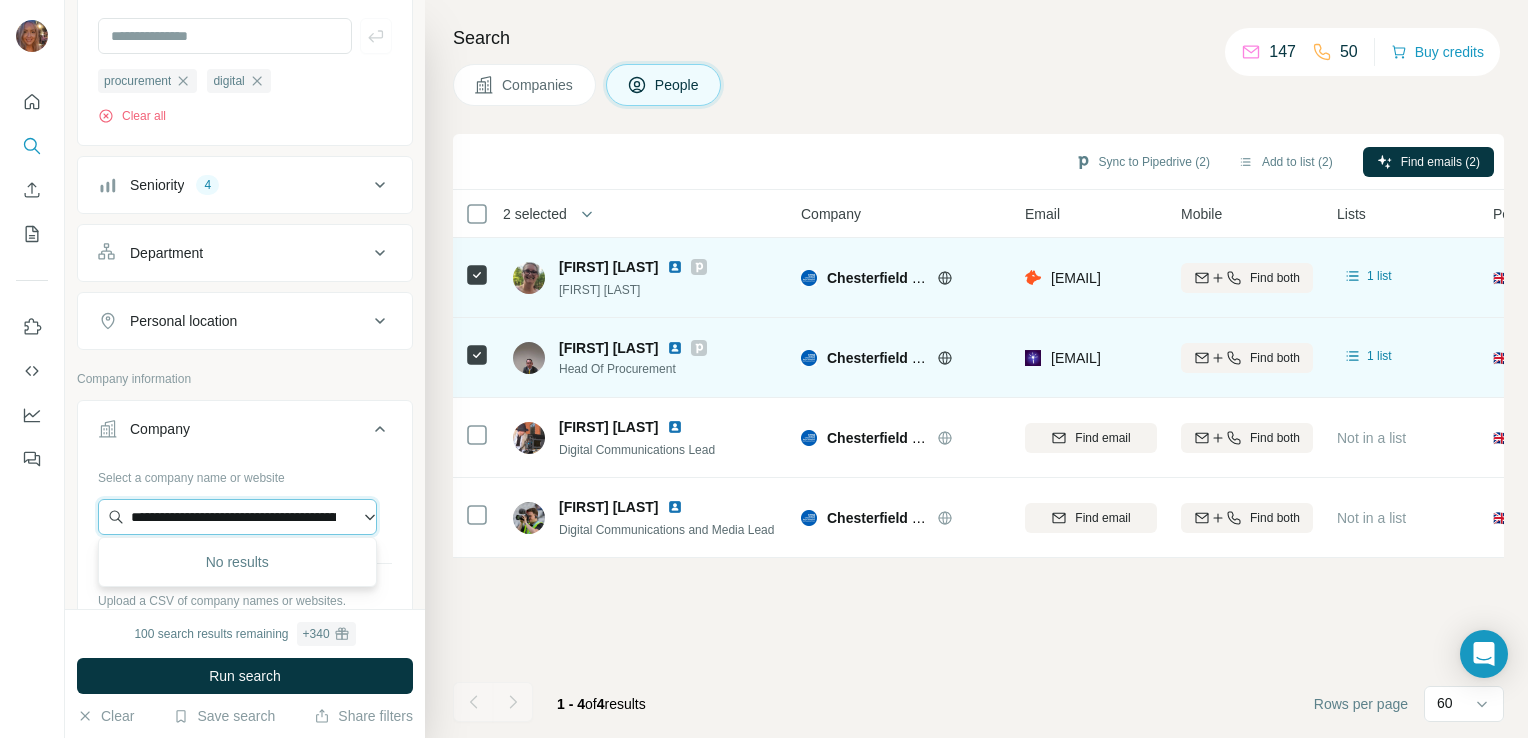 type on "**********" 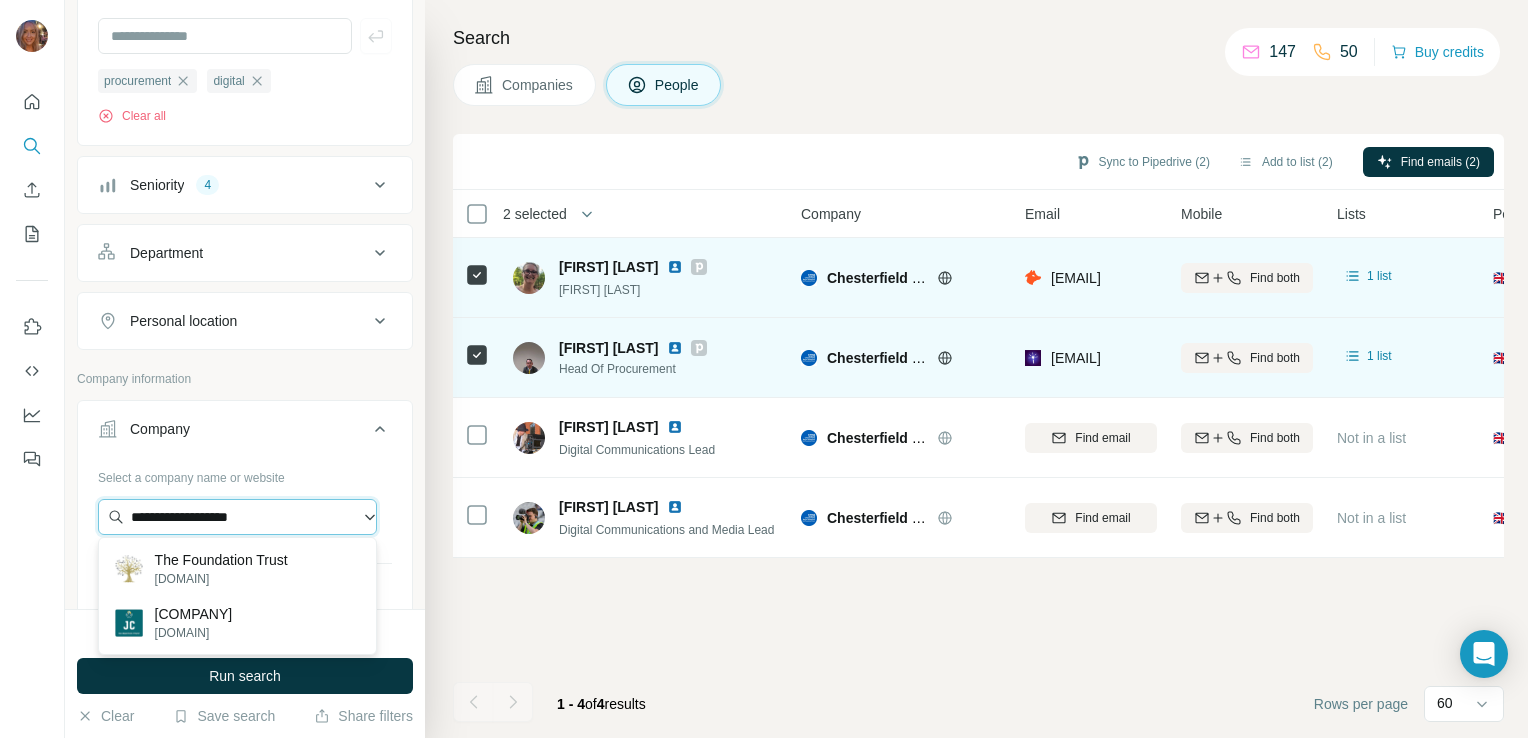drag, startPoint x: 270, startPoint y: 506, endPoint x: 98, endPoint y: 499, distance: 172.14238 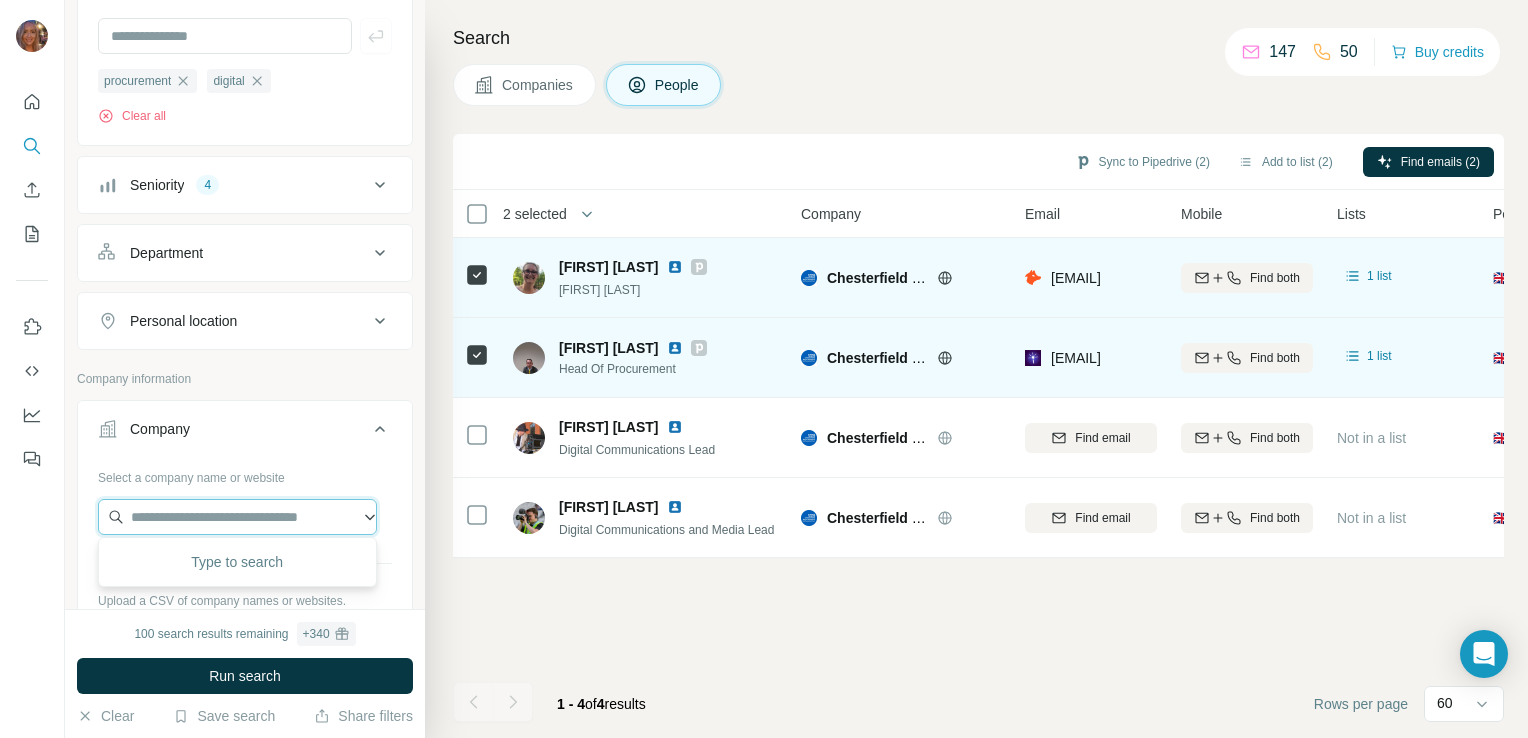 paste on "**********" 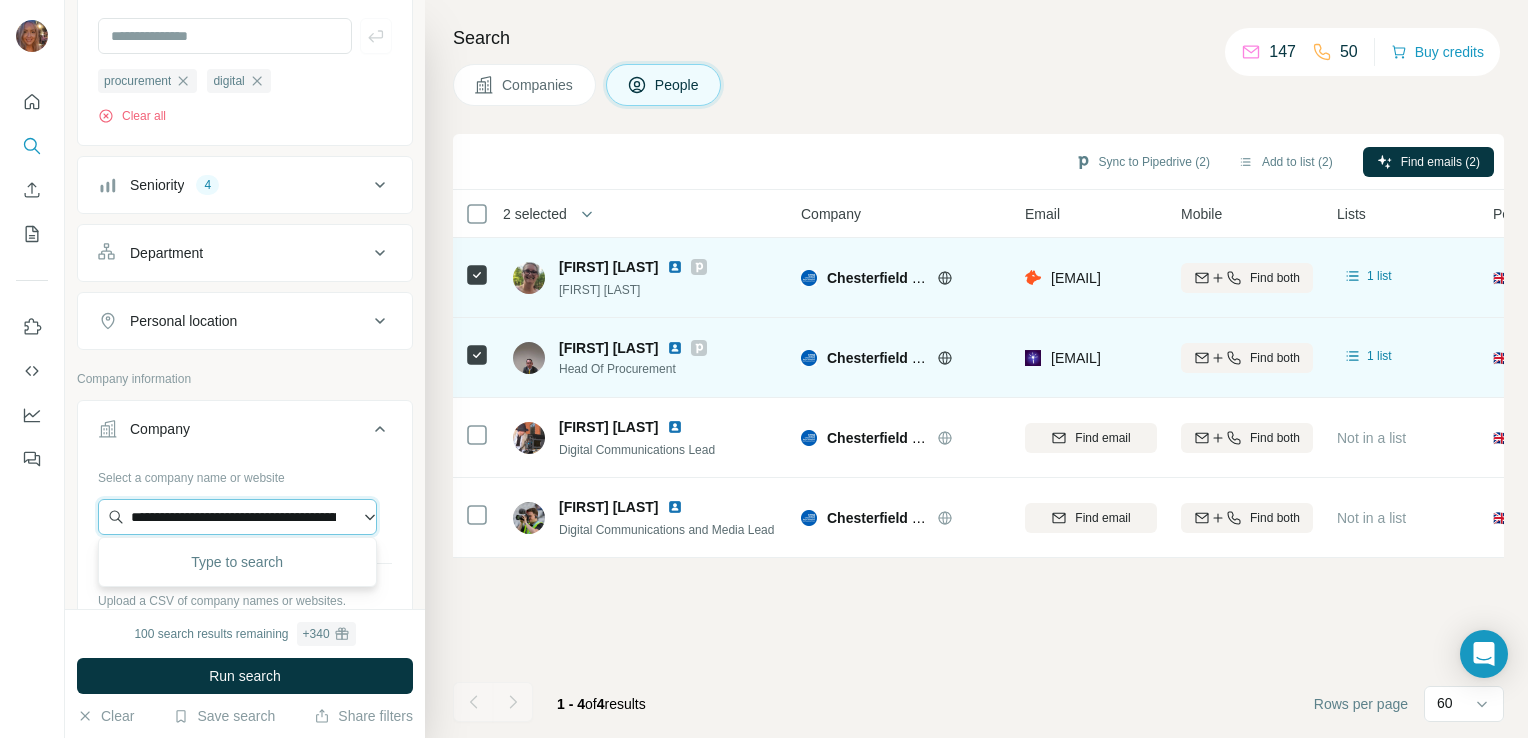 scroll, scrollTop: 0, scrollLeft: 128, axis: horizontal 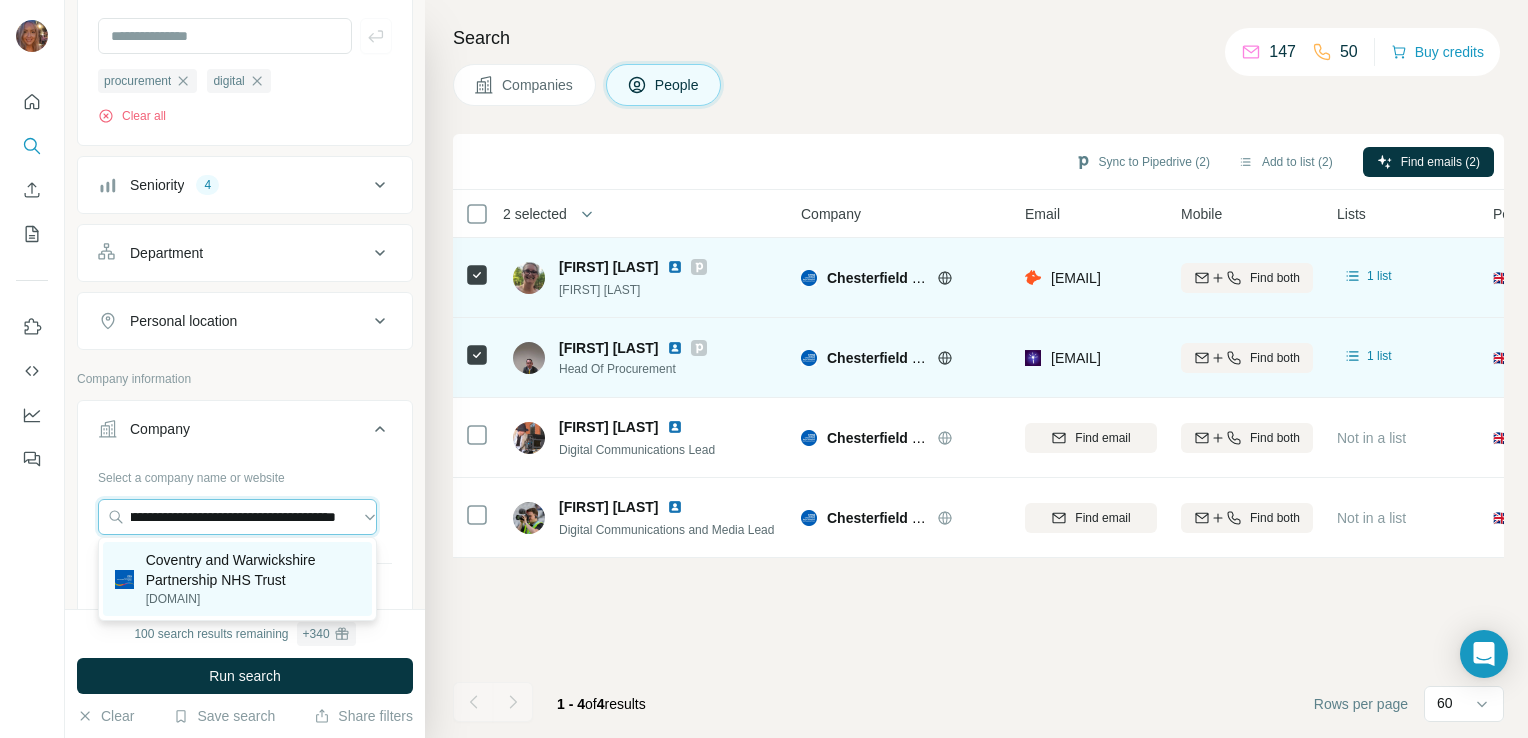 type on "**********" 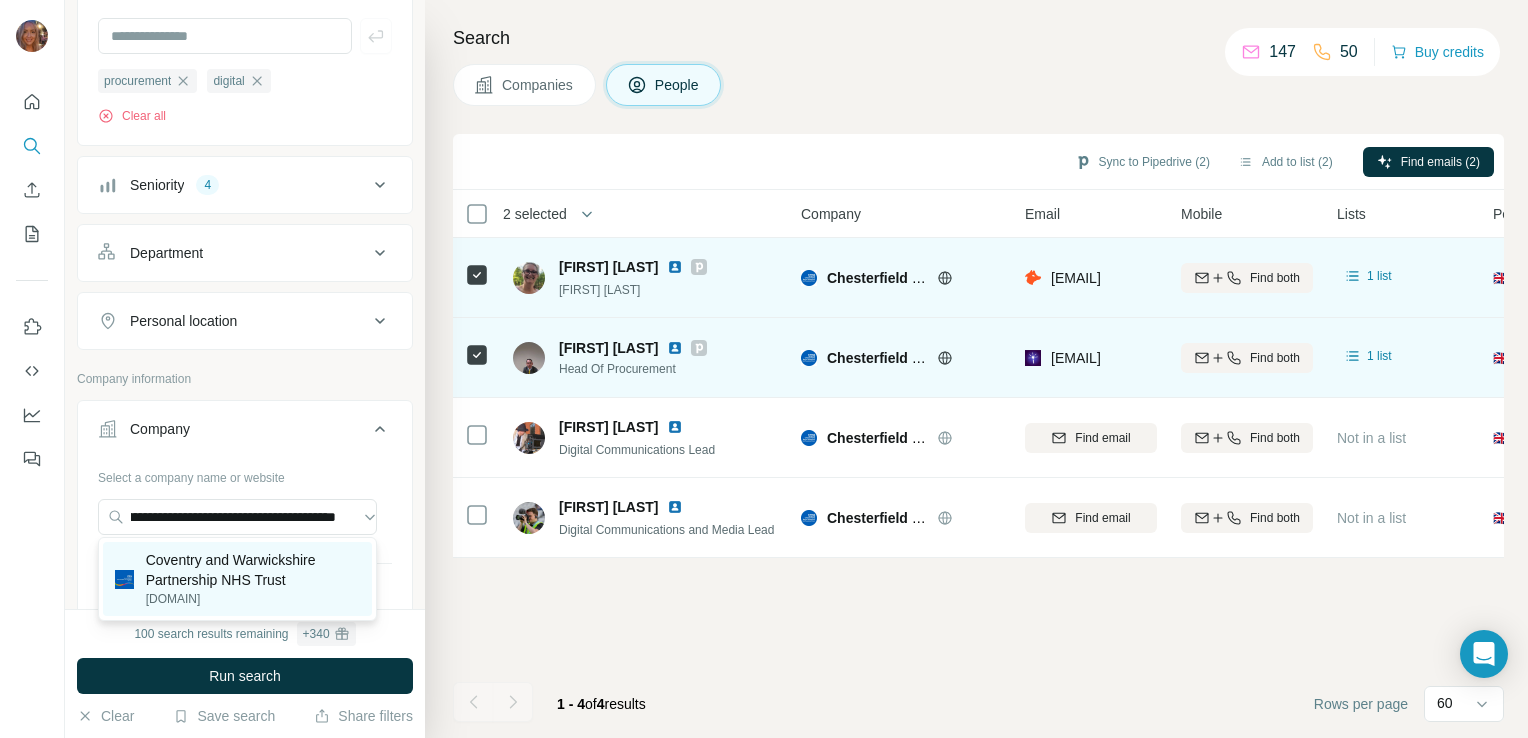 click on "Coventry and Warwickshire Partnership NHS Trust" at bounding box center [253, 570] 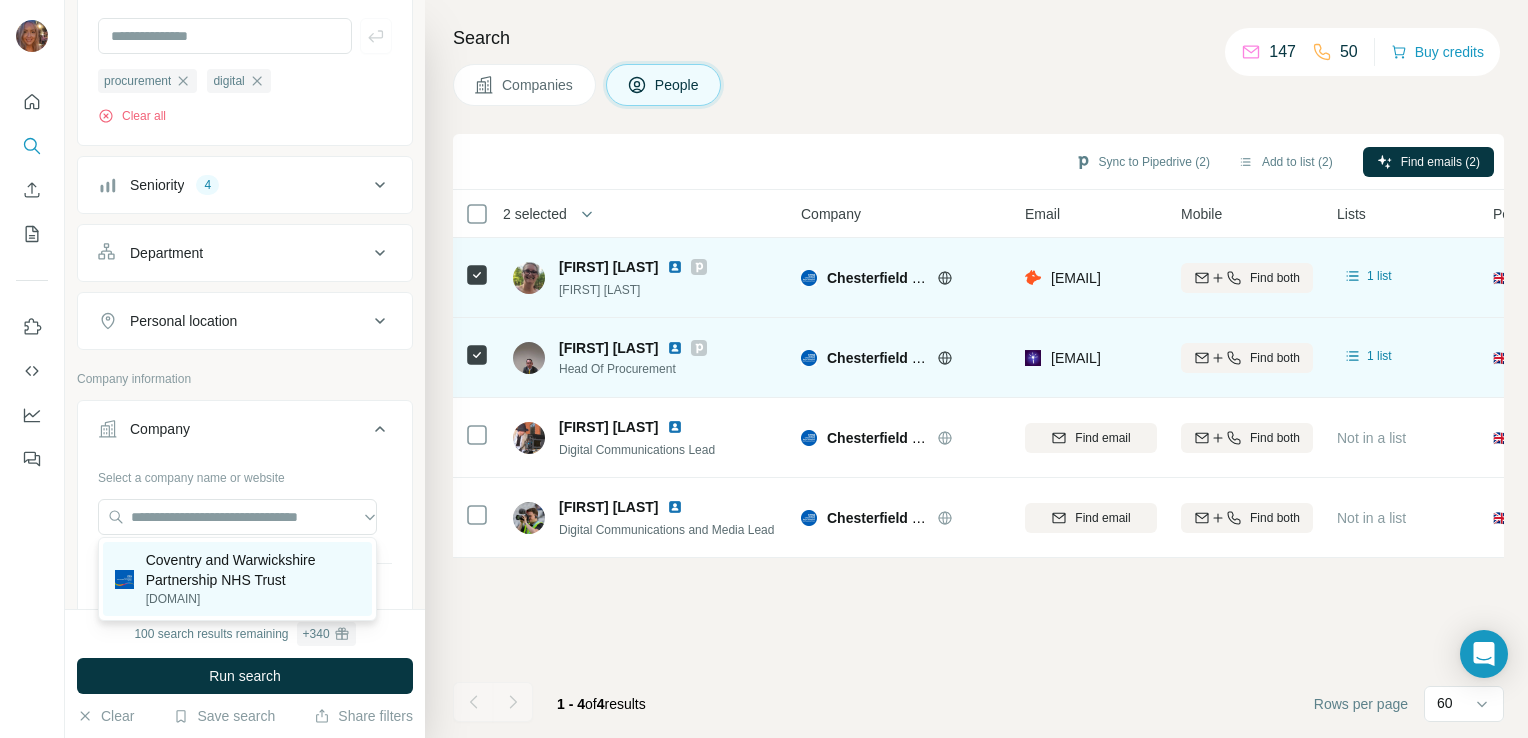 scroll, scrollTop: 0, scrollLeft: 0, axis: both 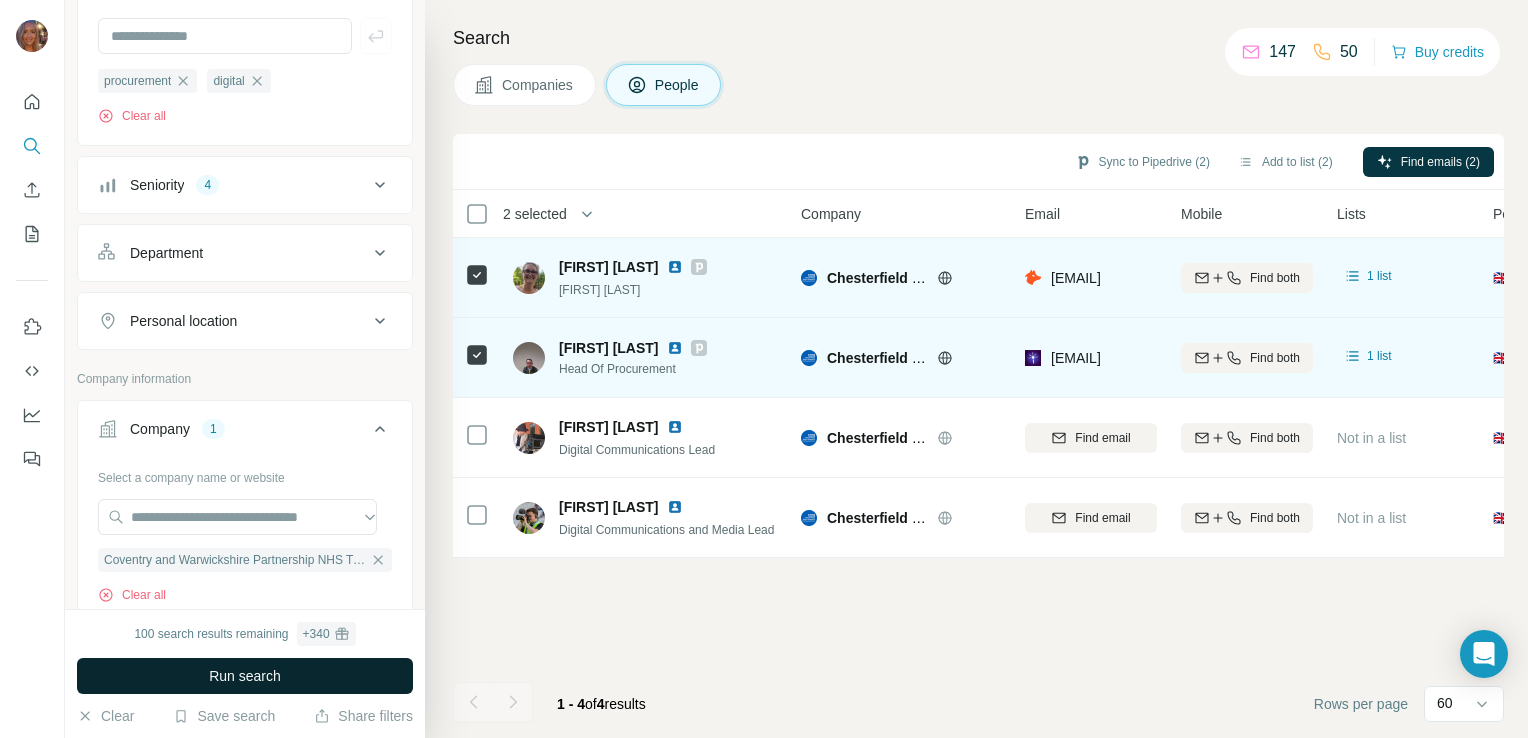 click on "Run search" at bounding box center [245, 676] 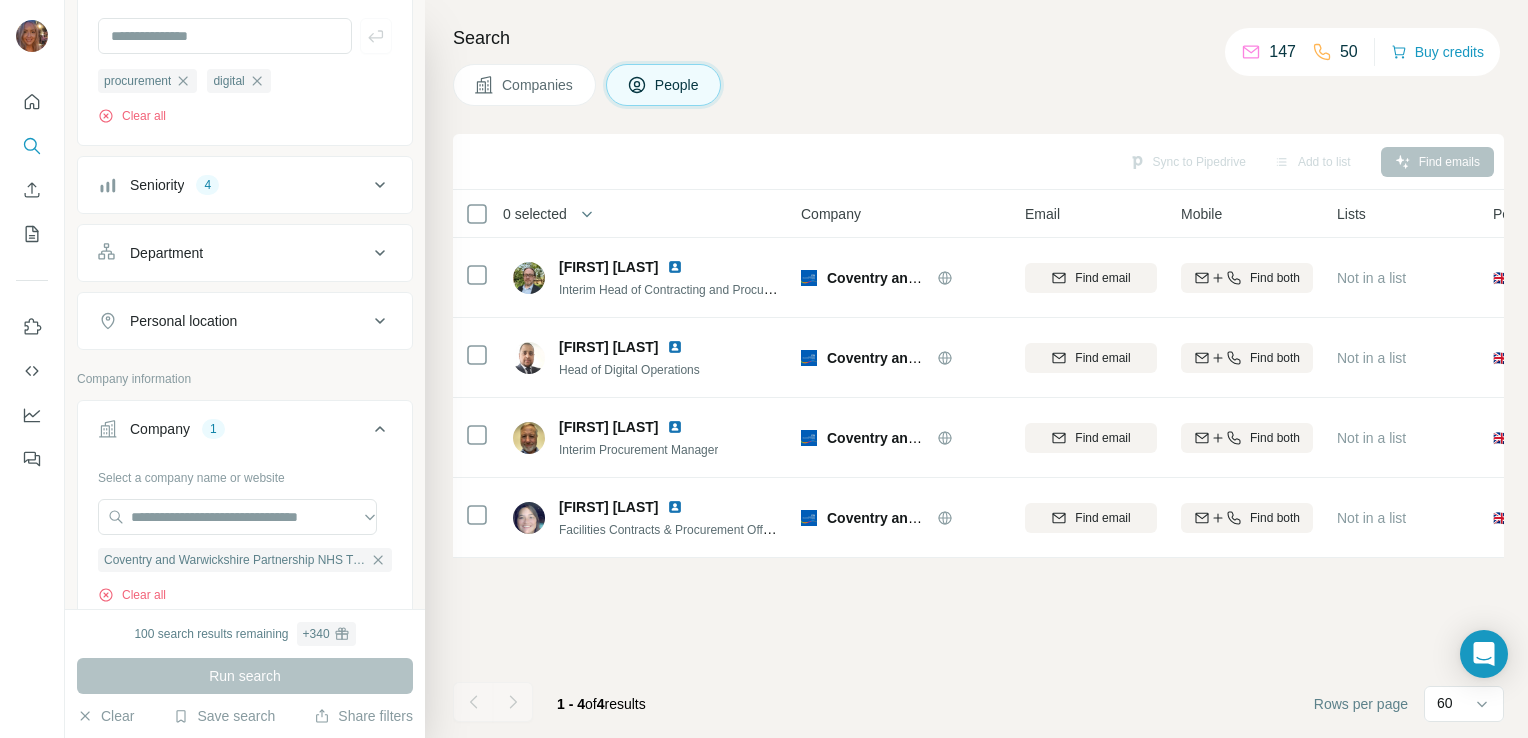 scroll, scrollTop: 0, scrollLeft: 0, axis: both 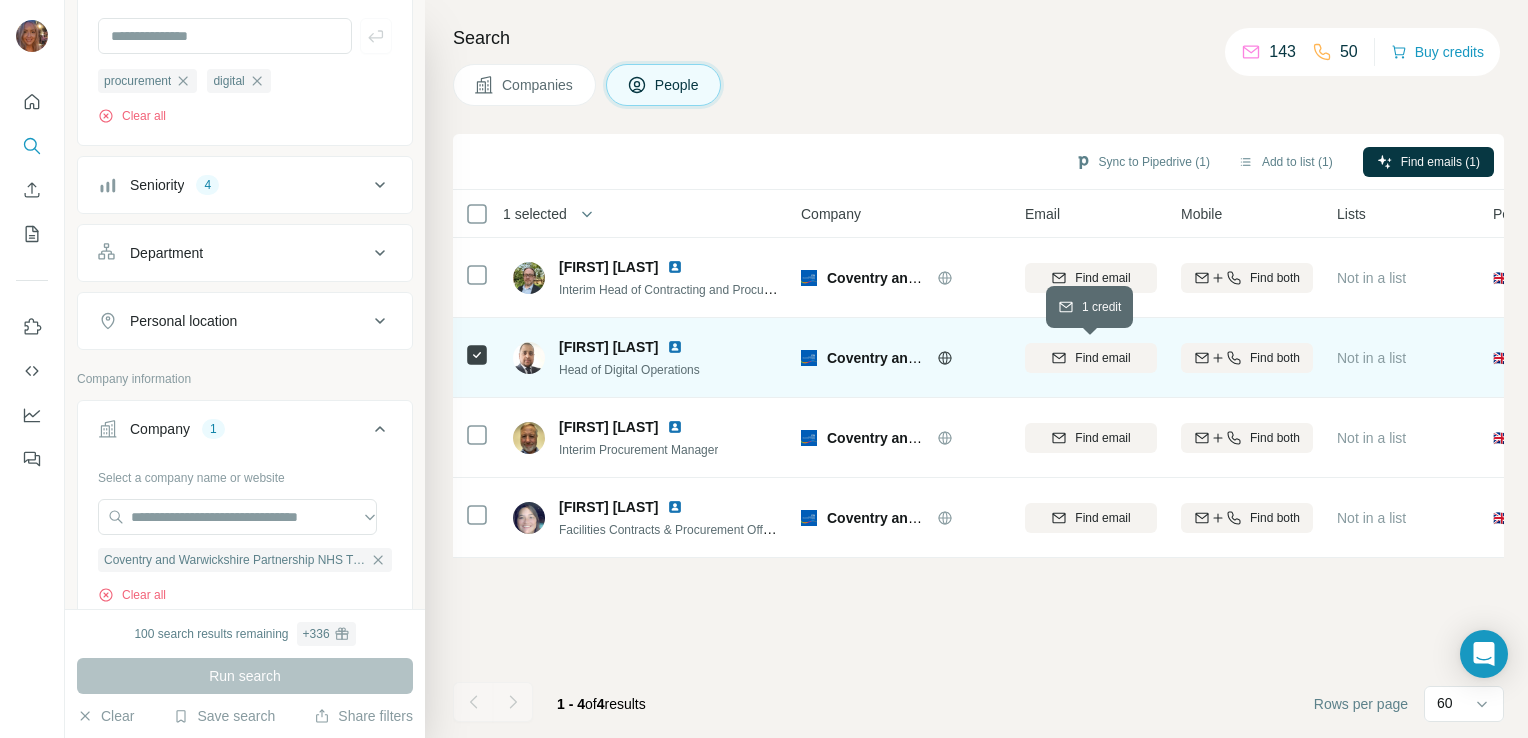 click on "Find email" at bounding box center (1091, 358) 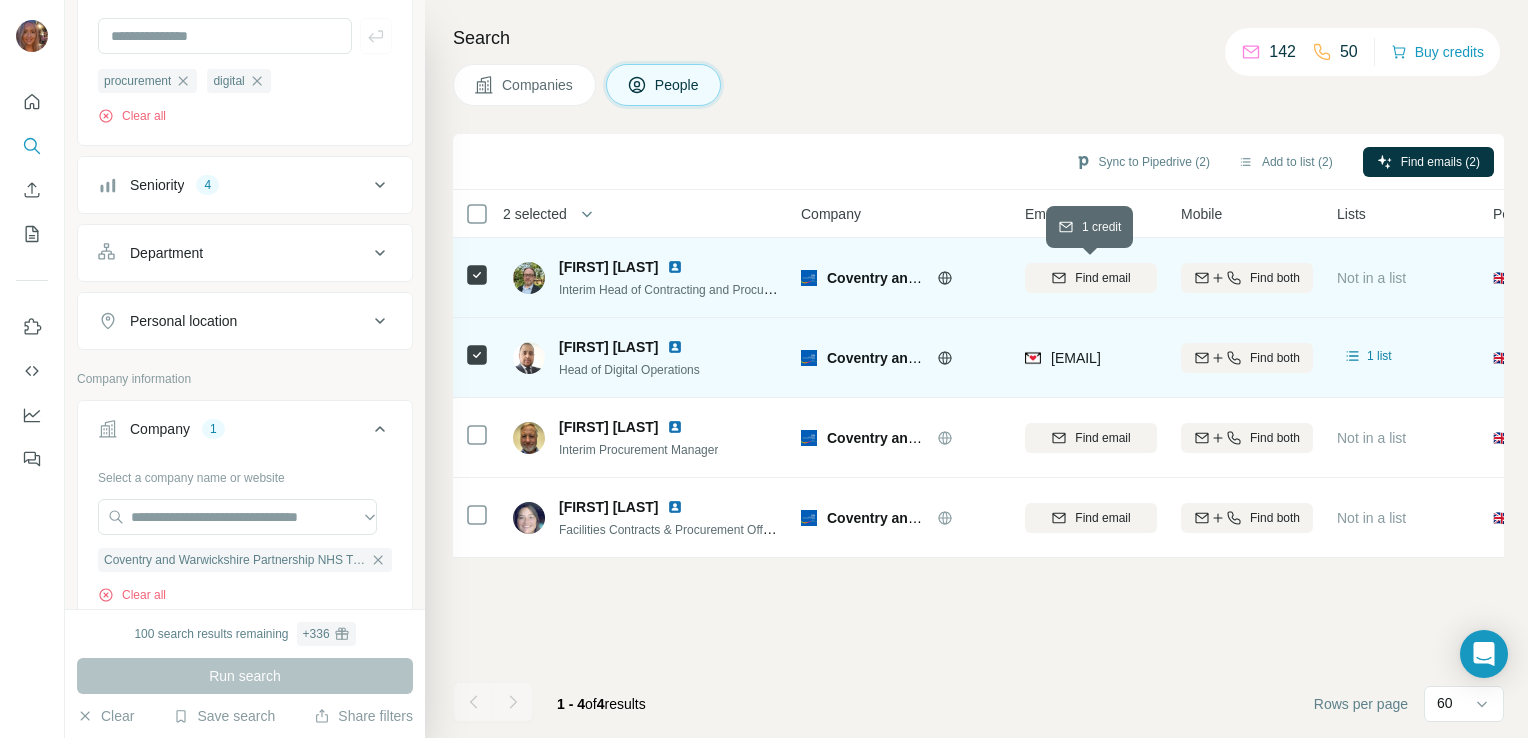 click 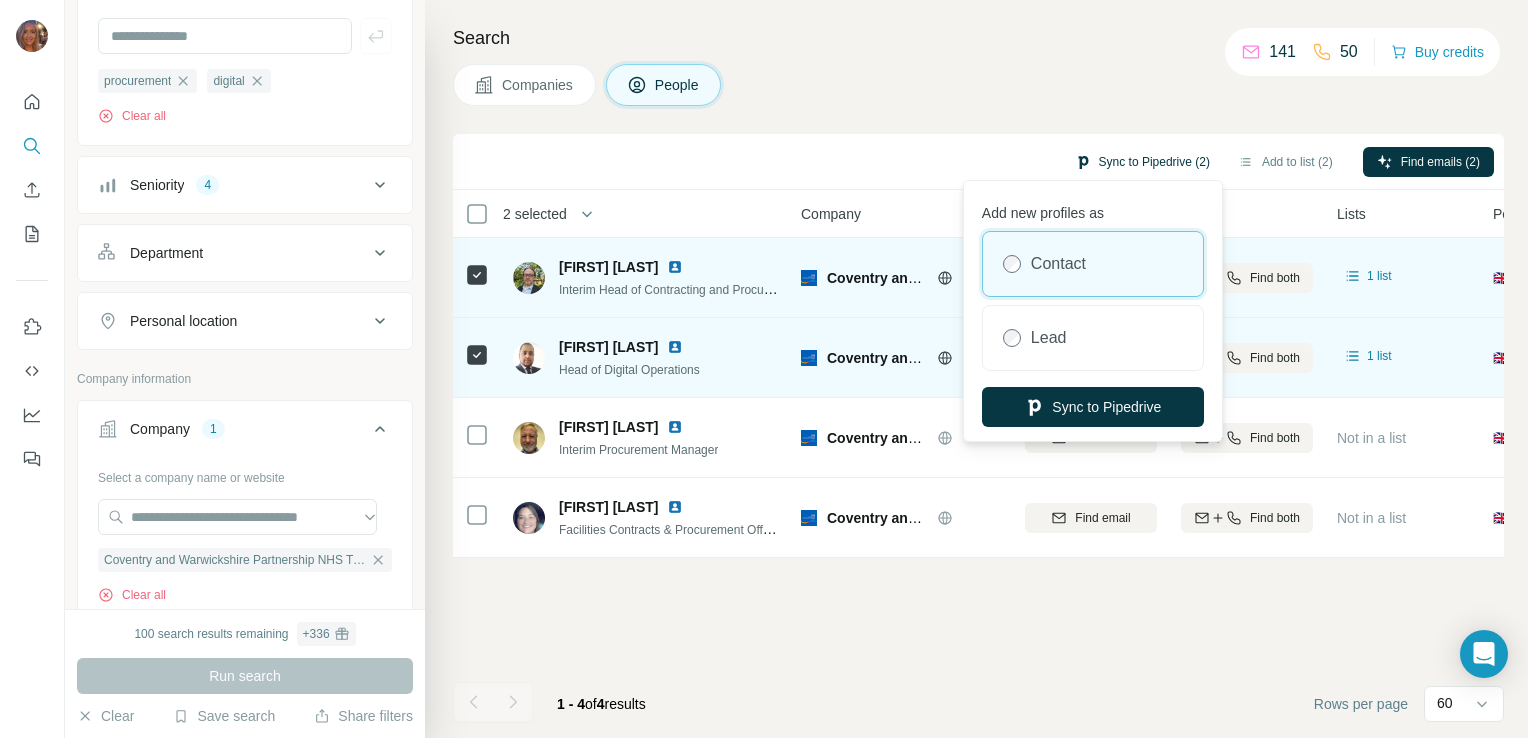 click on "Sync to Pipedrive (2)" at bounding box center (1142, 162) 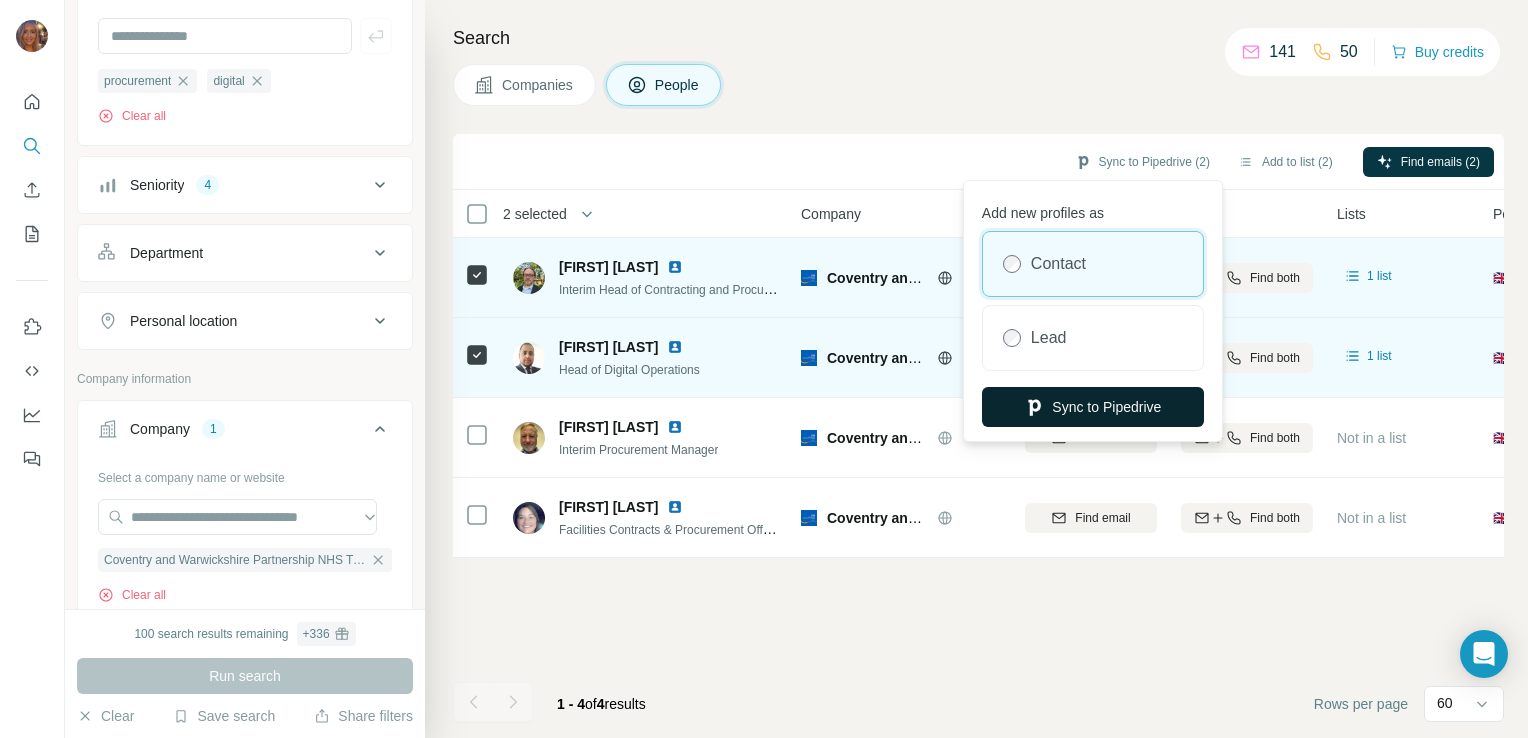 click on "Sync to Pipedrive" at bounding box center (1093, 407) 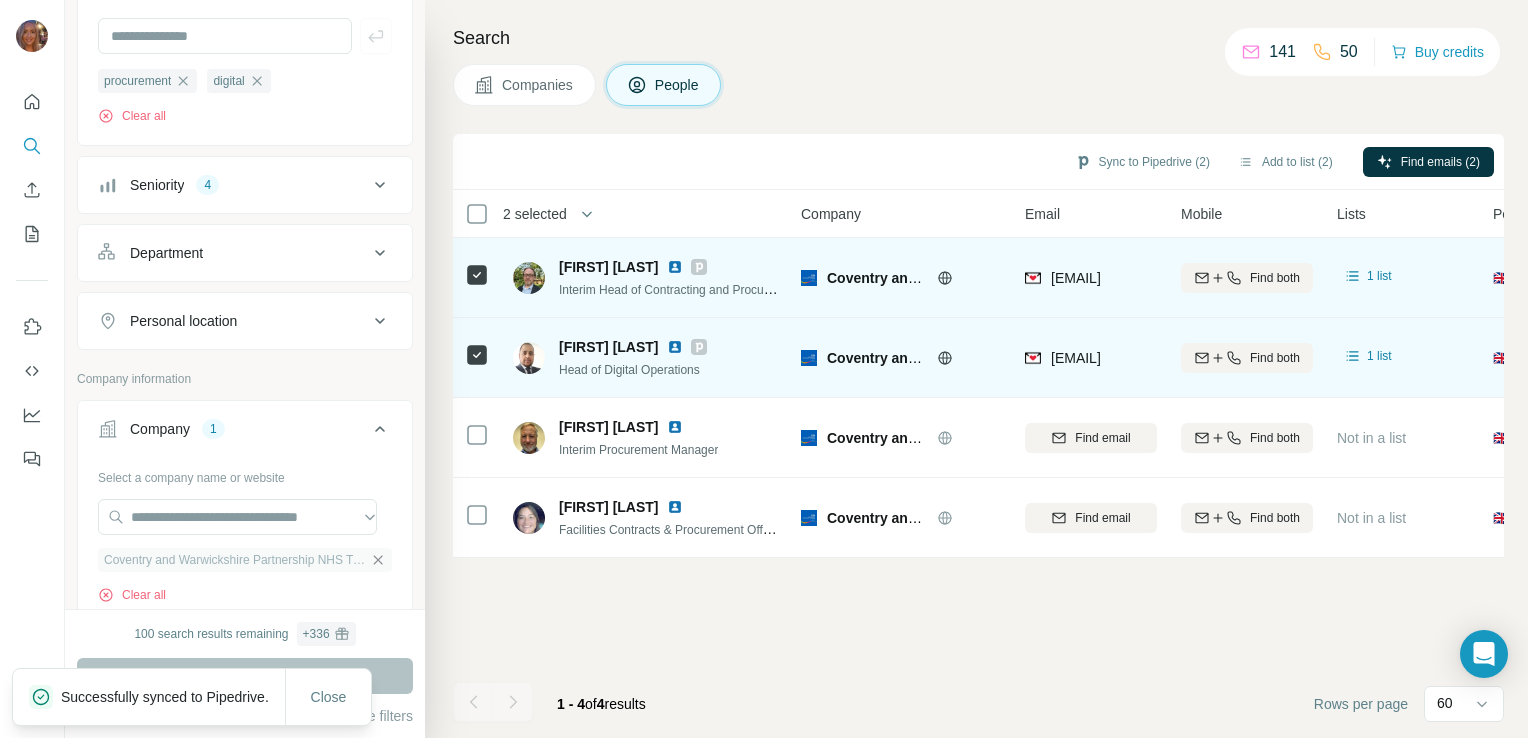 click 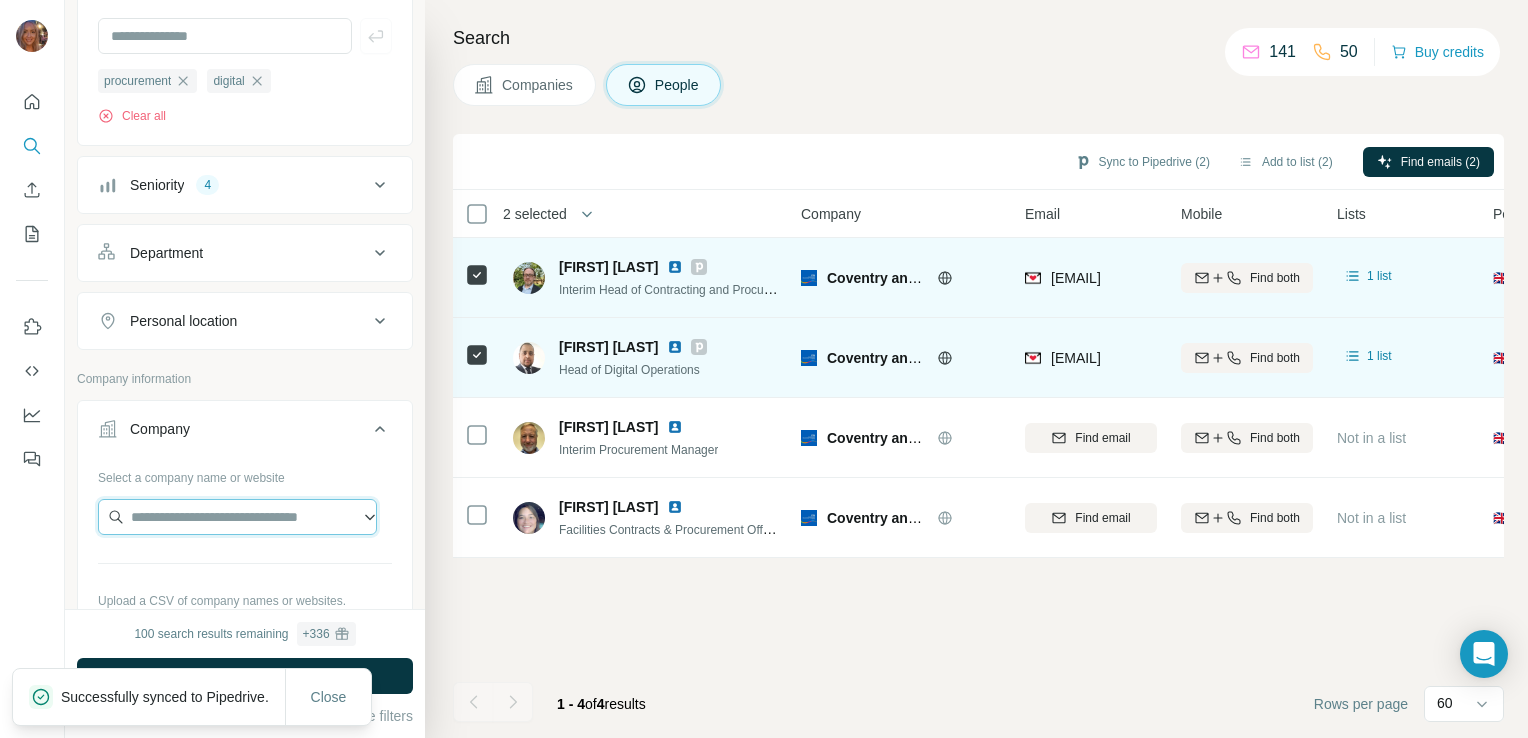 click at bounding box center (237, 517) 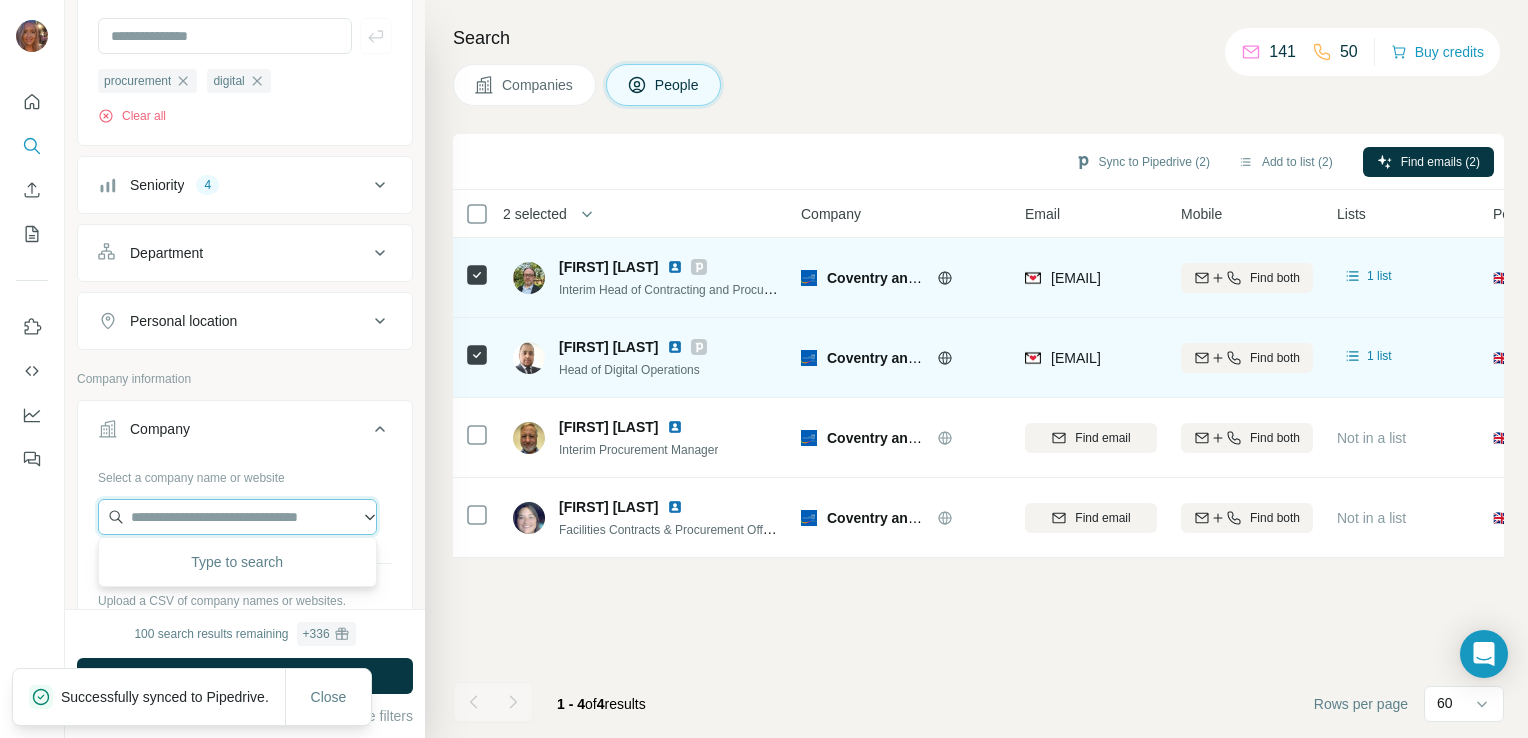 paste on "**********" 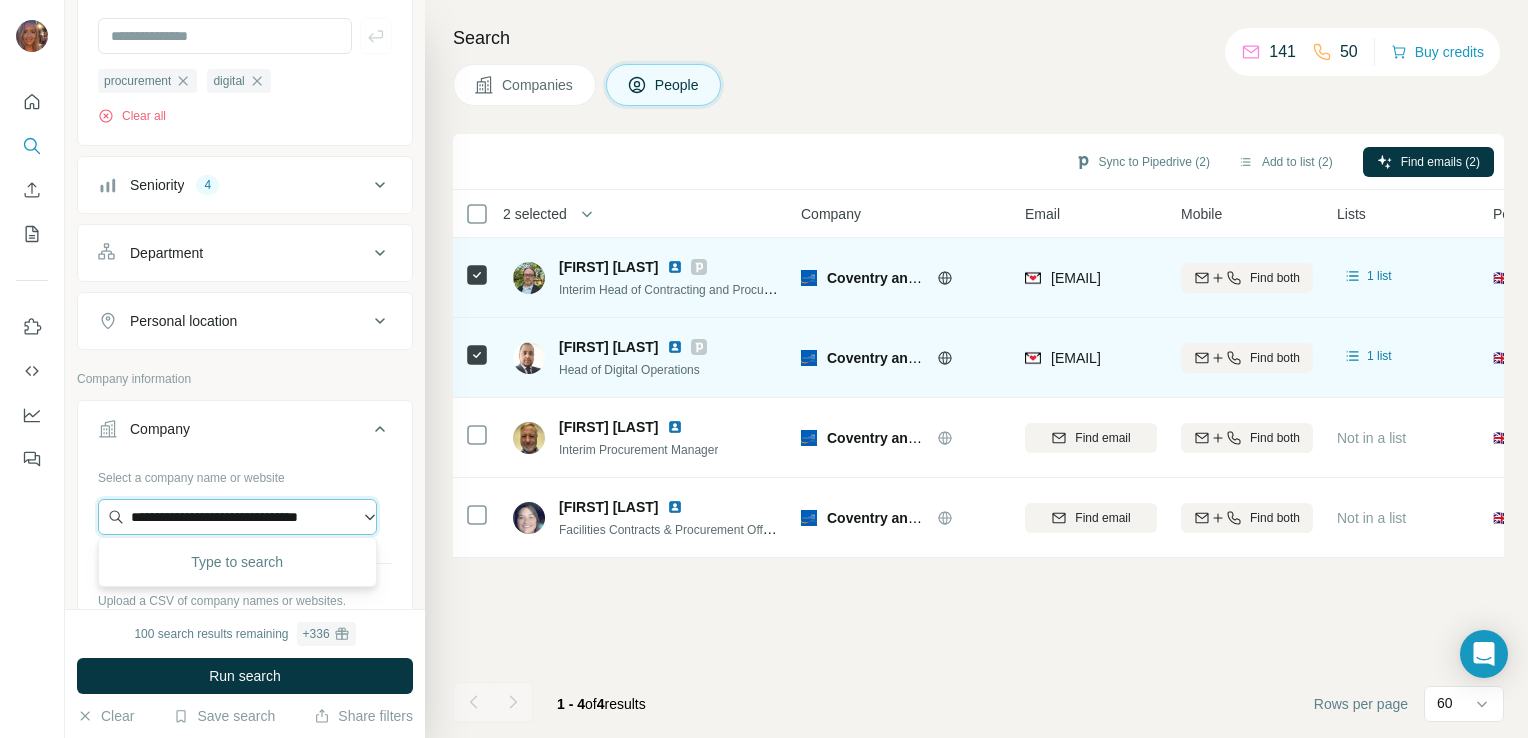 scroll, scrollTop: 0, scrollLeft: 30, axis: horizontal 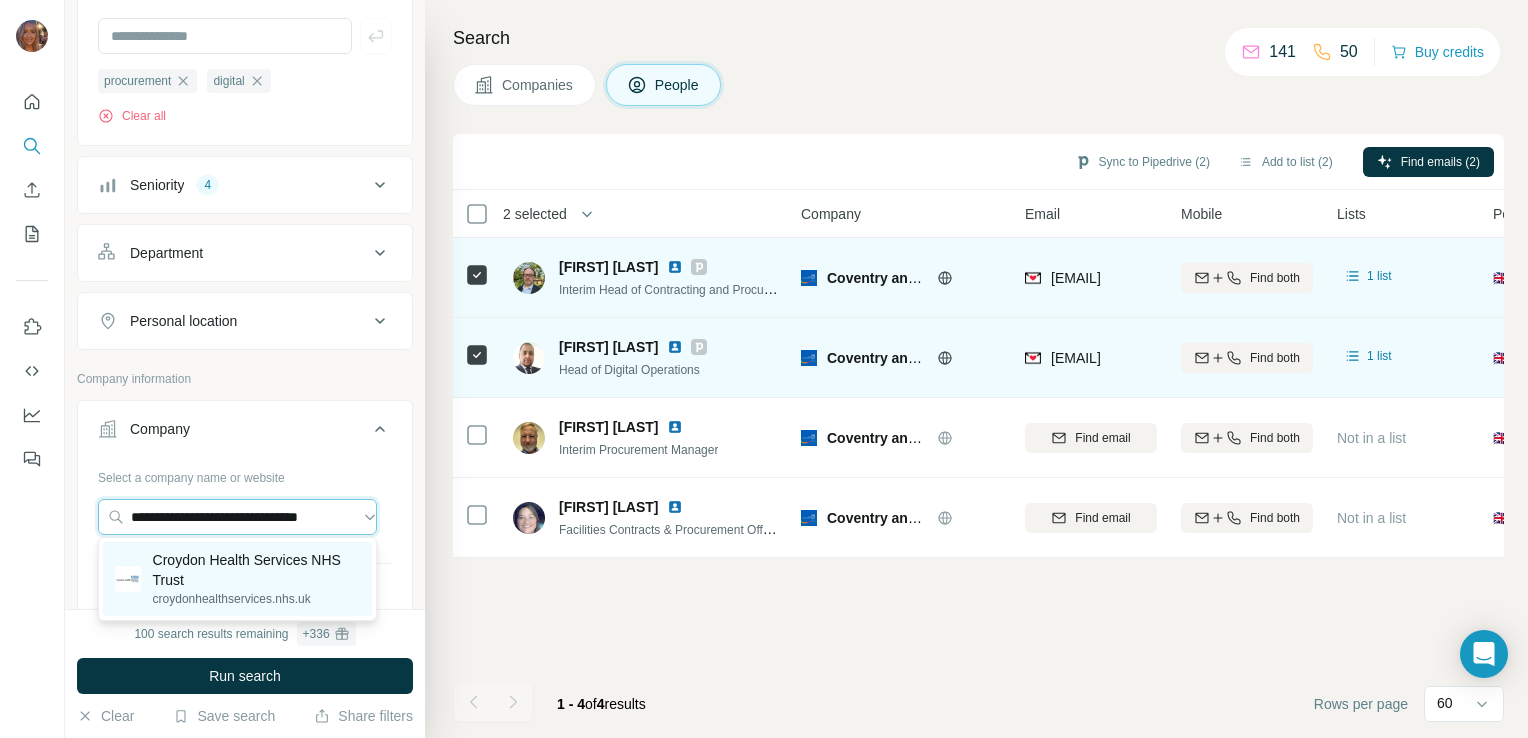 type on "**********" 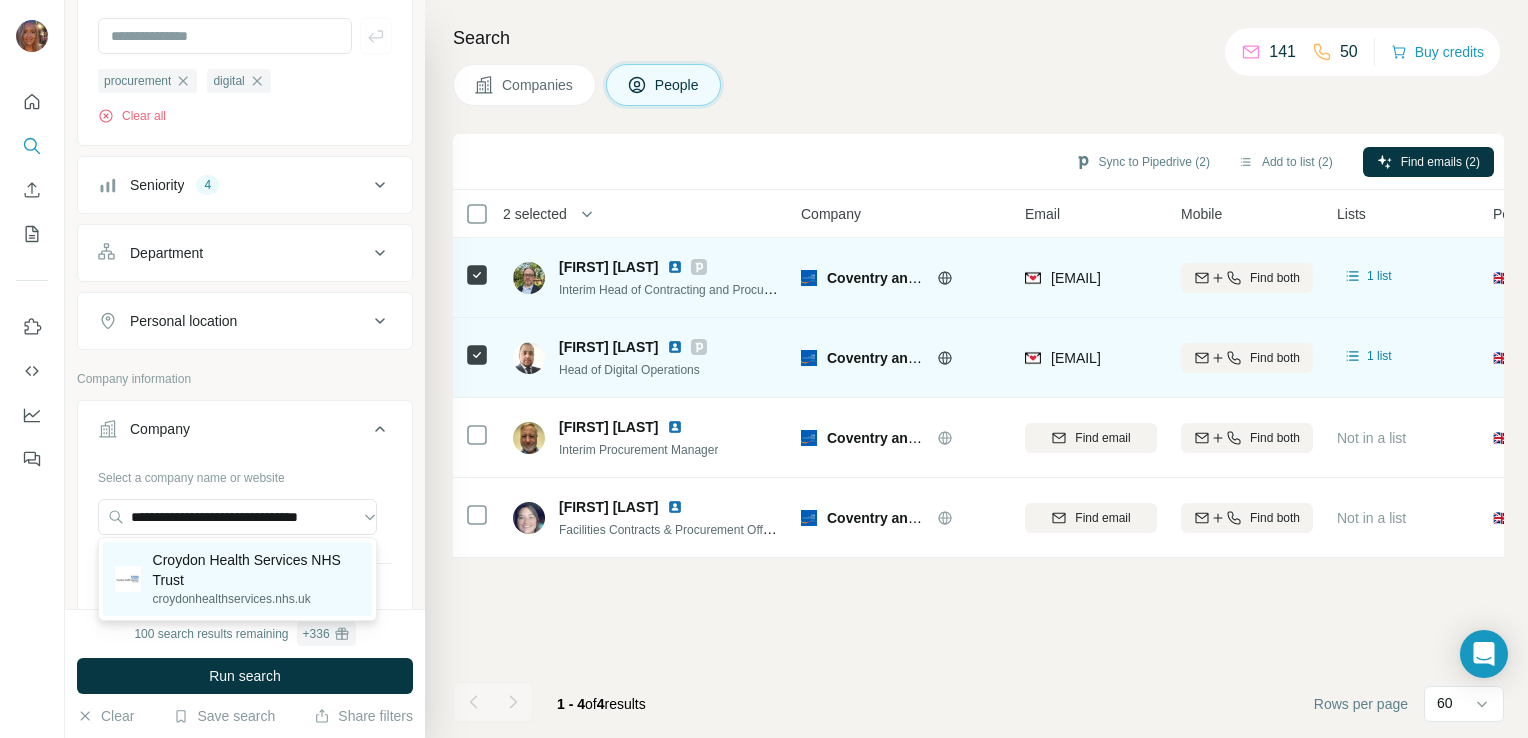 scroll, scrollTop: 0, scrollLeft: 0, axis: both 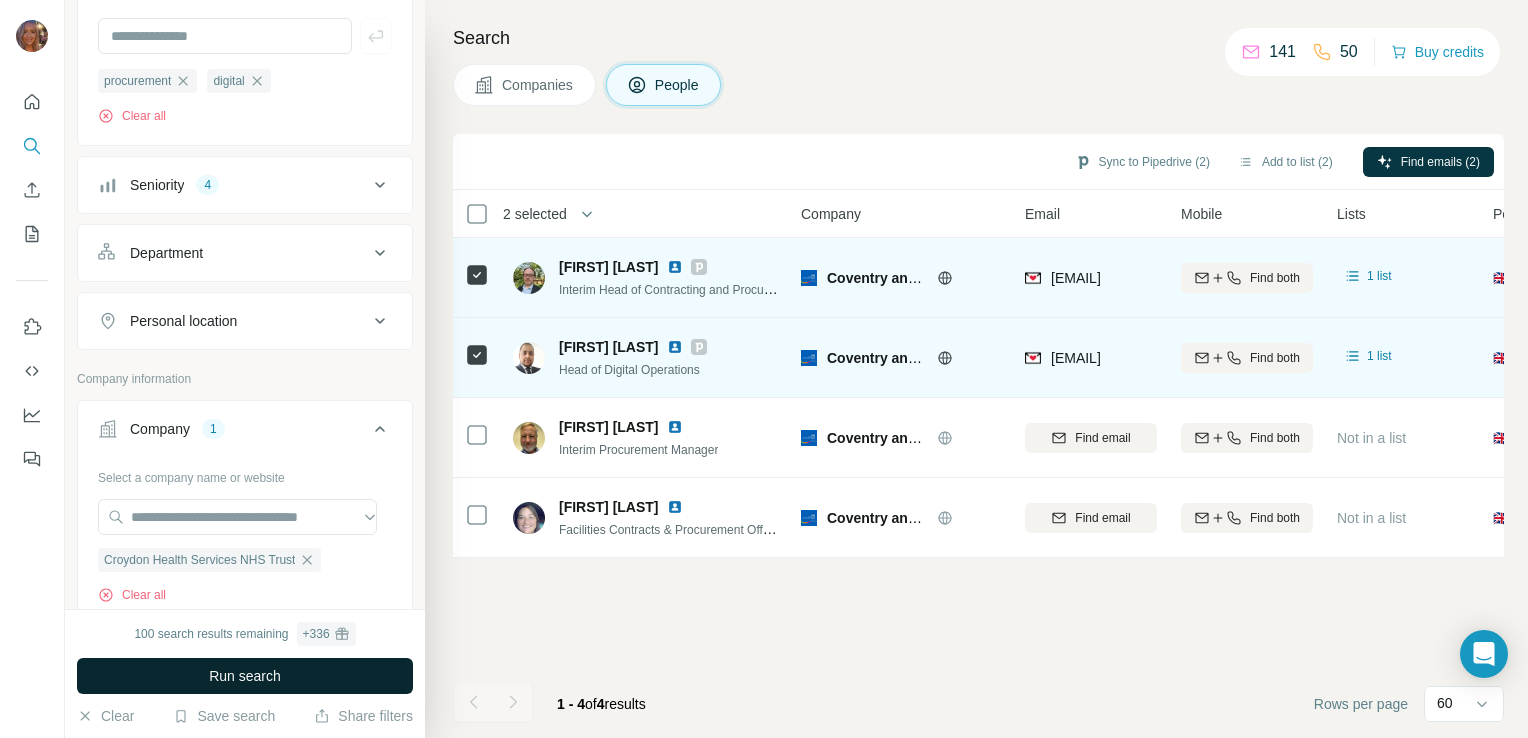 click on "Run search" at bounding box center [245, 676] 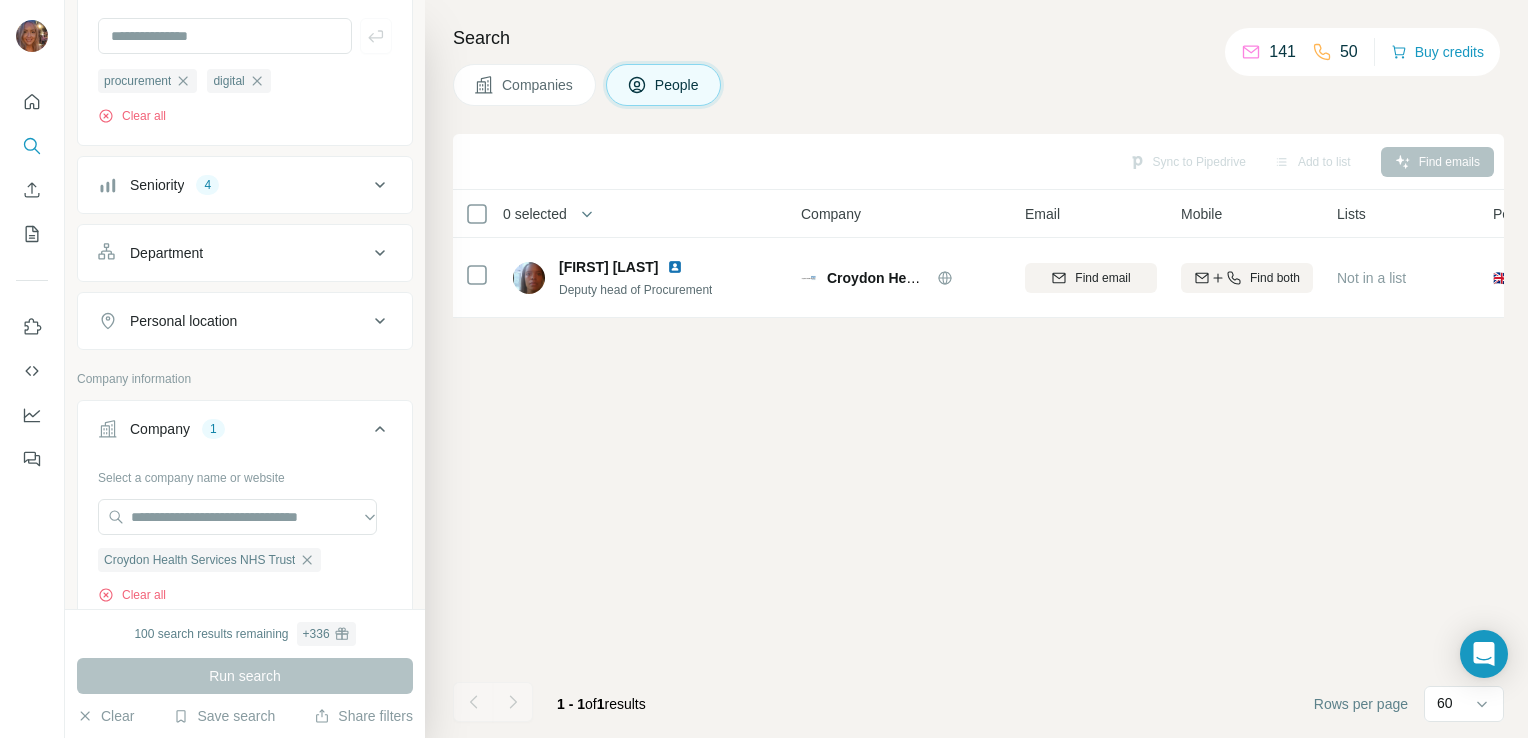 scroll, scrollTop: 0, scrollLeft: 0, axis: both 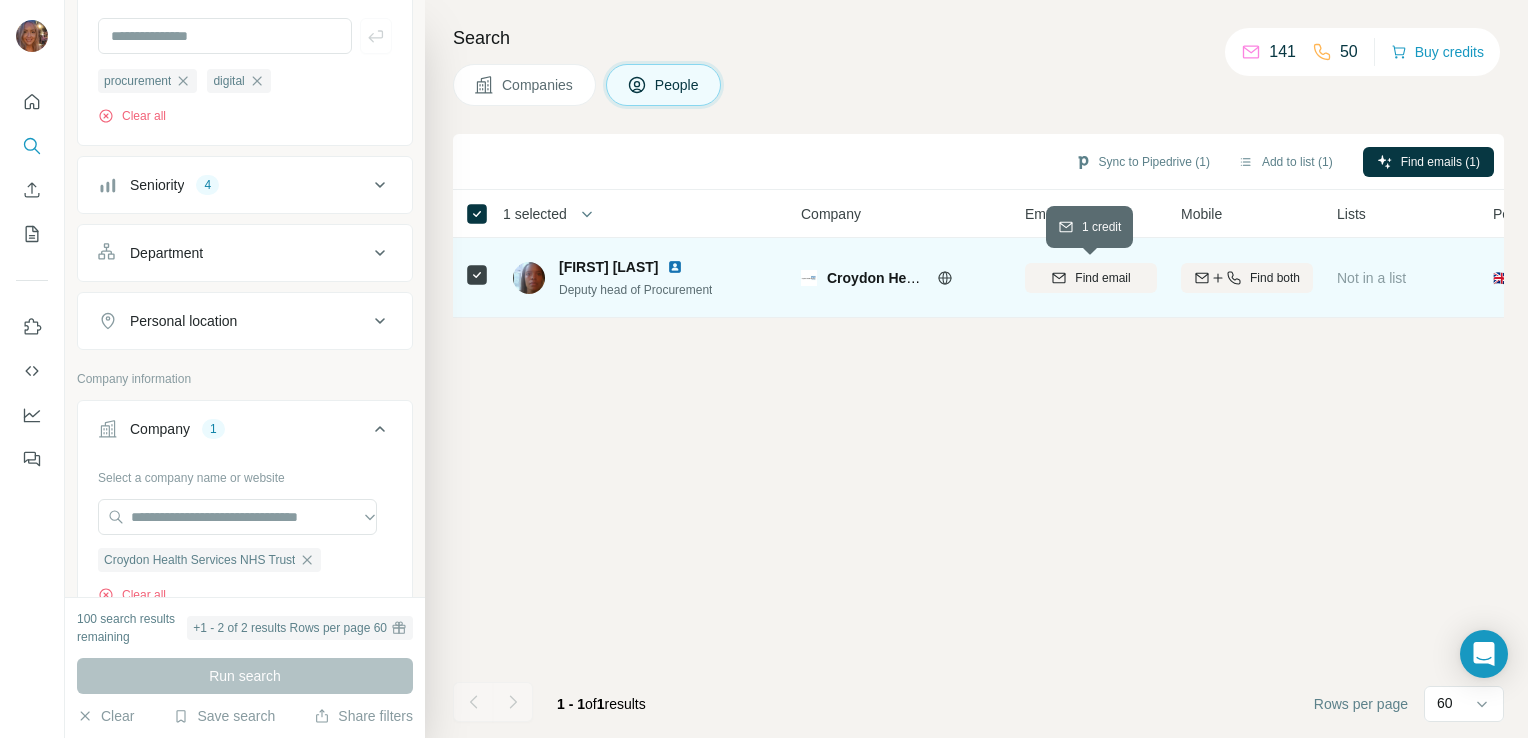 click on "Find email" at bounding box center (1091, 278) 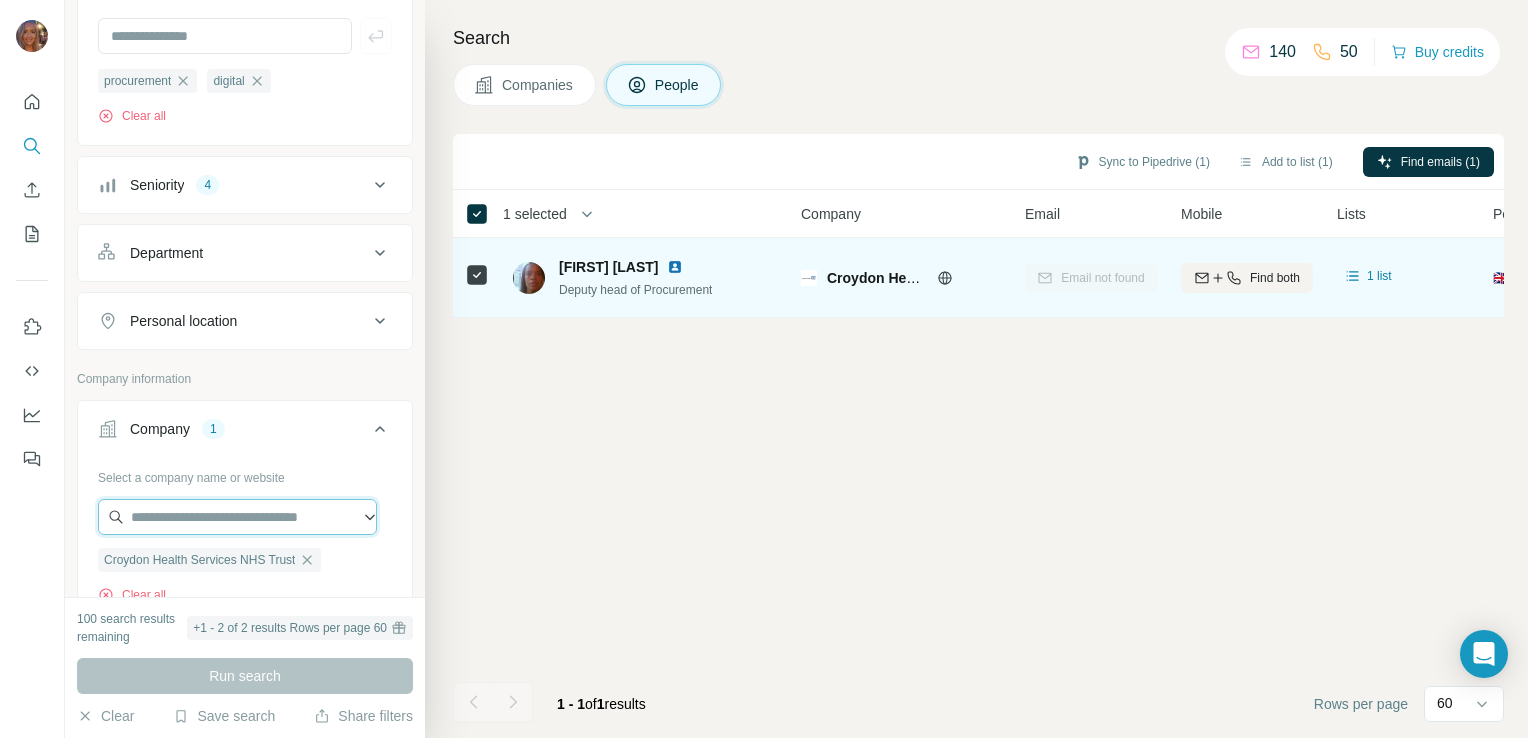 click at bounding box center [237, 517] 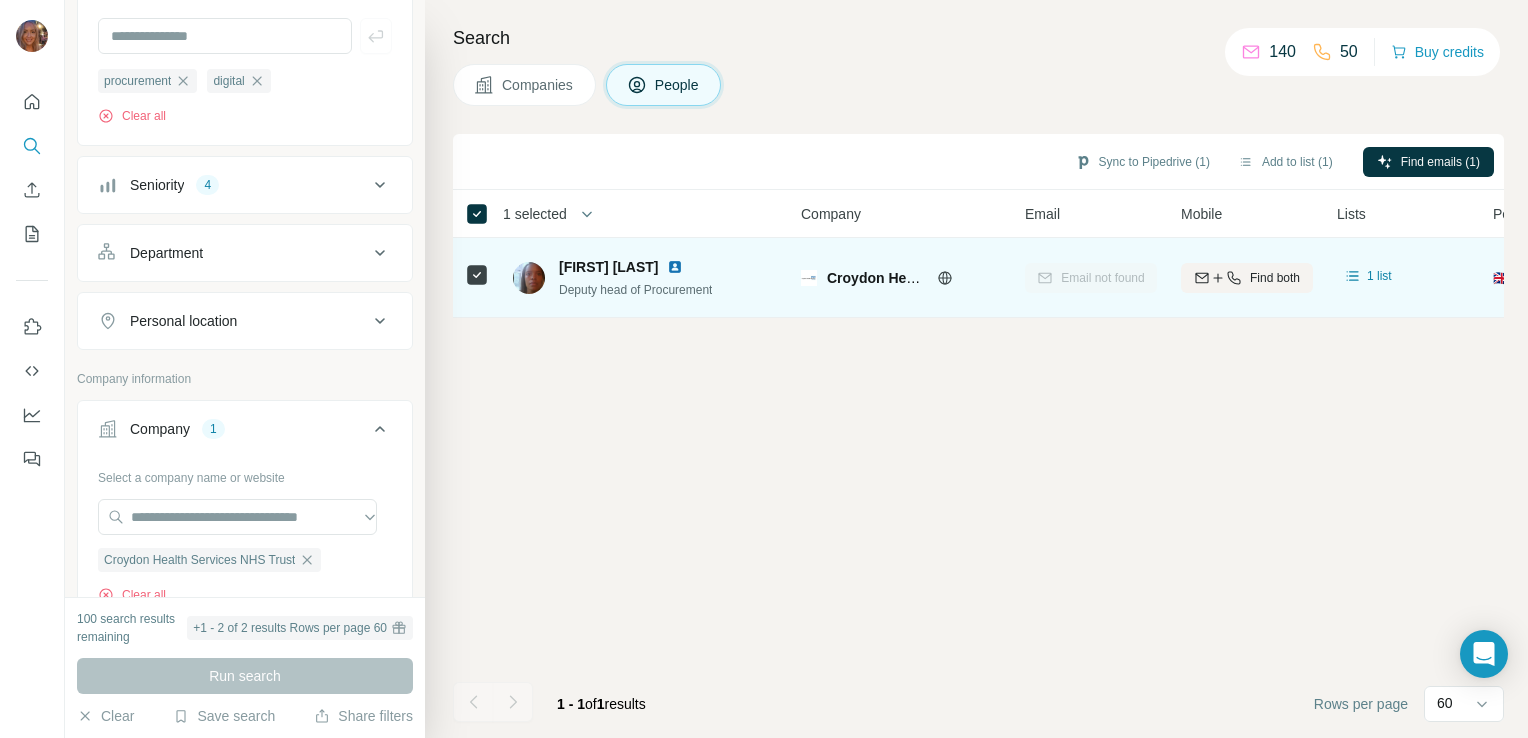 click on "Select a company name or website Croydon Health Services NHS Trust   Clear all Upload a CSV of company names or websites. Your list is private and won't be saved or shared. Upload a list of companies" at bounding box center [245, 605] 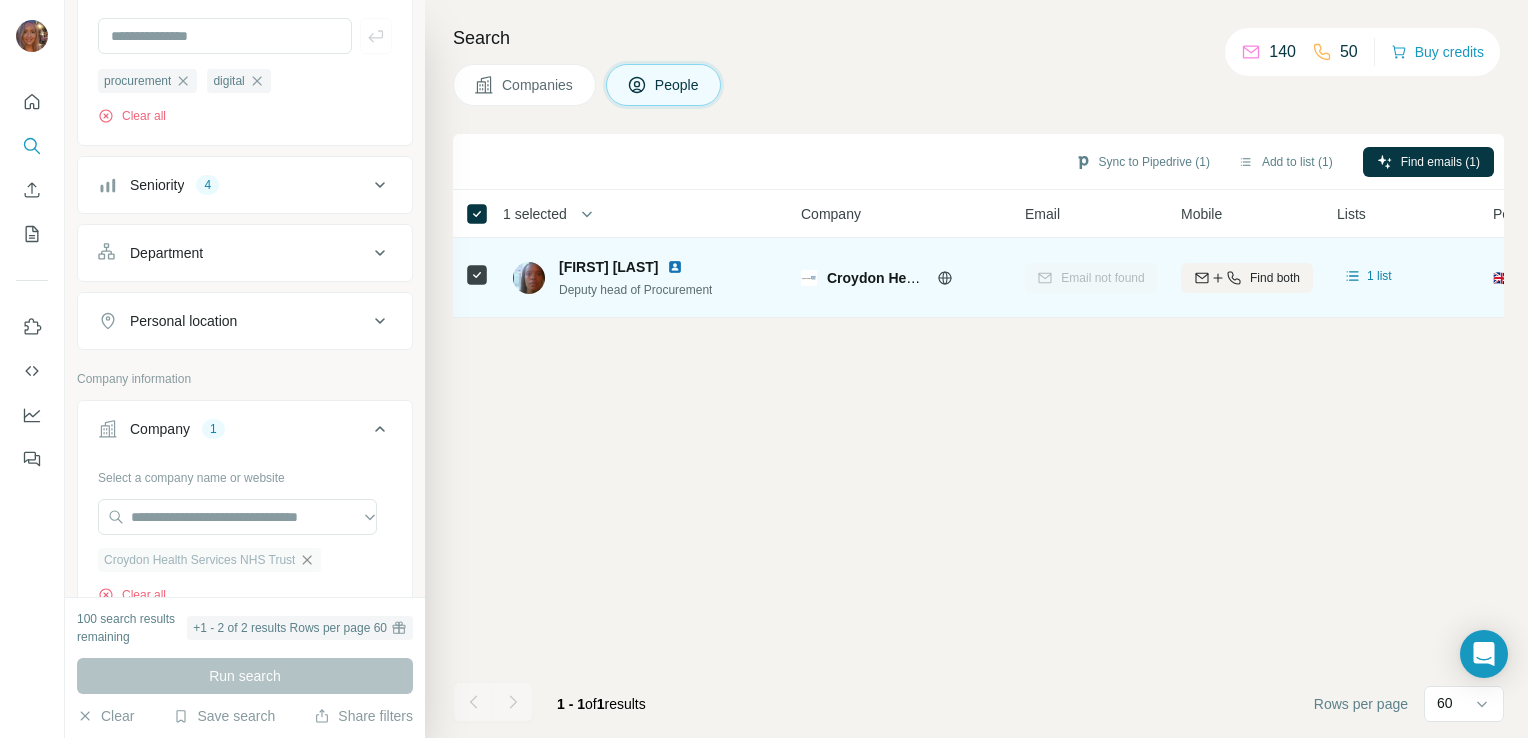 click 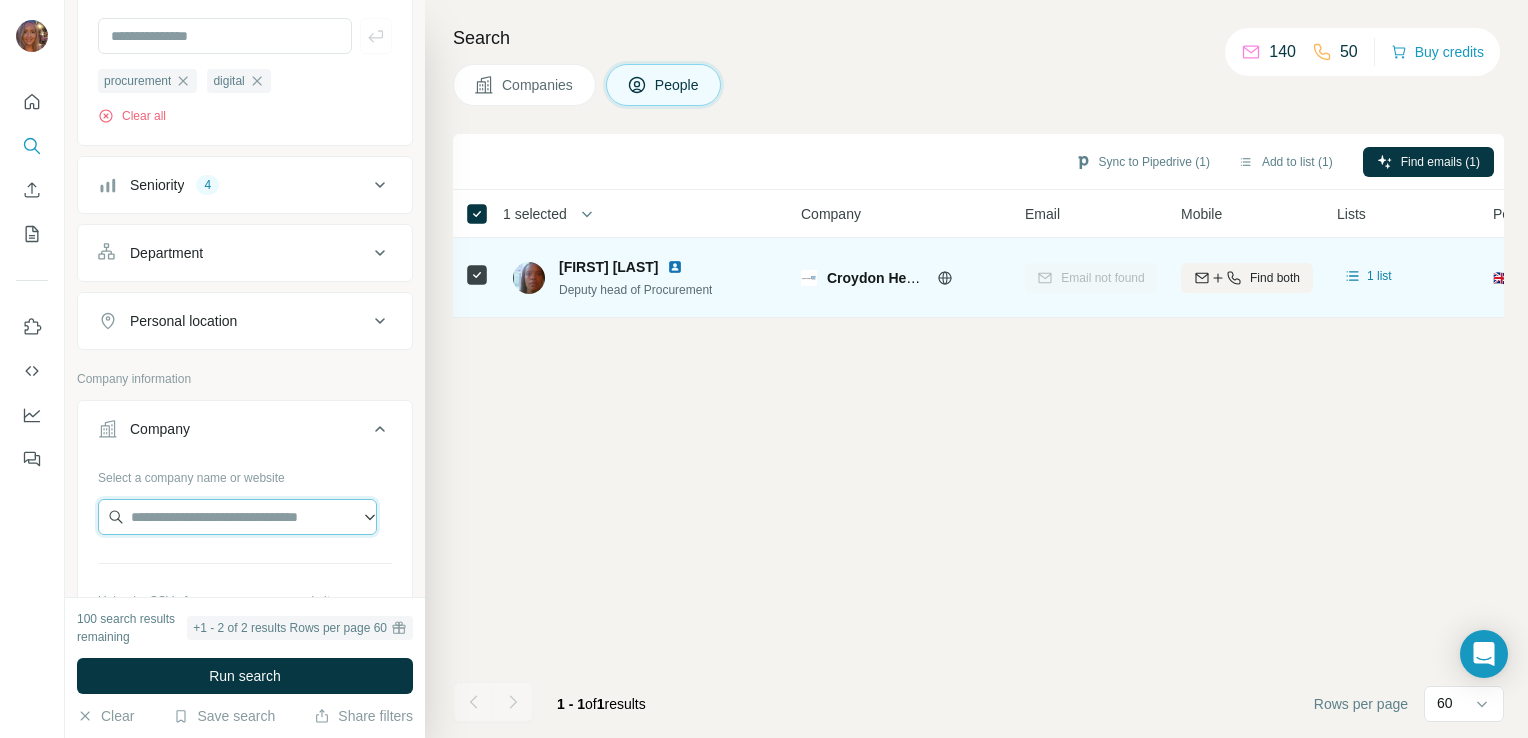 click at bounding box center (237, 517) 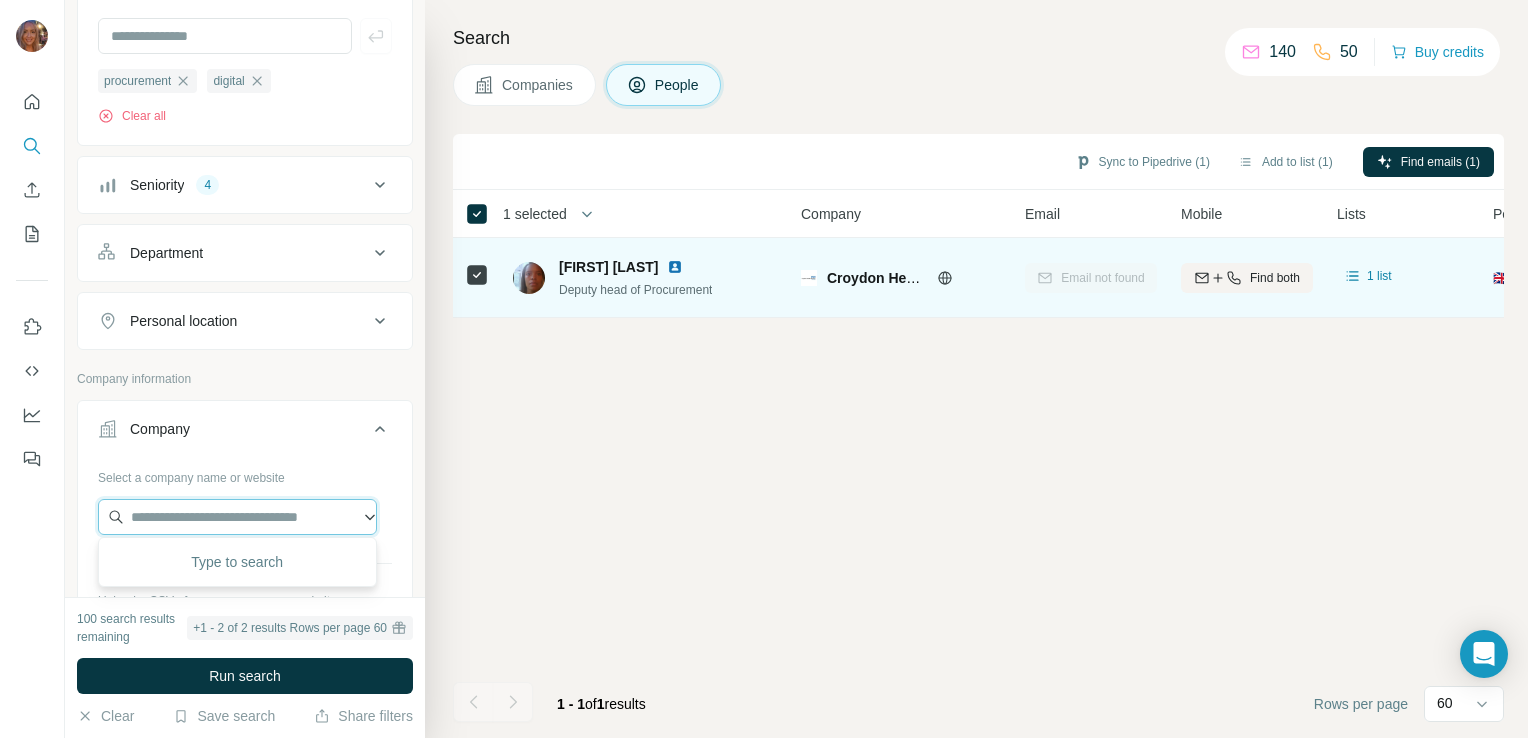 paste on "**********" 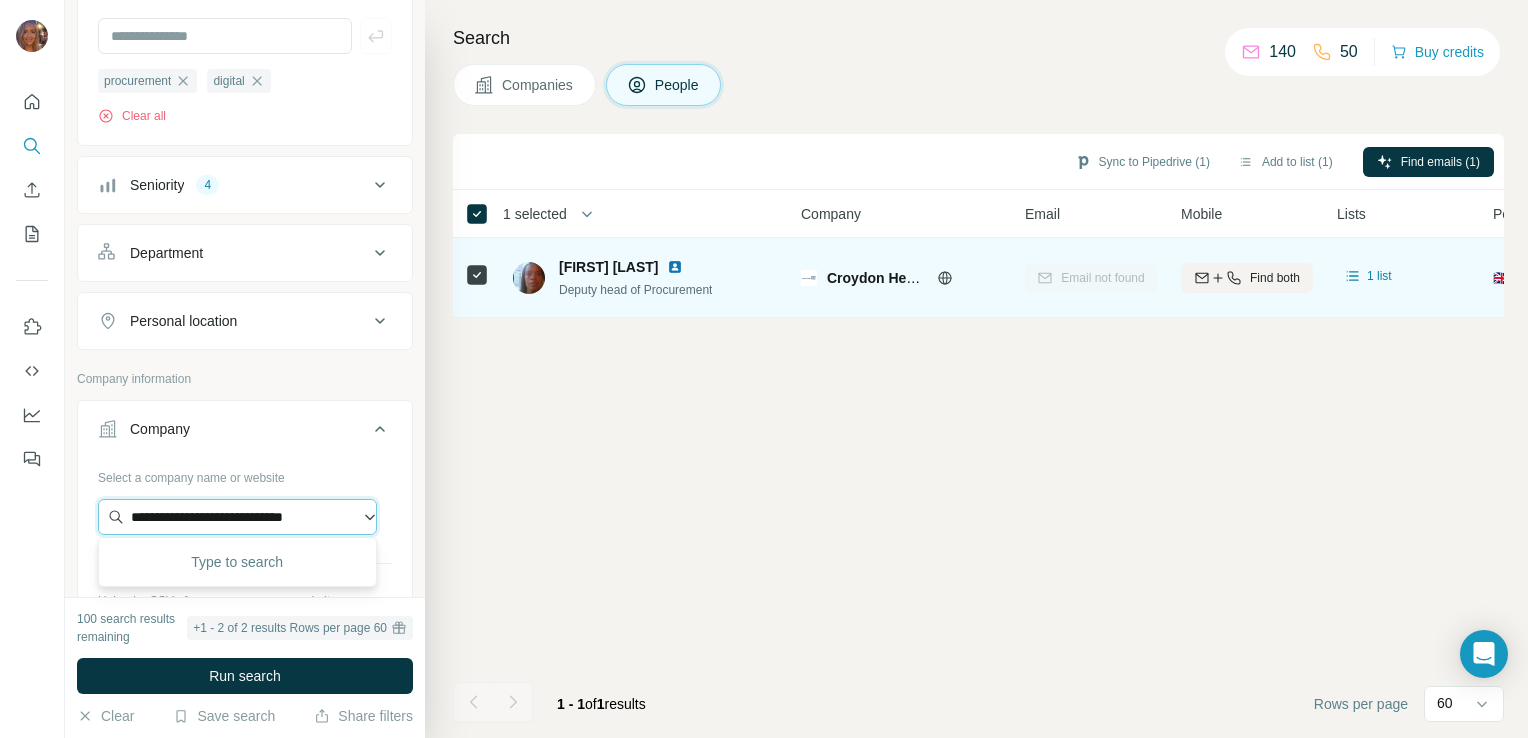 scroll, scrollTop: 0, scrollLeft: 12, axis: horizontal 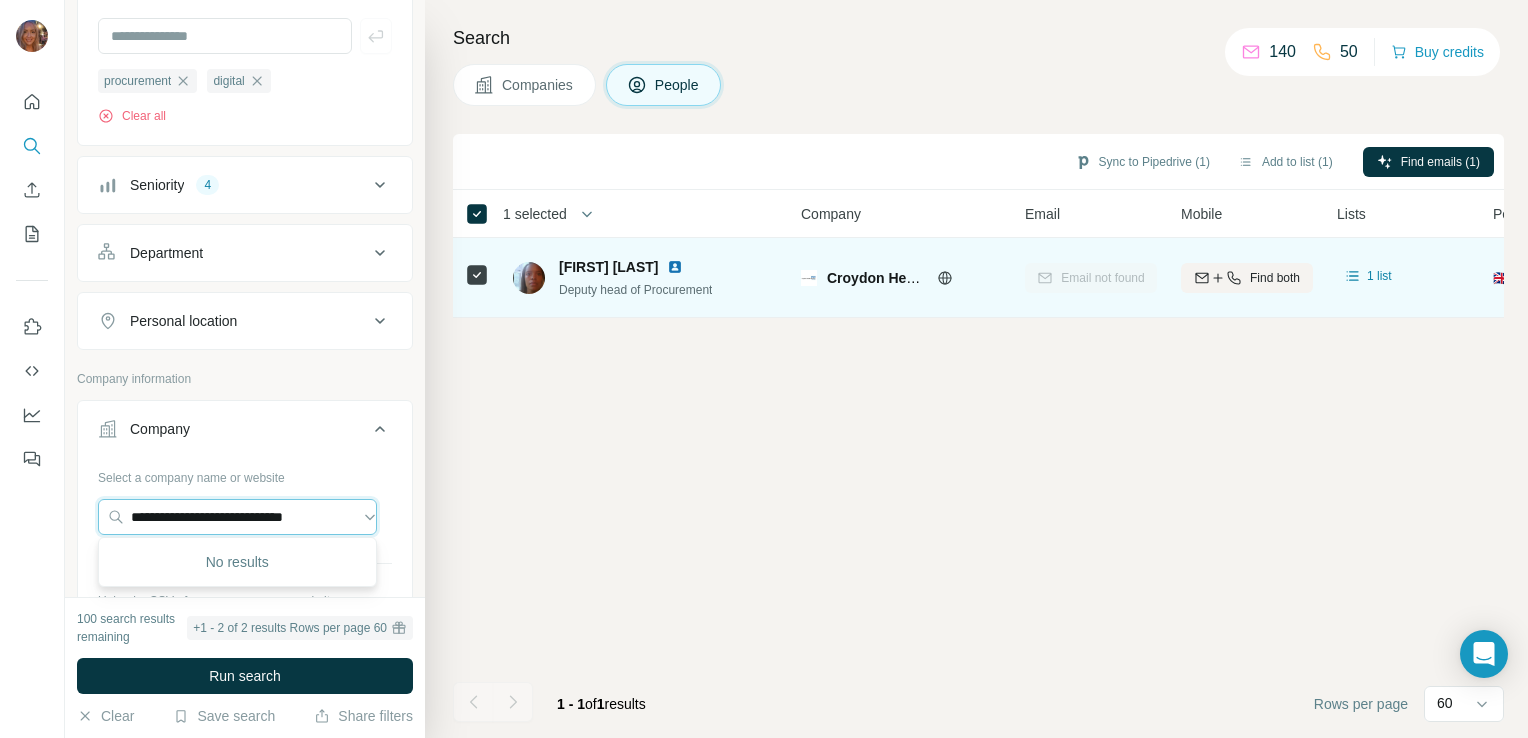 type on "**********" 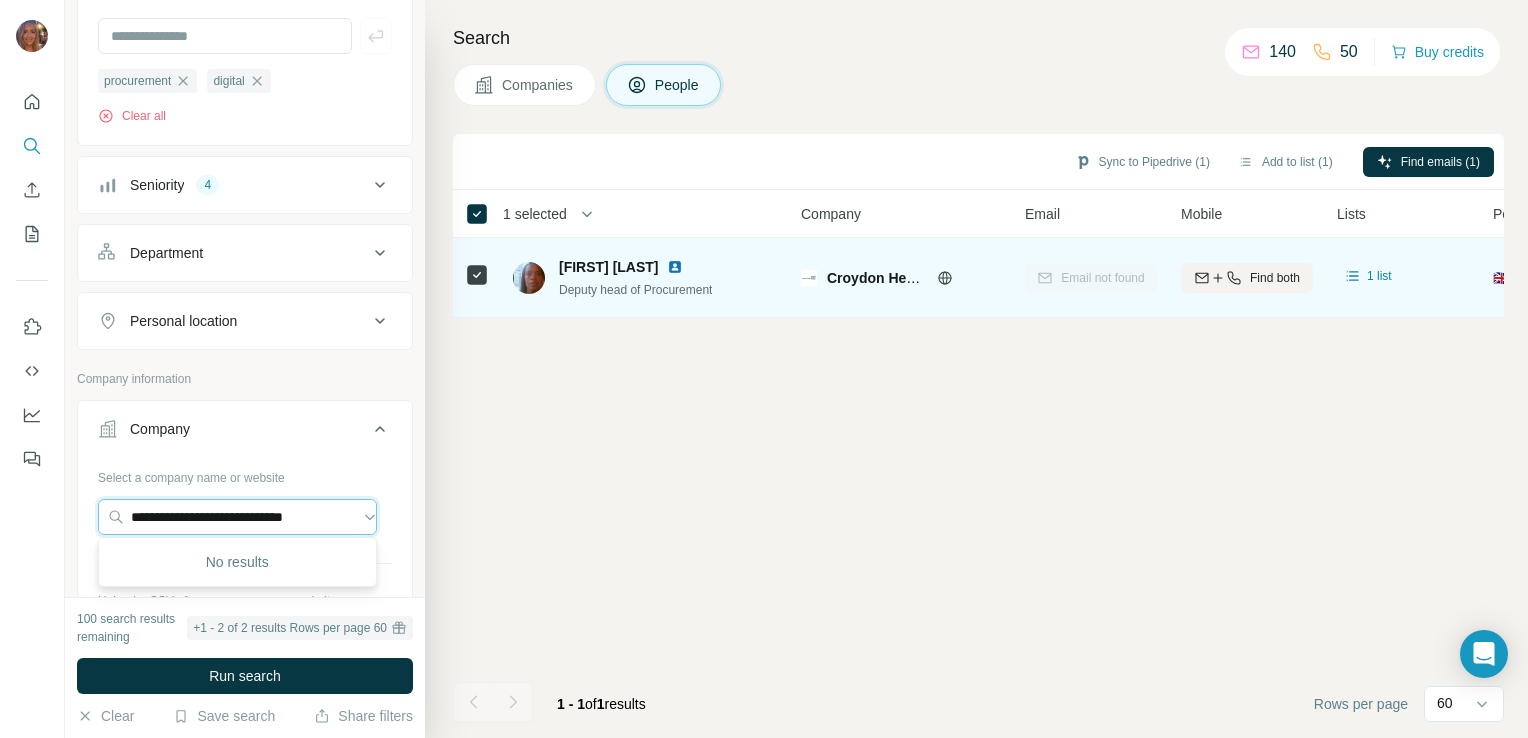 scroll, scrollTop: 0, scrollLeft: 0, axis: both 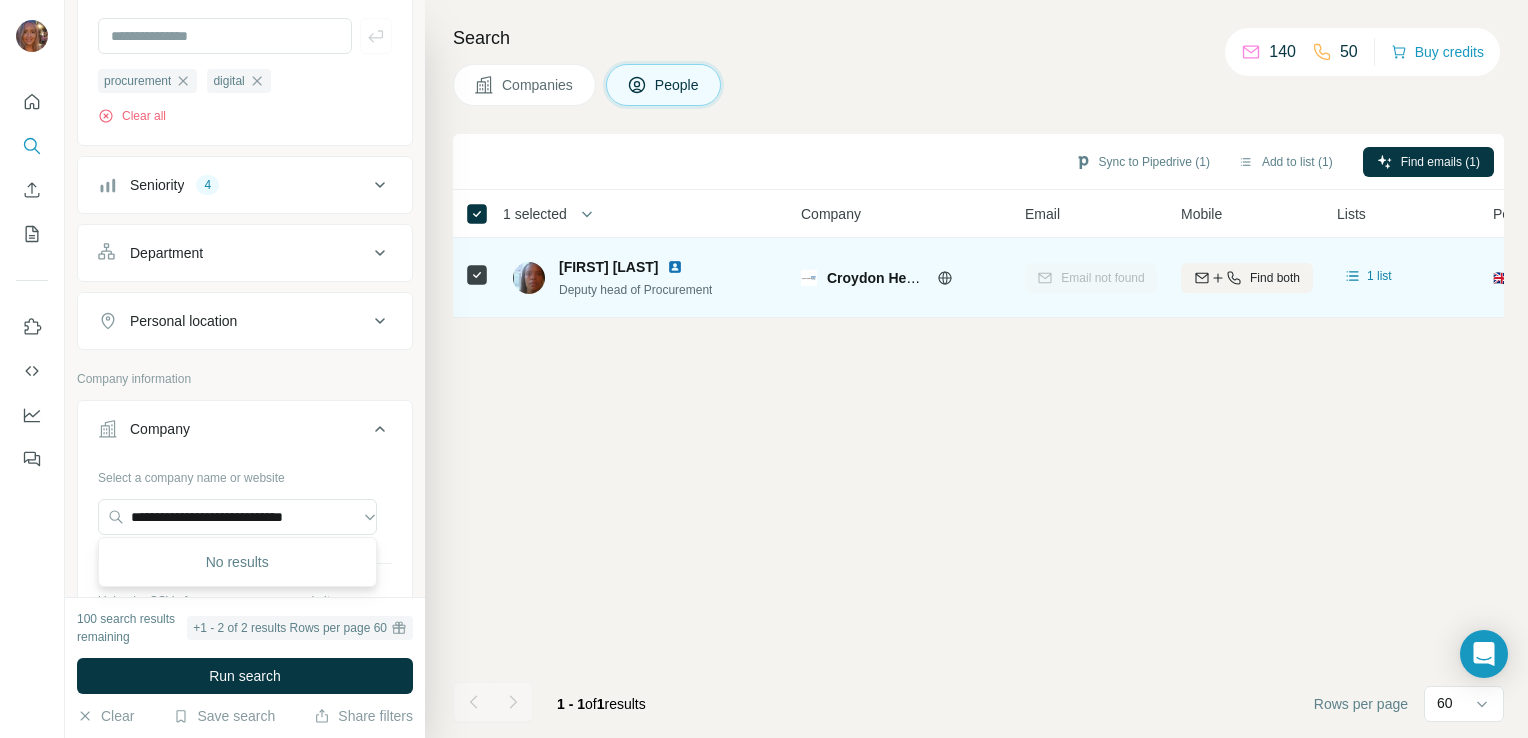 type 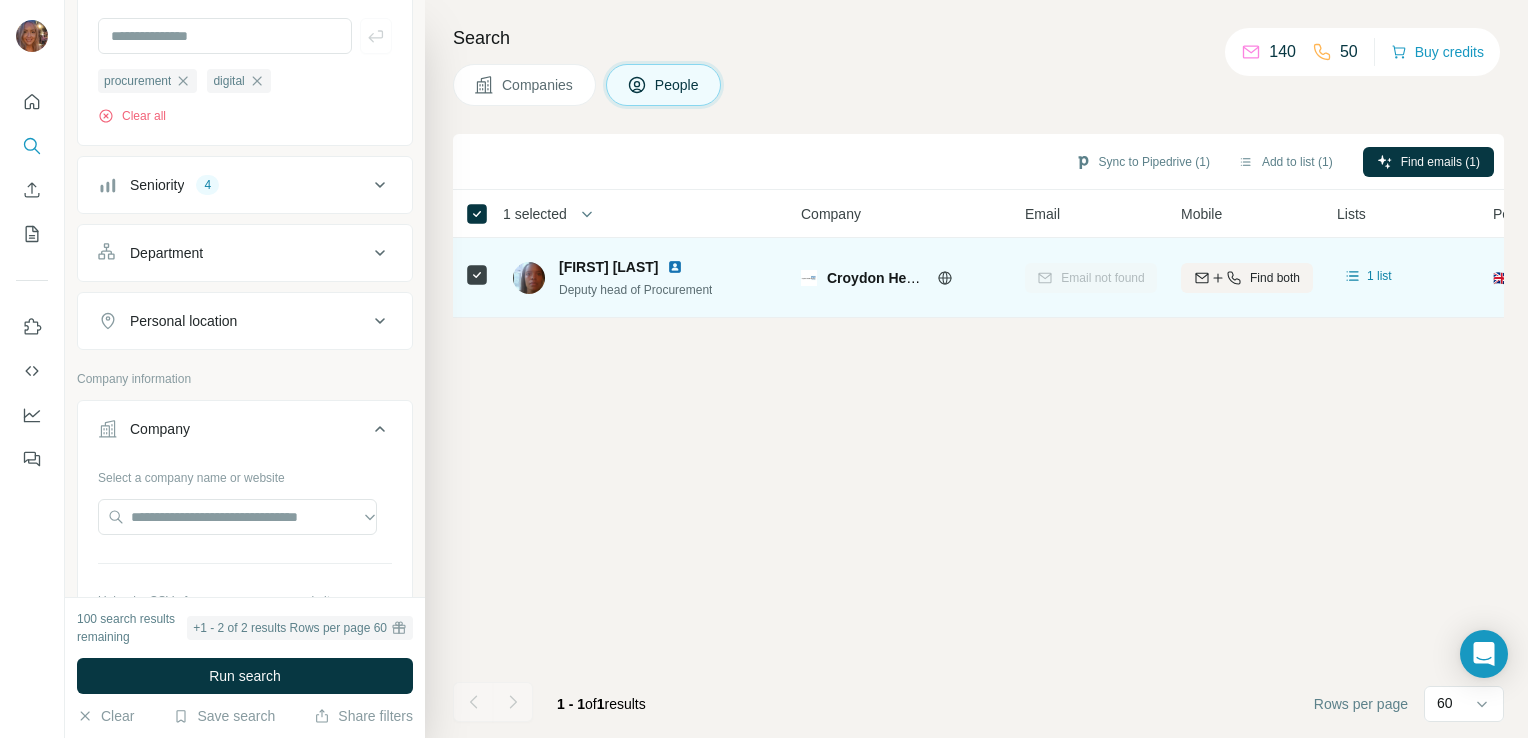 click on "Company" at bounding box center (245, 433) 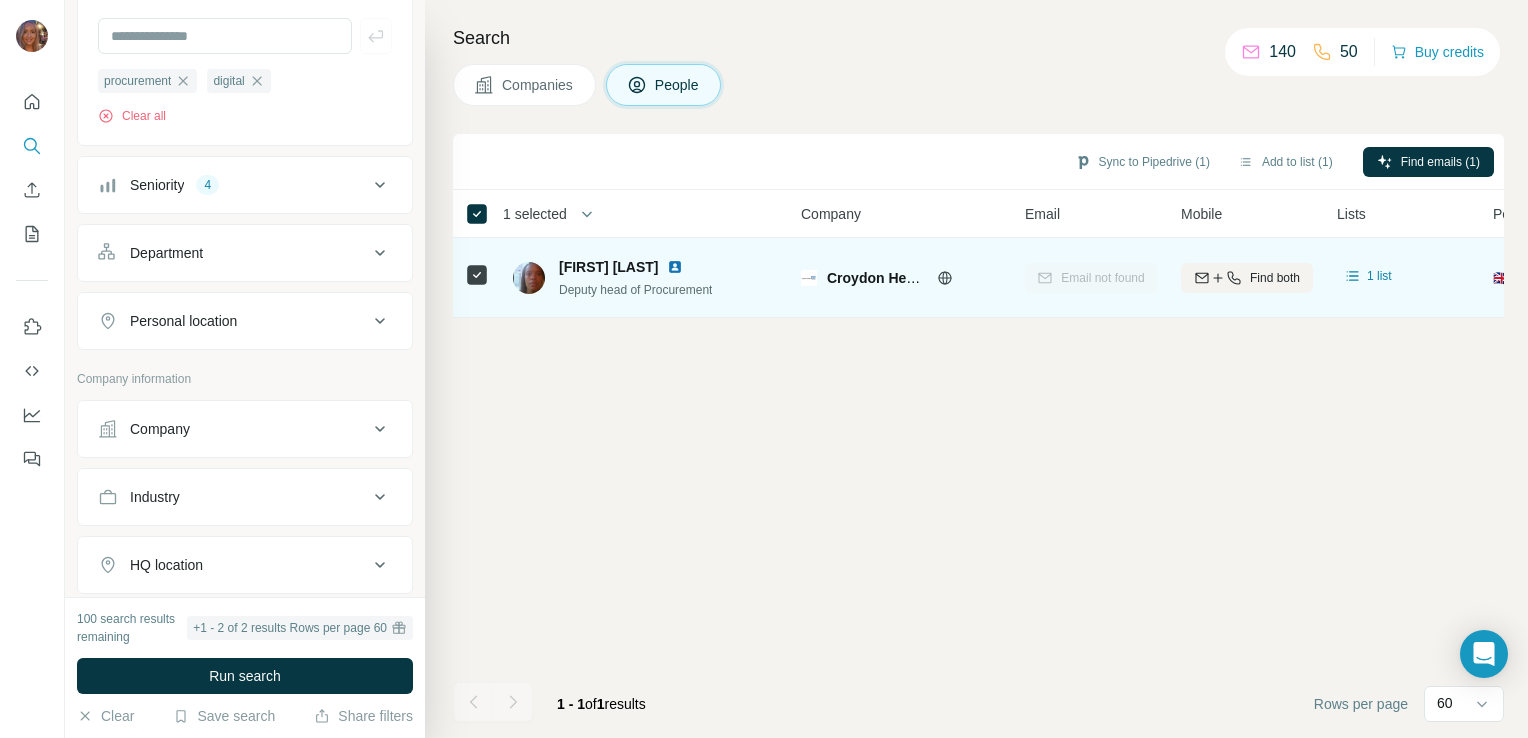 click 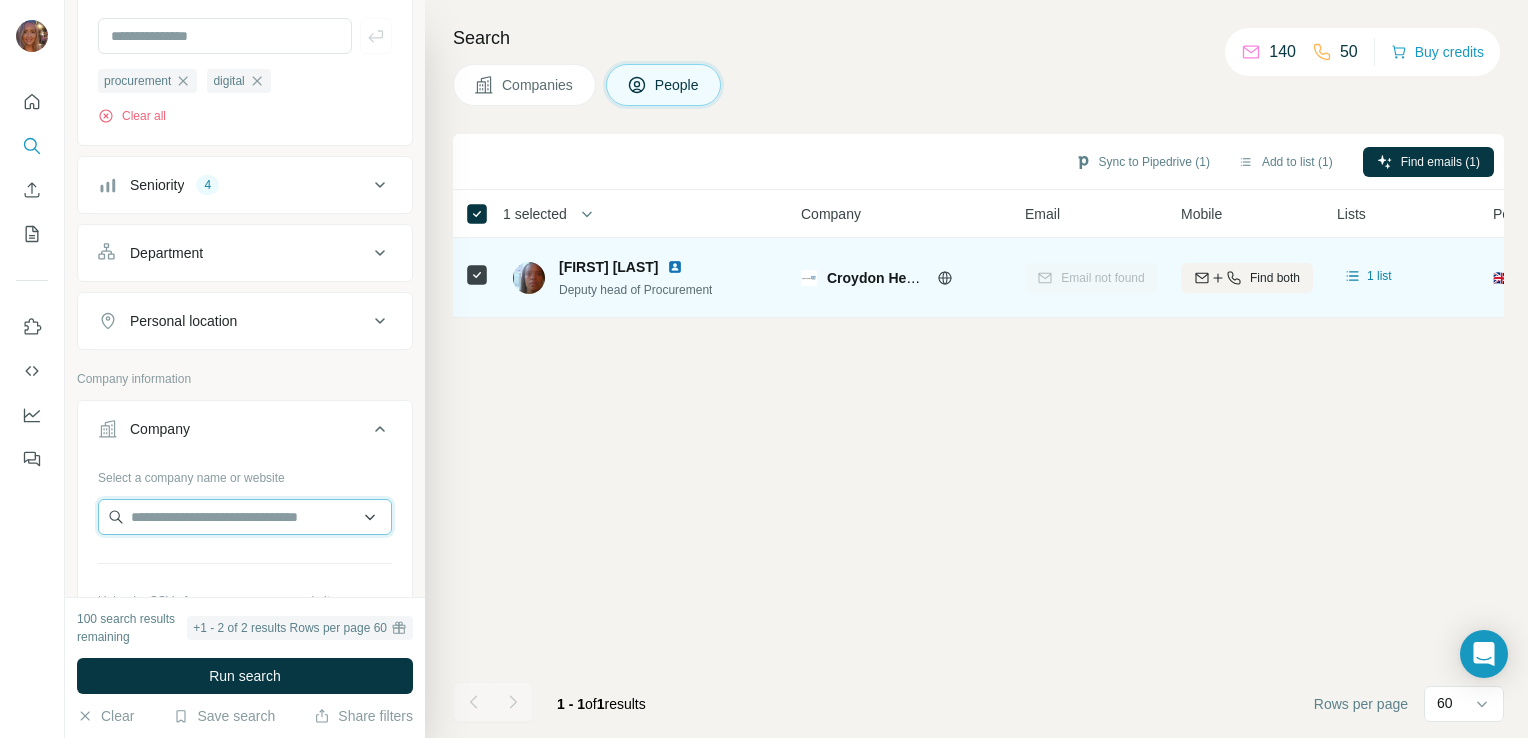 click at bounding box center (245, 517) 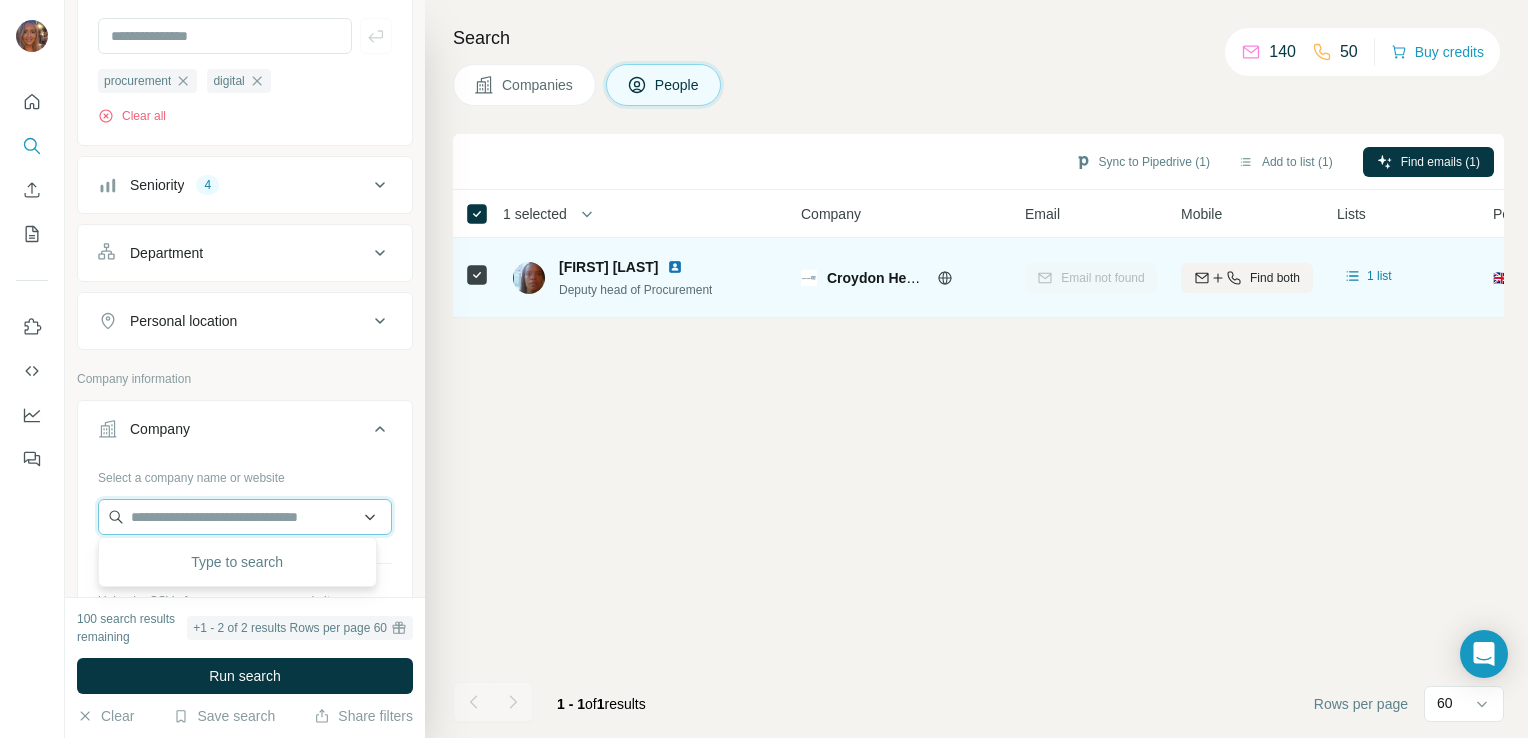 click at bounding box center (245, 517) 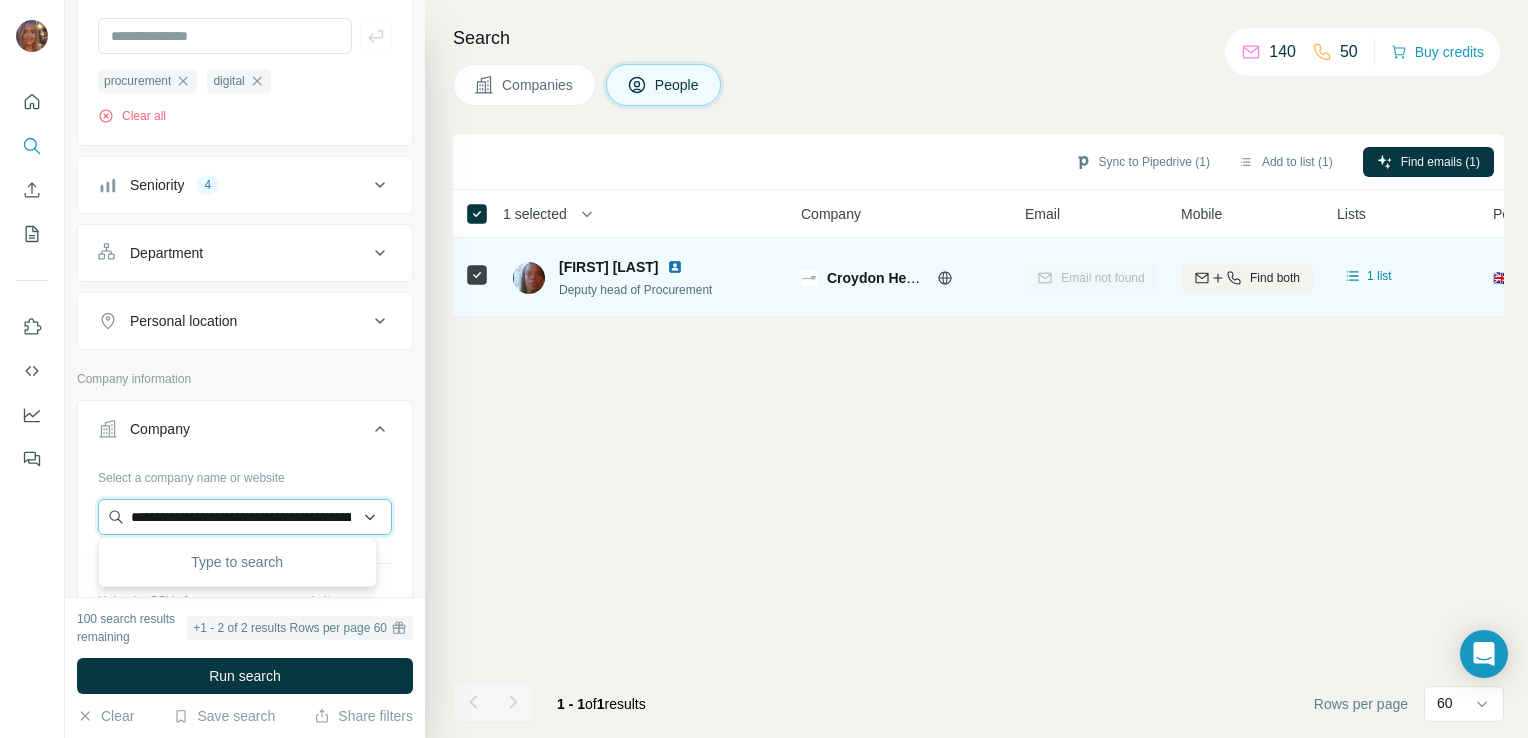 scroll, scrollTop: 0, scrollLeft: 203, axis: horizontal 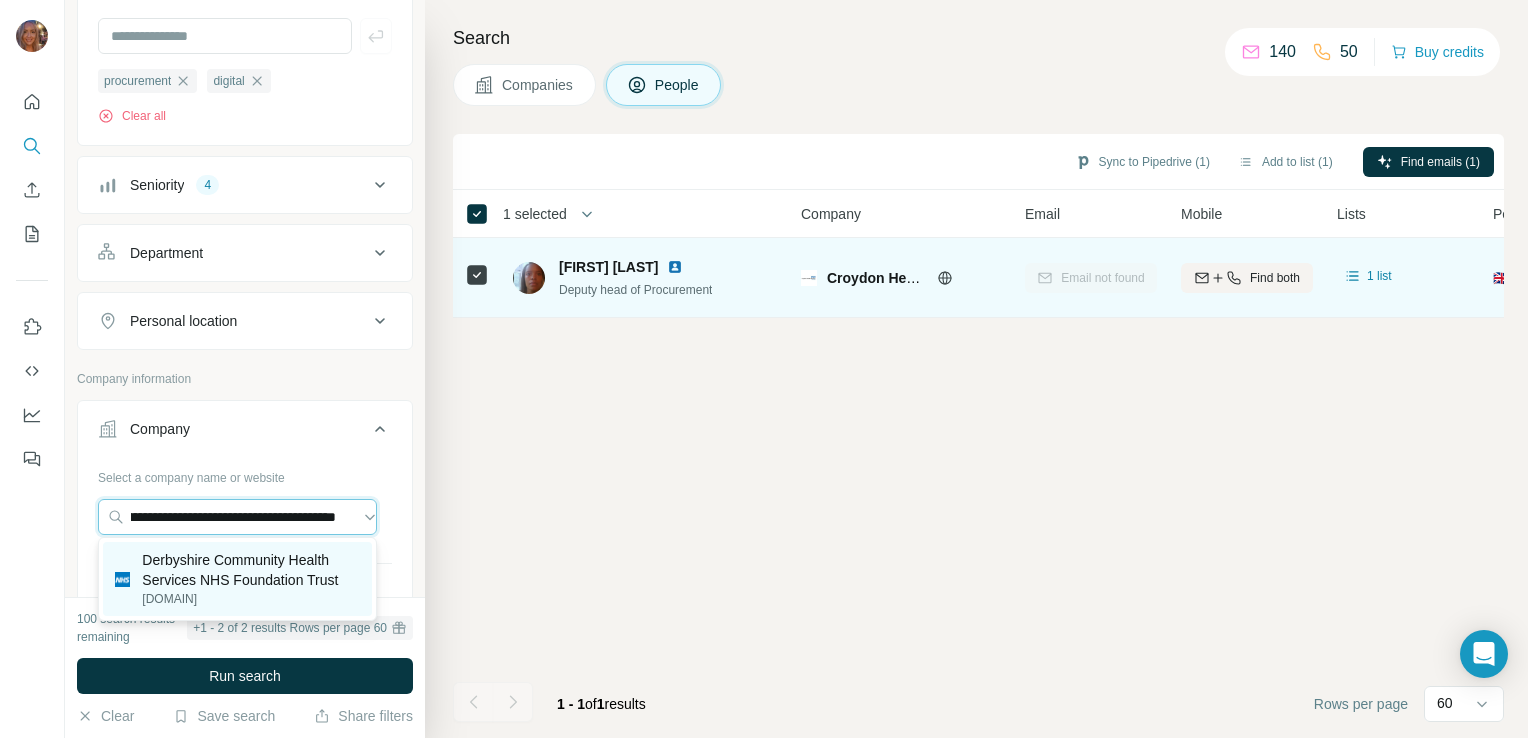 type on "**********" 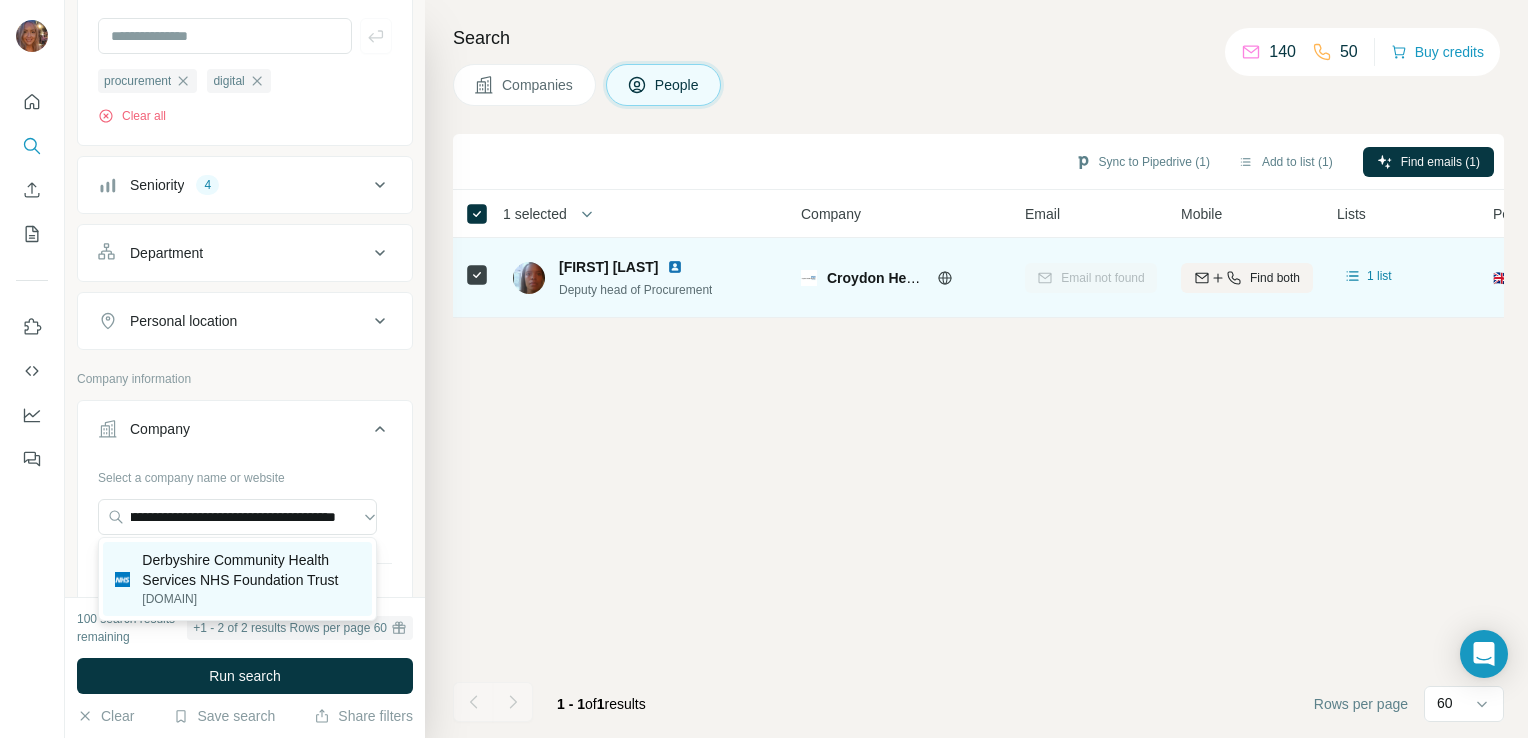 scroll, scrollTop: 0, scrollLeft: 0, axis: both 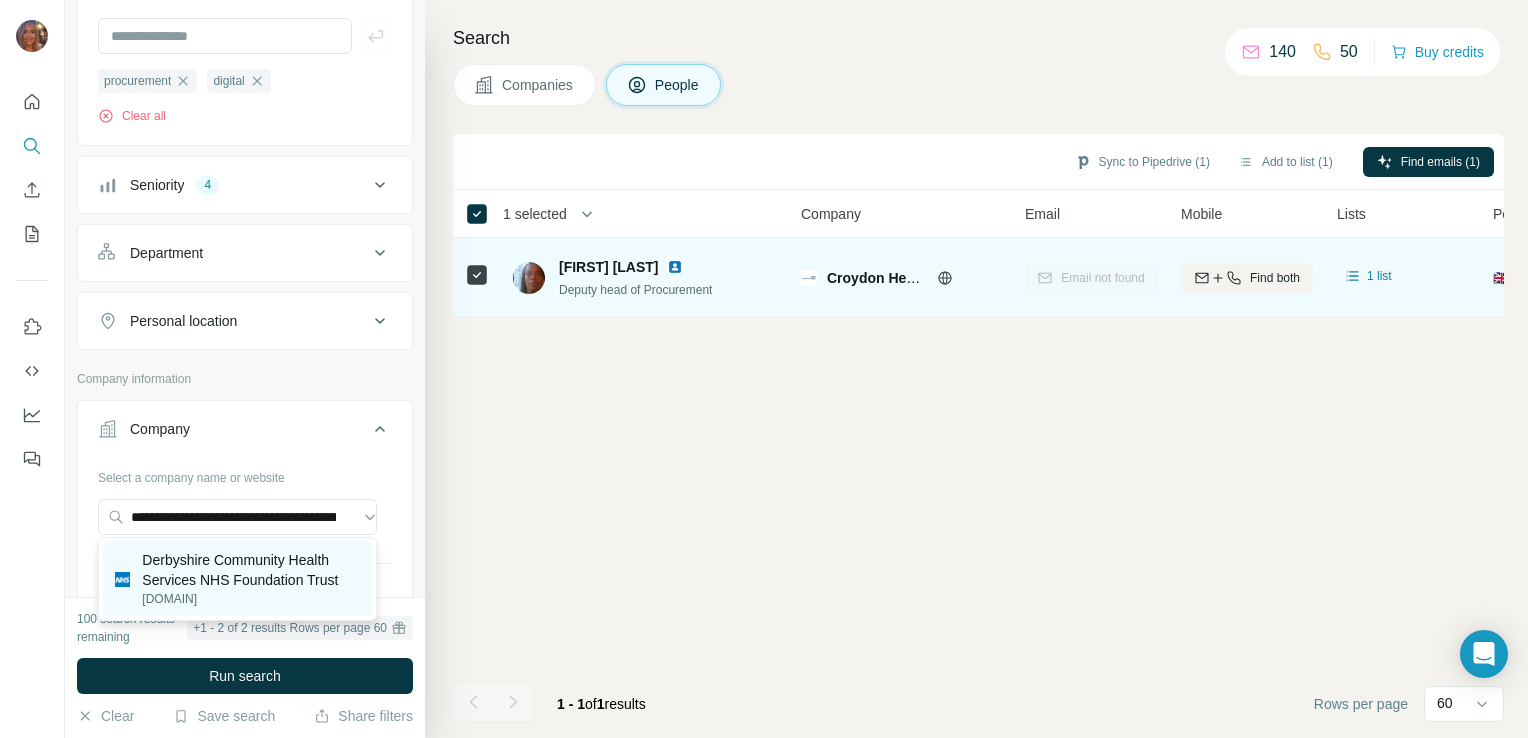 click on "Derbyshire Community Health Services NHS Foundation Trust" at bounding box center [250, 570] 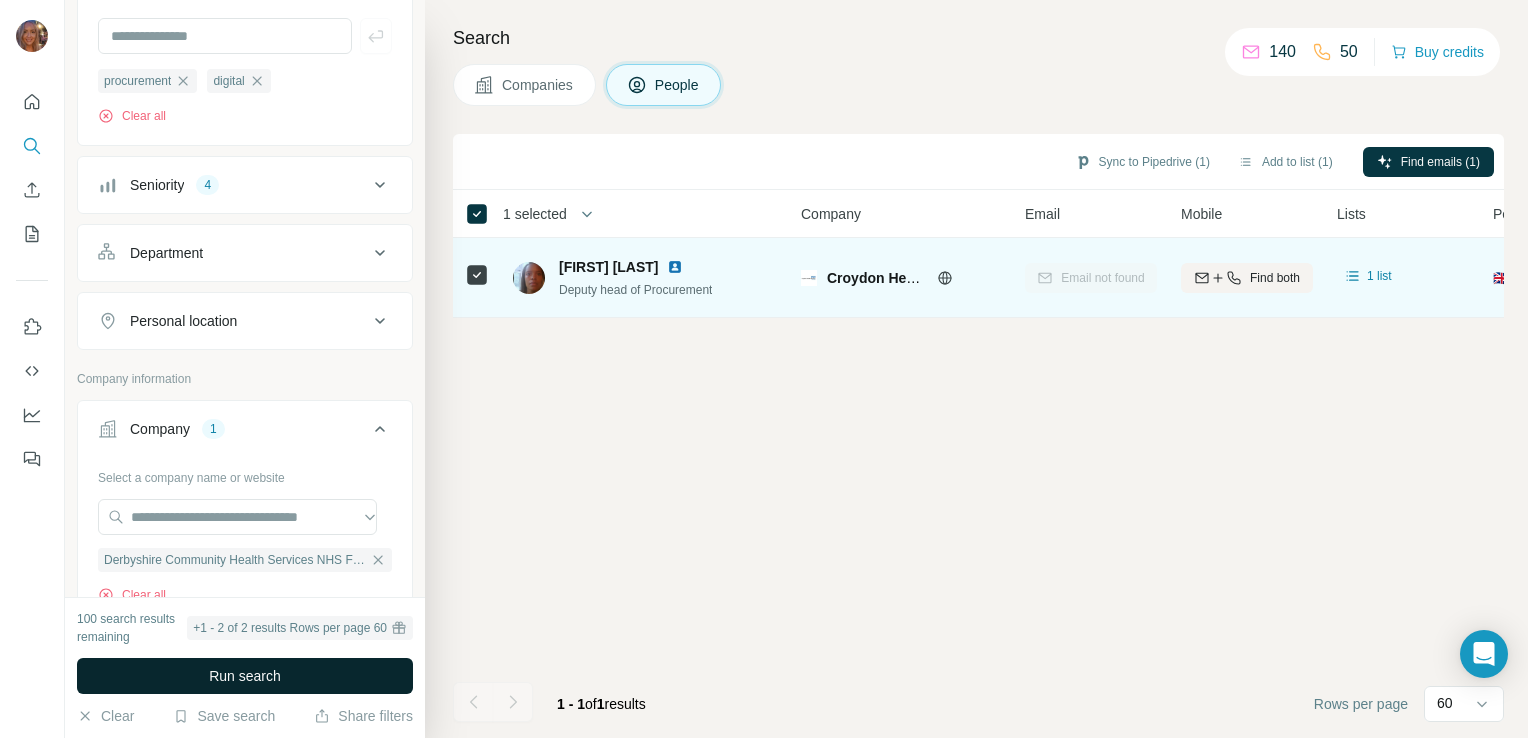 click on "Run search" at bounding box center [245, 676] 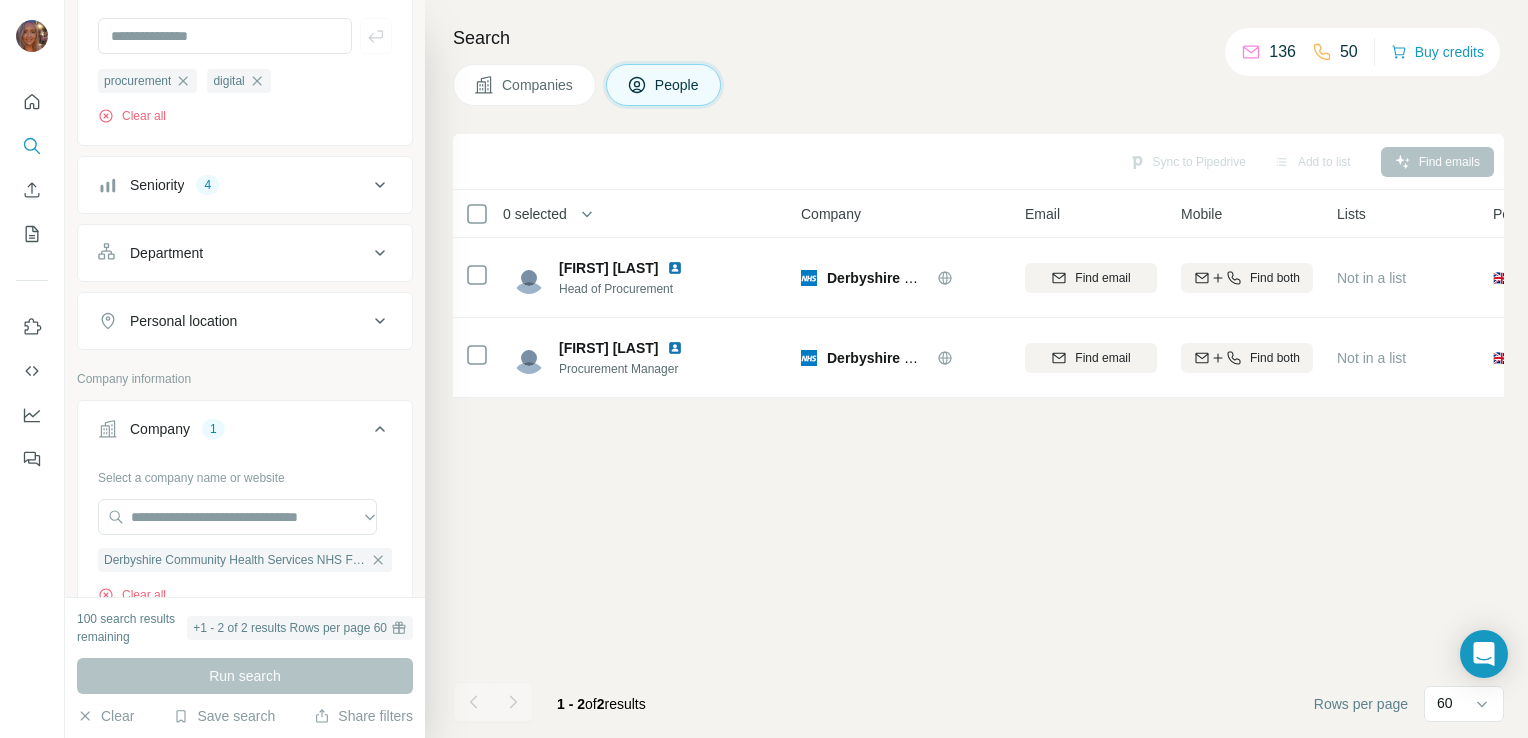 scroll, scrollTop: 0, scrollLeft: 0, axis: both 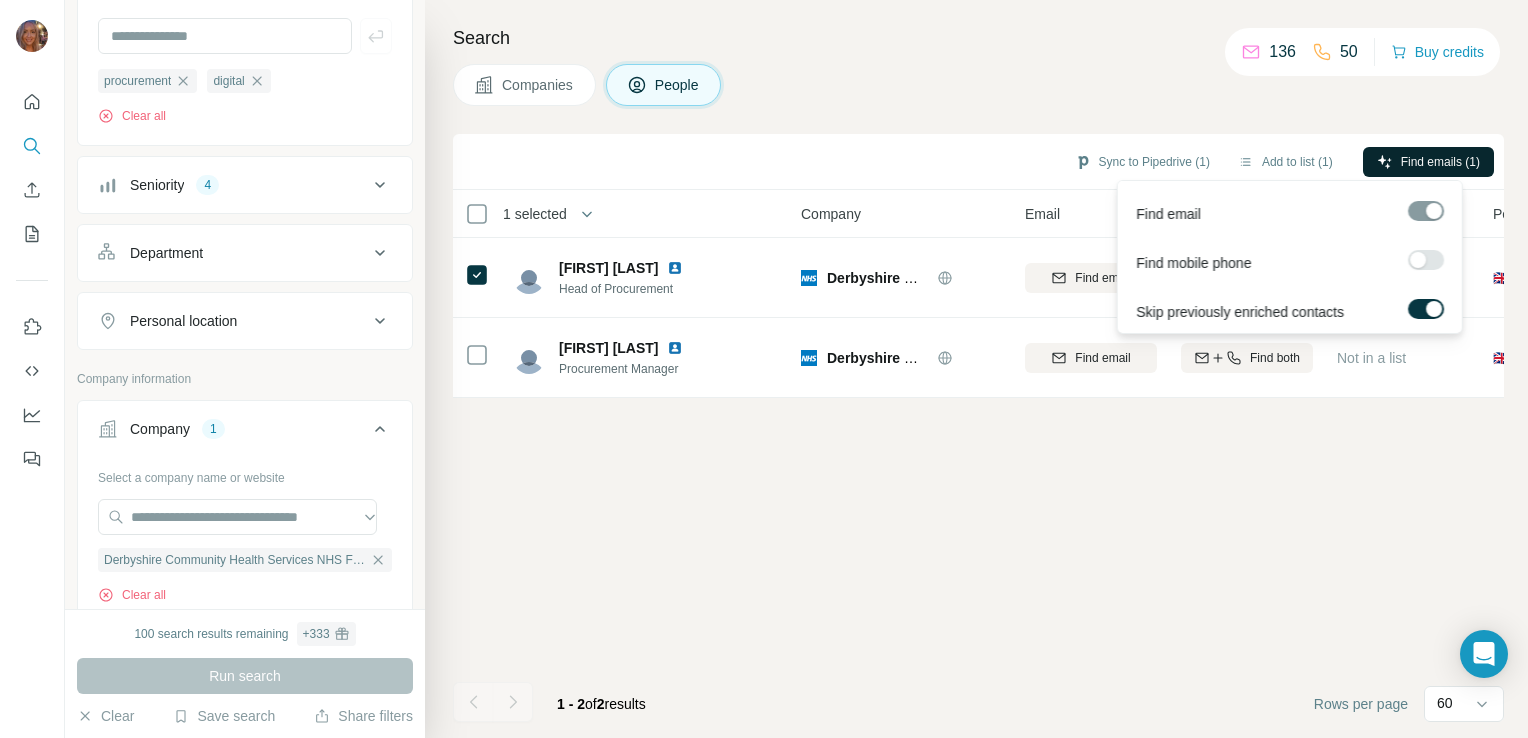 click on "Find emails (1)" at bounding box center [1440, 162] 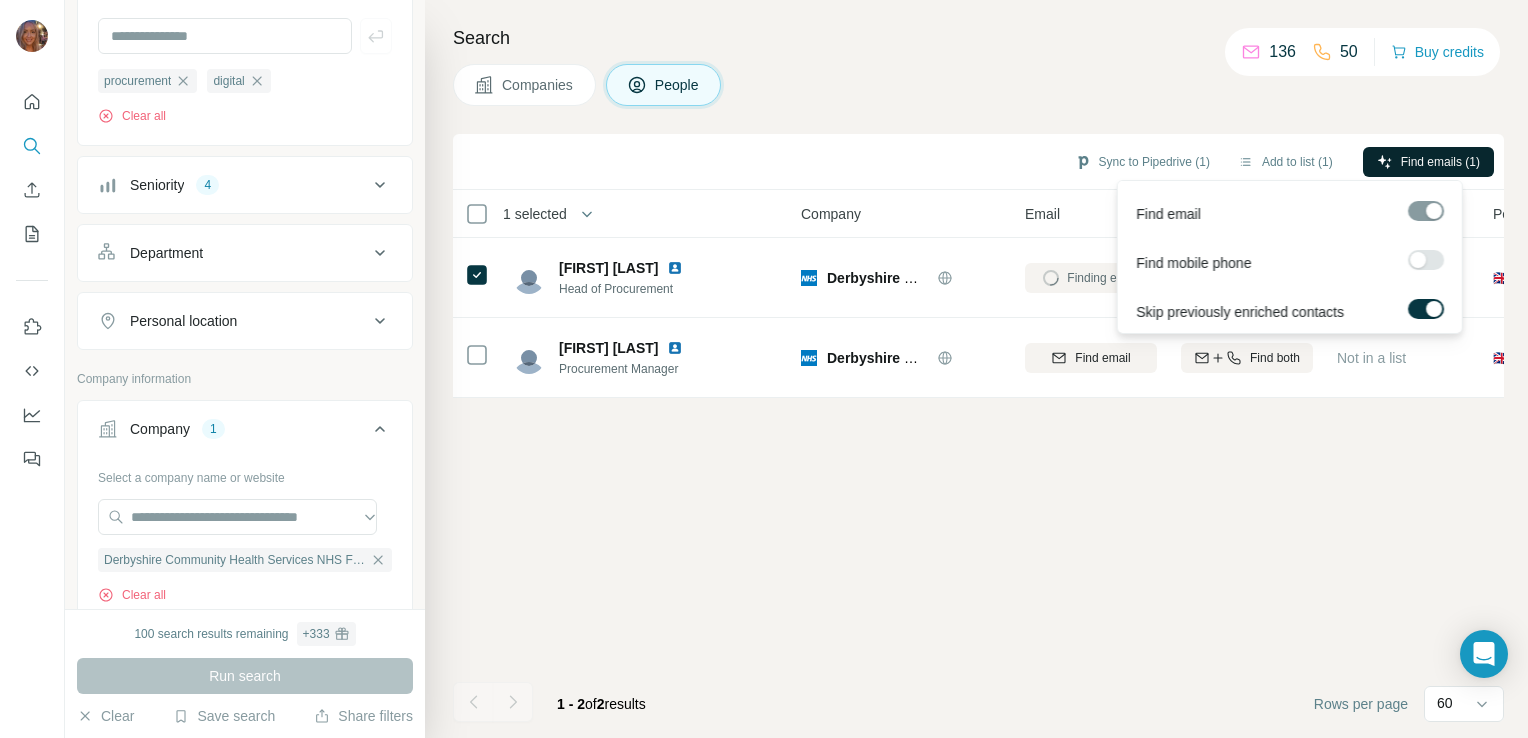click on "Sync to Pipedrive (1) Add to list (1) Find emails (1) 1 selected People Company Email Mobile Lists Personal location Seniority Department Landline [FIRST] [LAST] Head of Procurement Derbyshire Community Health Services NHS Foundation Trust Finding email Find both 1 list 🇬🇧 United Kingdom Head Procurement Find email first [FIRST] [LAST] Procurement Manager Derbyshire Community Health Services NHS Foundation Trust Find email Find both Not in a list 🇬🇧 United Kingdom Manager Procurement Find email first 1 - 2  of  2  results Rows per page 60" at bounding box center (978, 436) 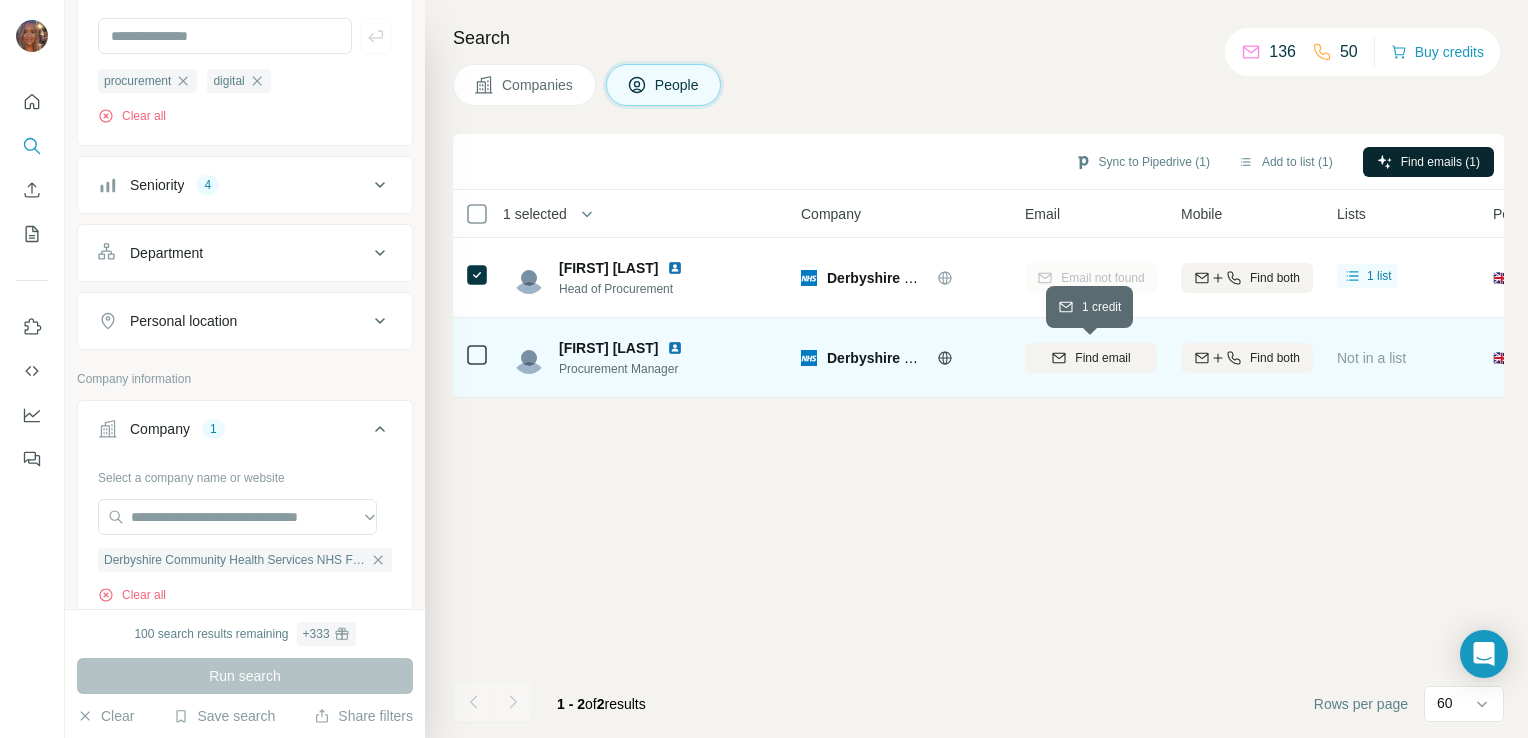 click on "Find email" at bounding box center [1102, 358] 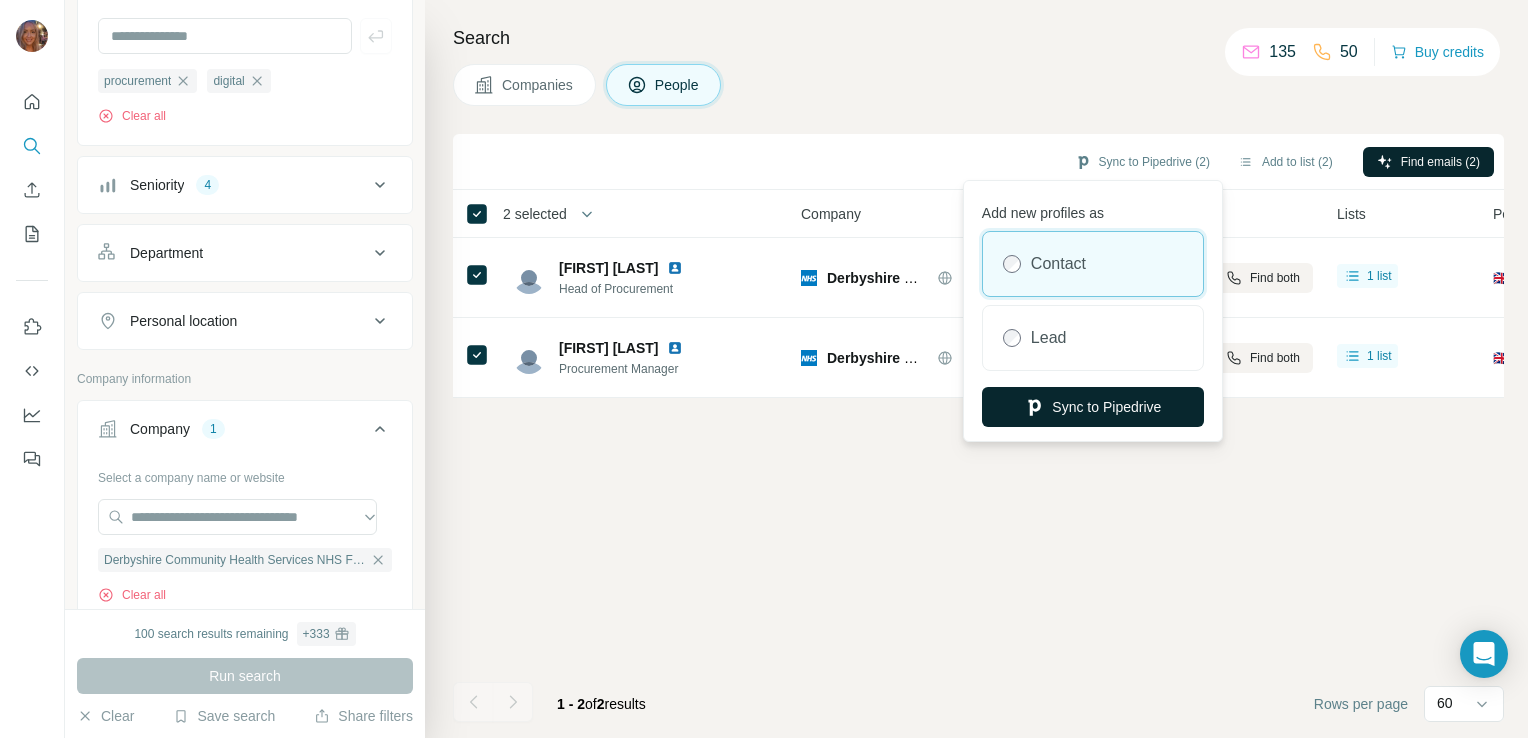 click on "Sync to Pipedrive" at bounding box center [1093, 407] 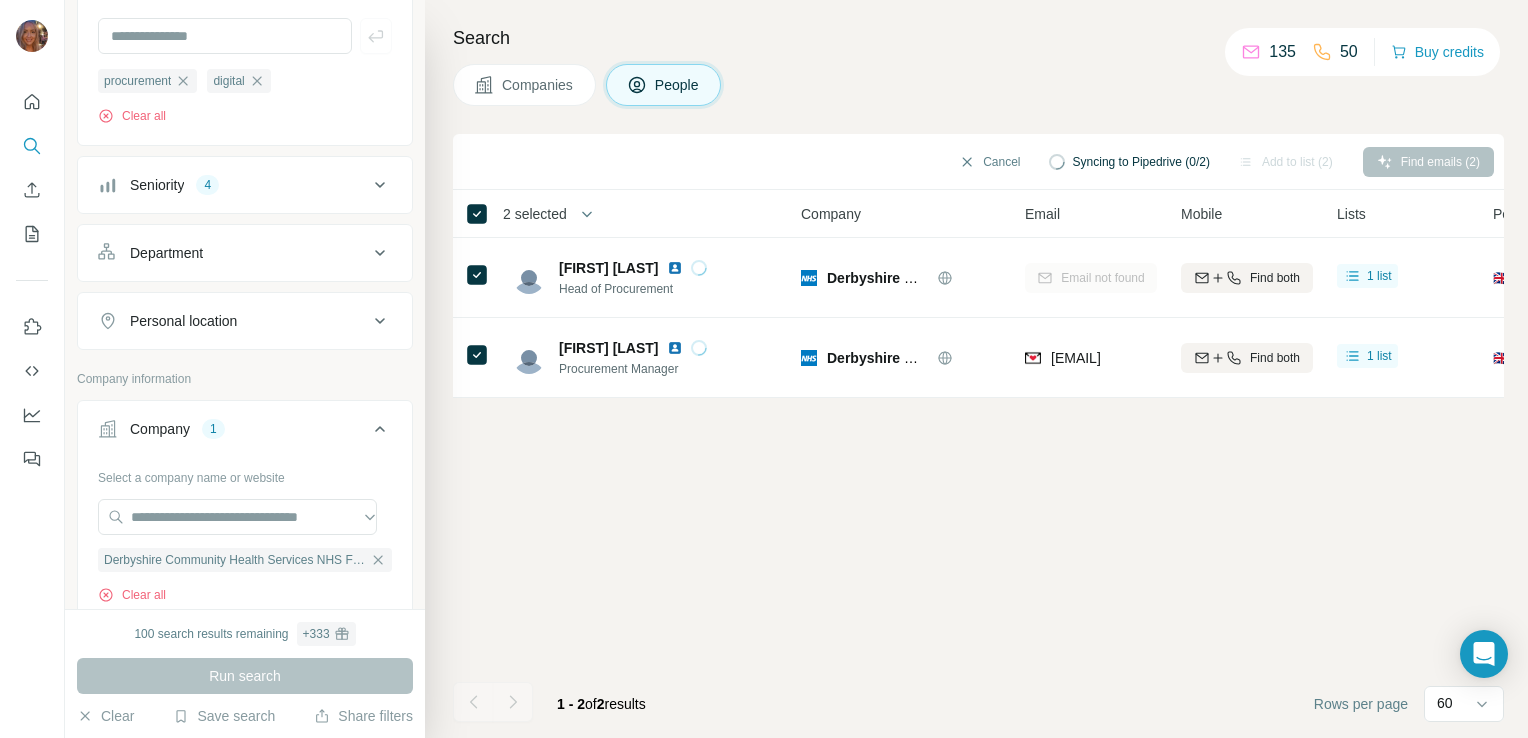 click on "Cancel Syncing to Pipedrive (0/2)   Add to list (2) Find emails (2) 2 selected People Company Email Mobile Lists Personal location Seniority Department Landline [FIRST] [LAST] Head of Procurement Derbyshire Community Health Services NHS Foundation Trust Finding email Find both 1 list 🇬🇧 United Kingdom Head Procurement Find email first [FIRST] [LAST] Procurement Manager Derbyshire Community Health Services NHS Foundation Trust Find email Find both Not in a list 🇬🇧 United Kingdom Manager Procurement Find email first 1 - 2  of  2  results Rows per page 60" at bounding box center (978, 436) 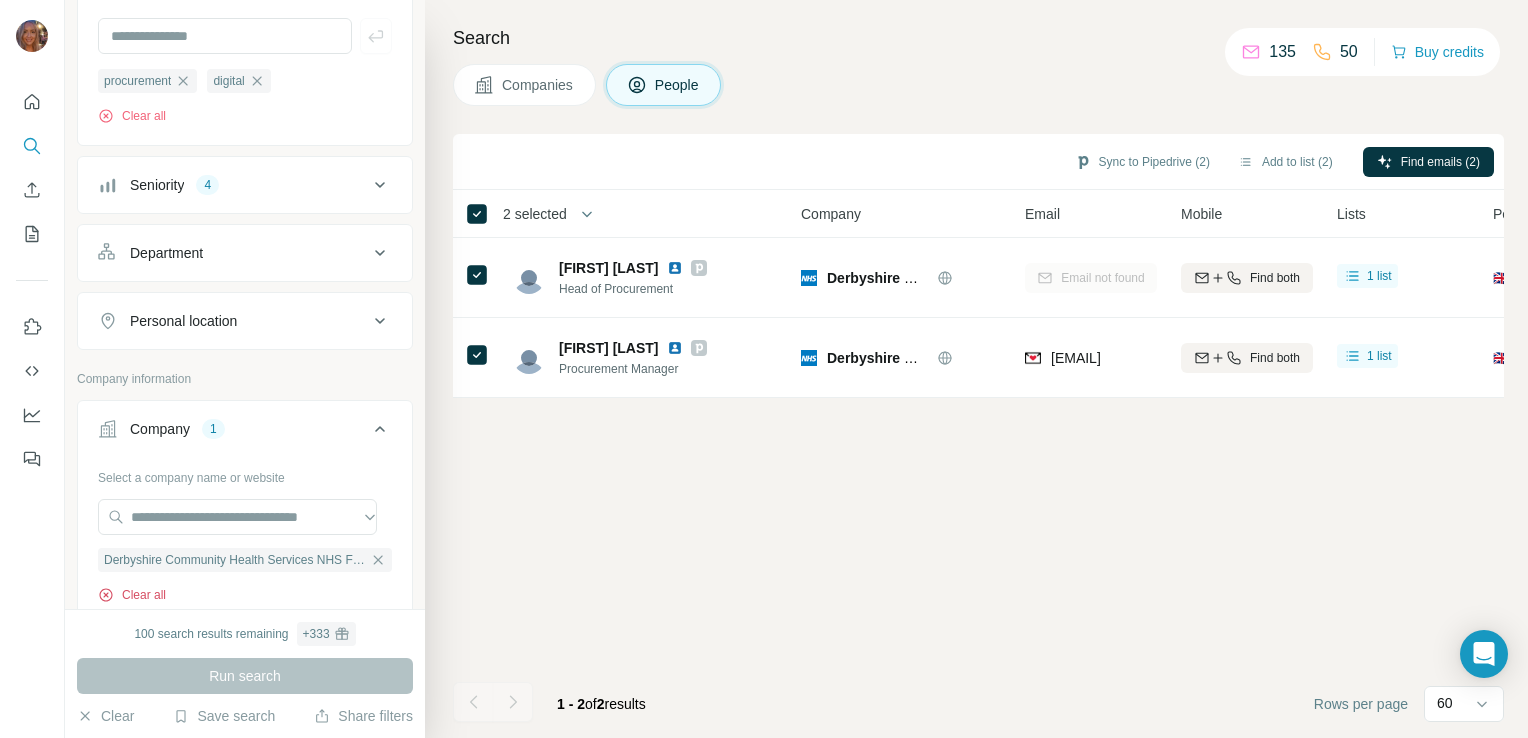 click 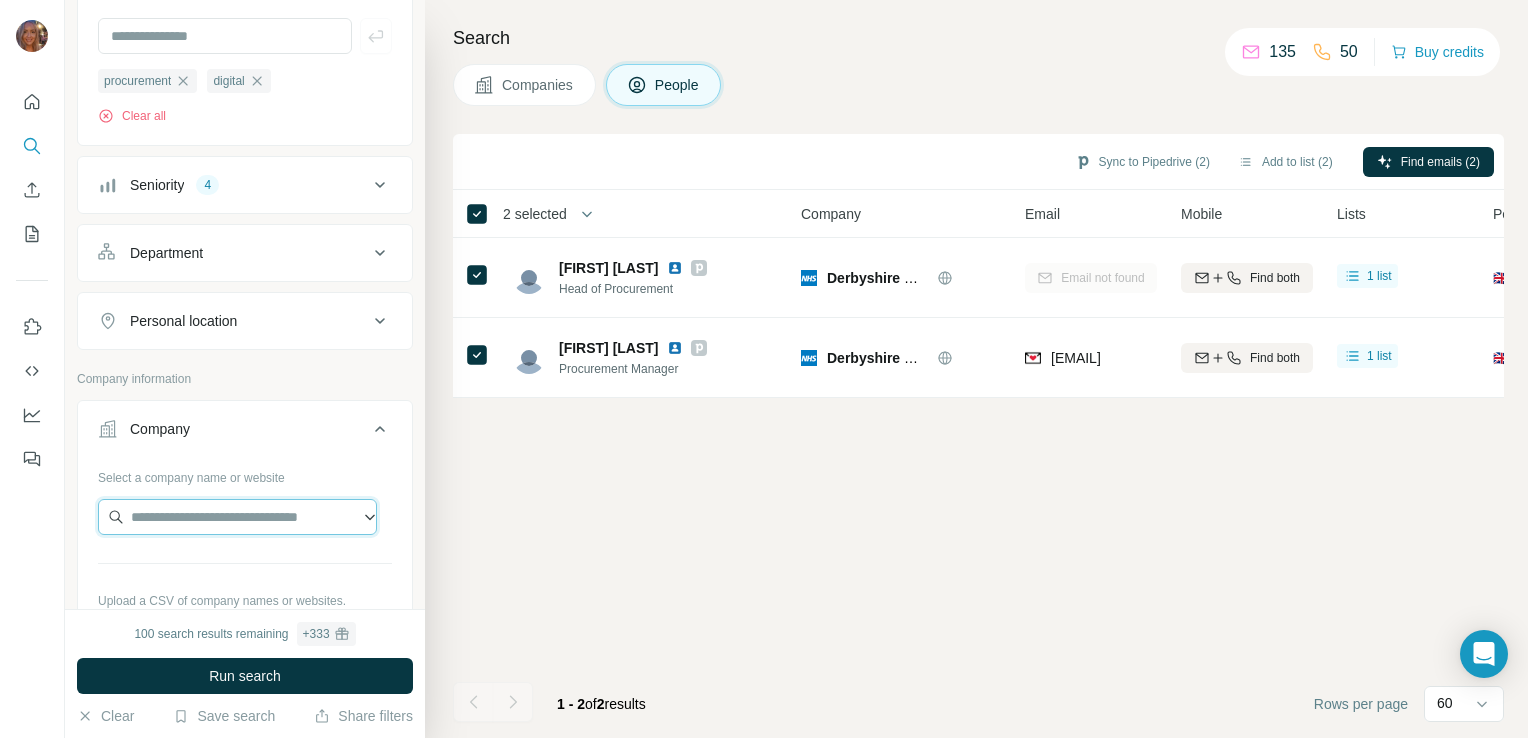 click at bounding box center [237, 517] 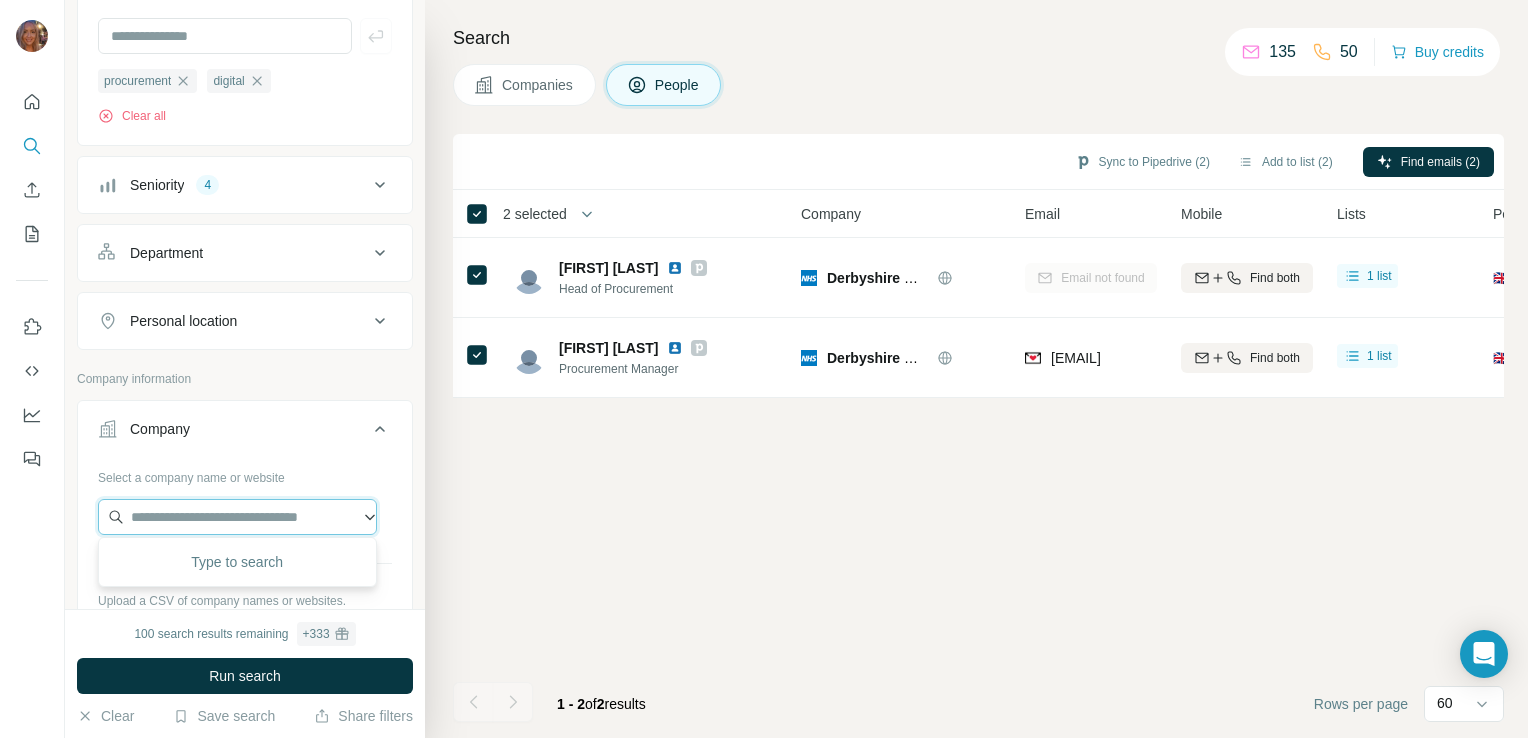 paste on "**********" 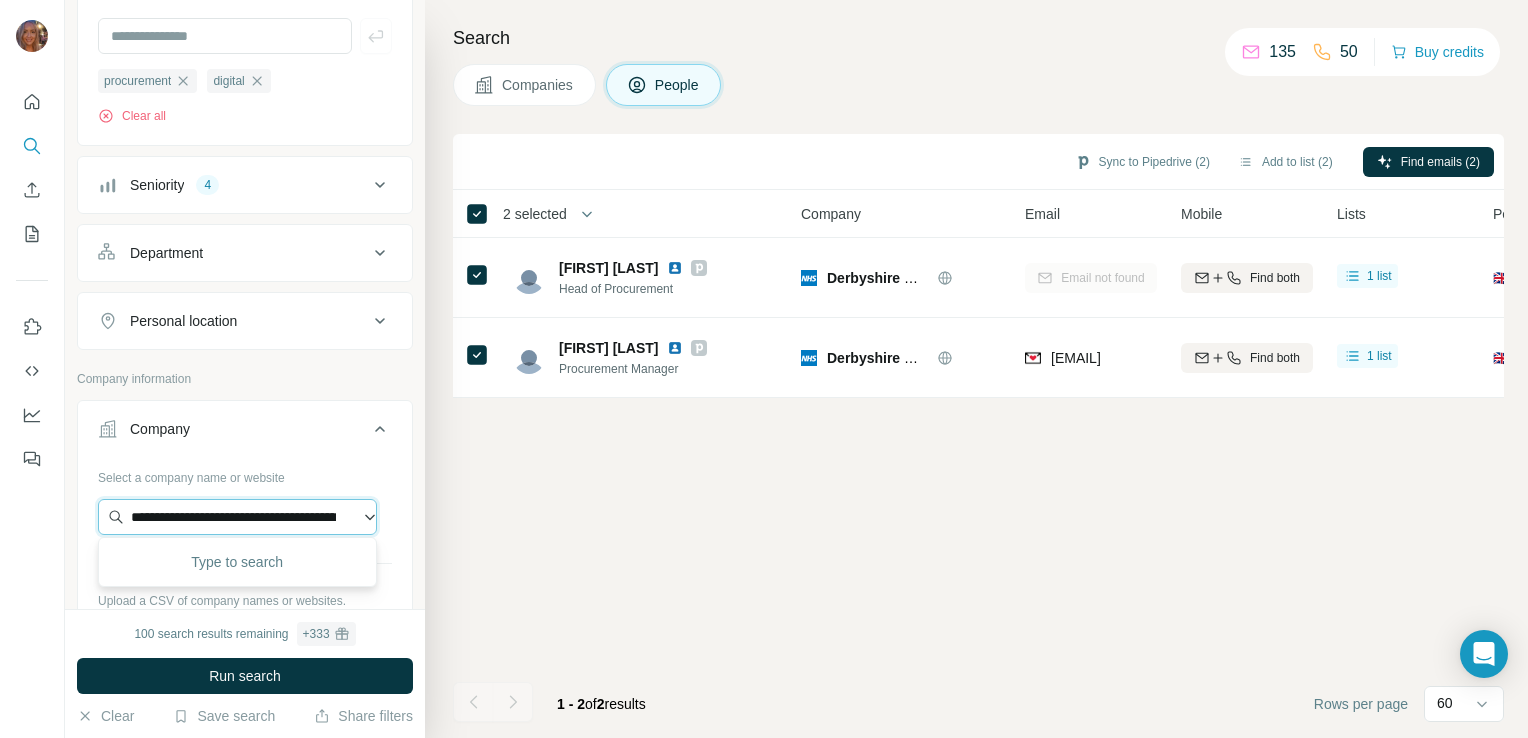 scroll, scrollTop: 0, scrollLeft: 91, axis: horizontal 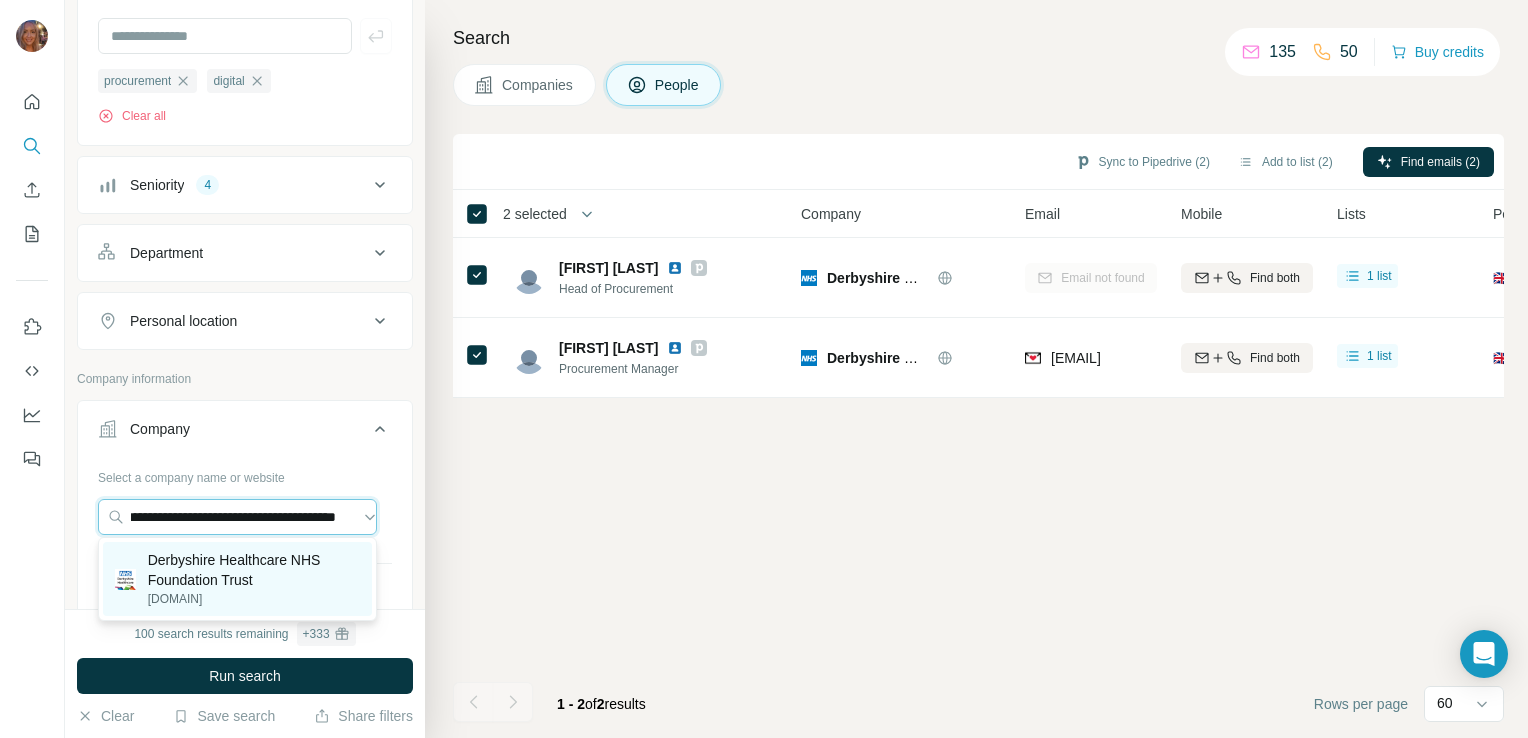 type on "**********" 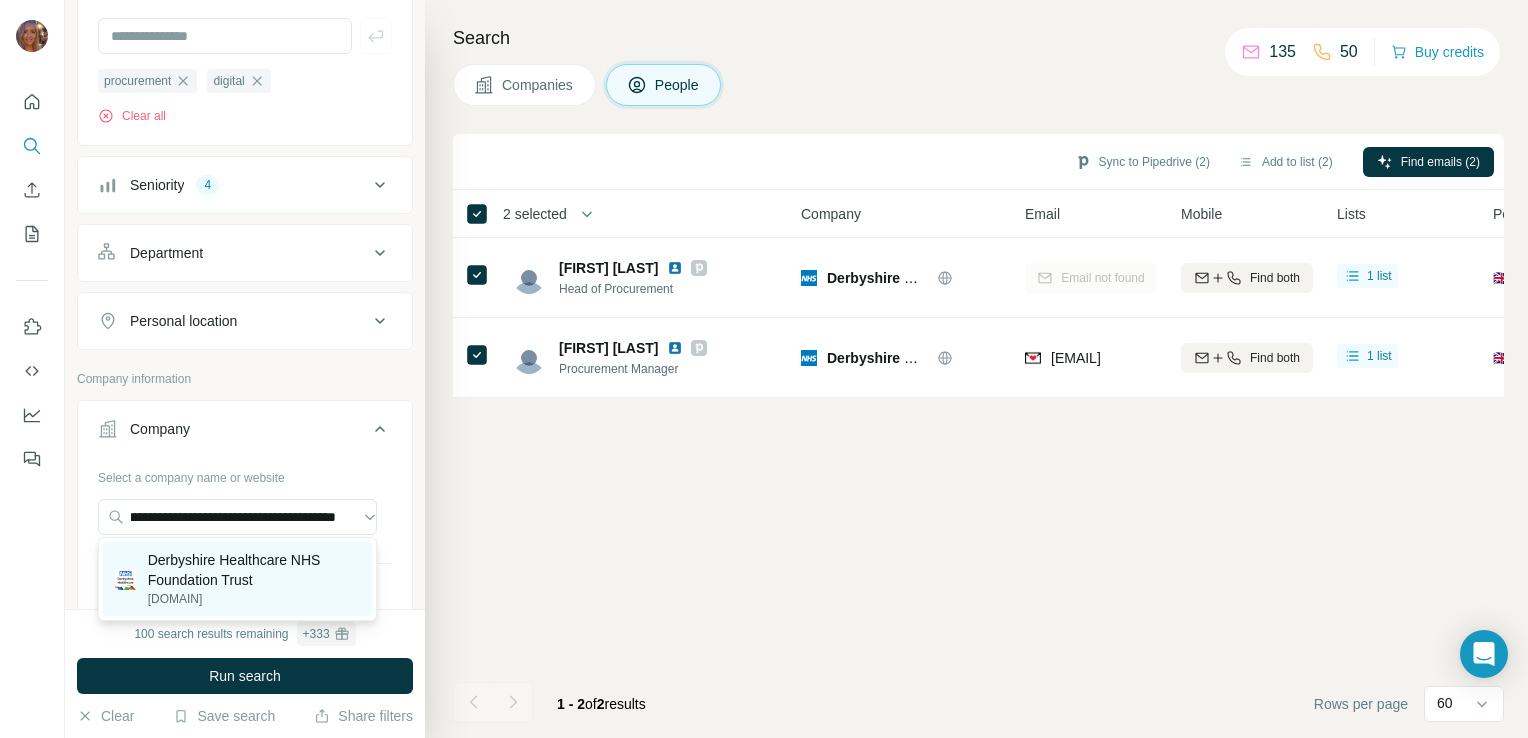 scroll, scrollTop: 0, scrollLeft: 0, axis: both 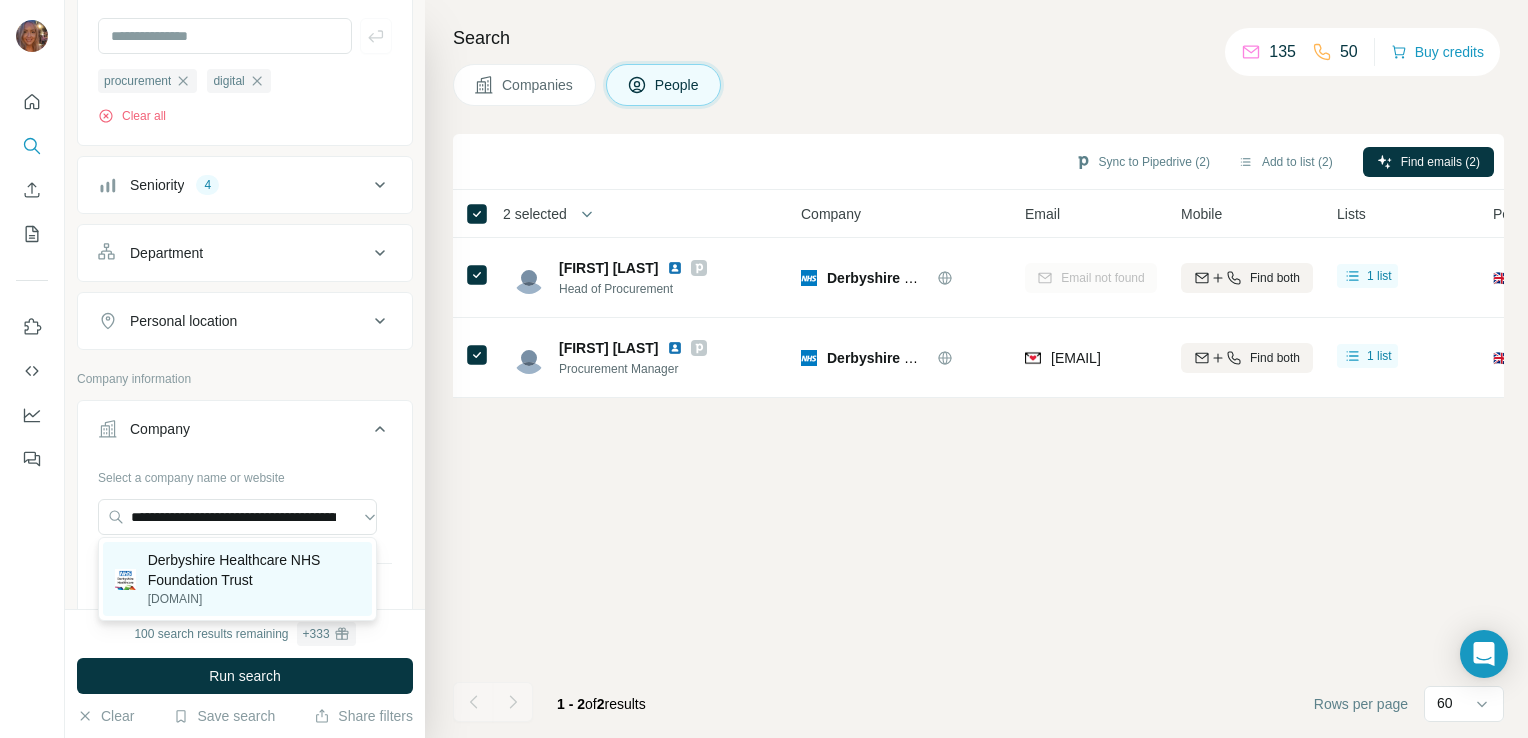 click on "Derbyshire Healthcare NHS Foundation Trust" at bounding box center (254, 570) 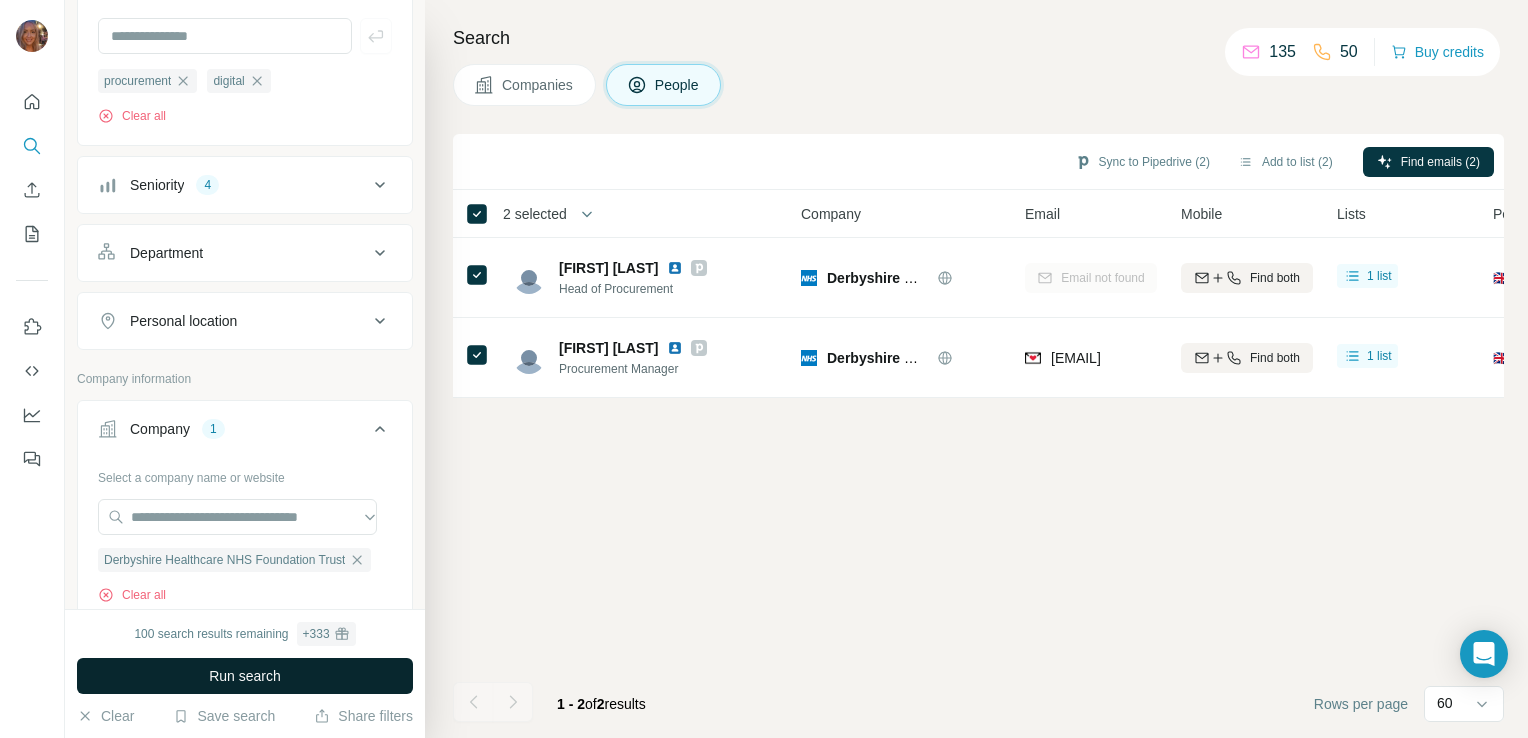 click on "Run search" at bounding box center (245, 676) 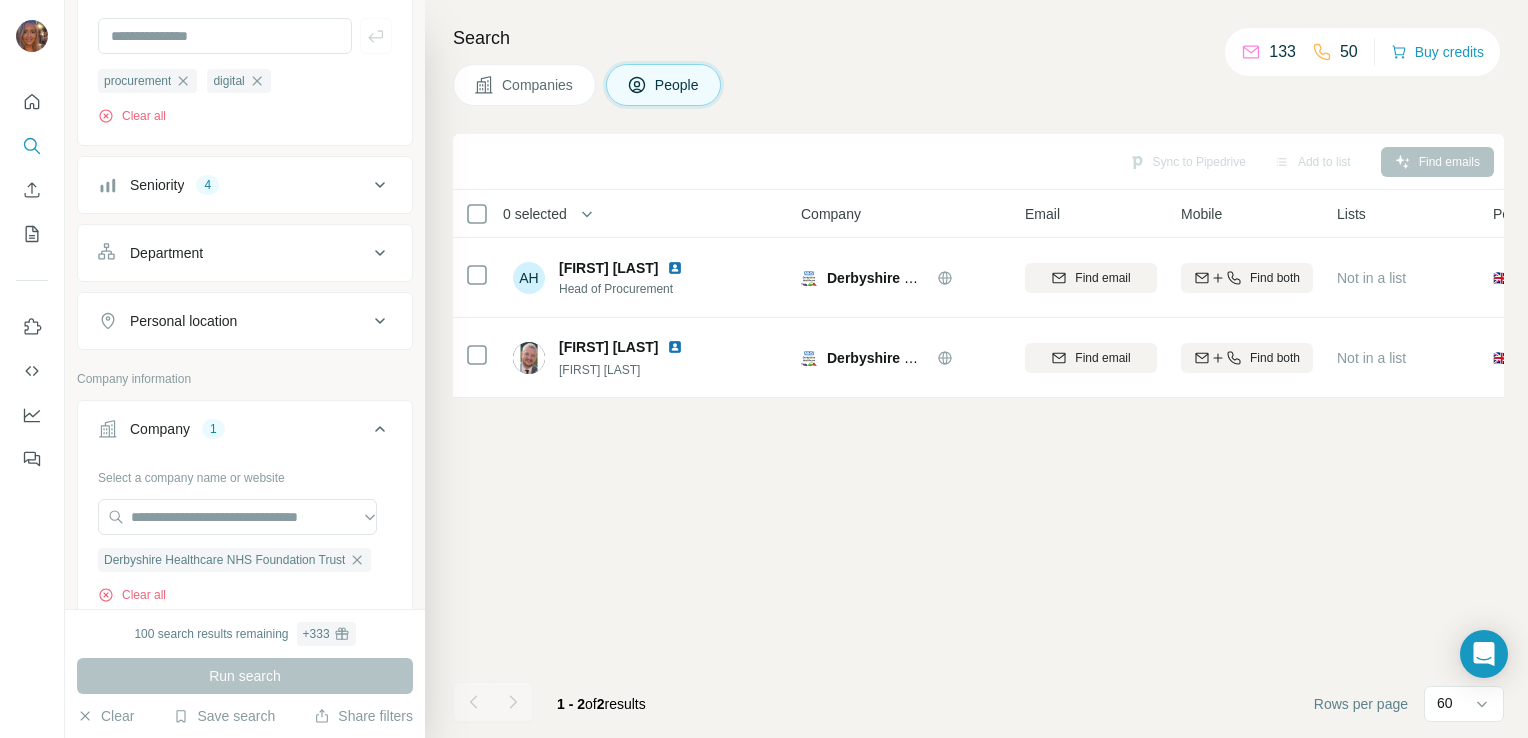 scroll, scrollTop: 0, scrollLeft: 0, axis: both 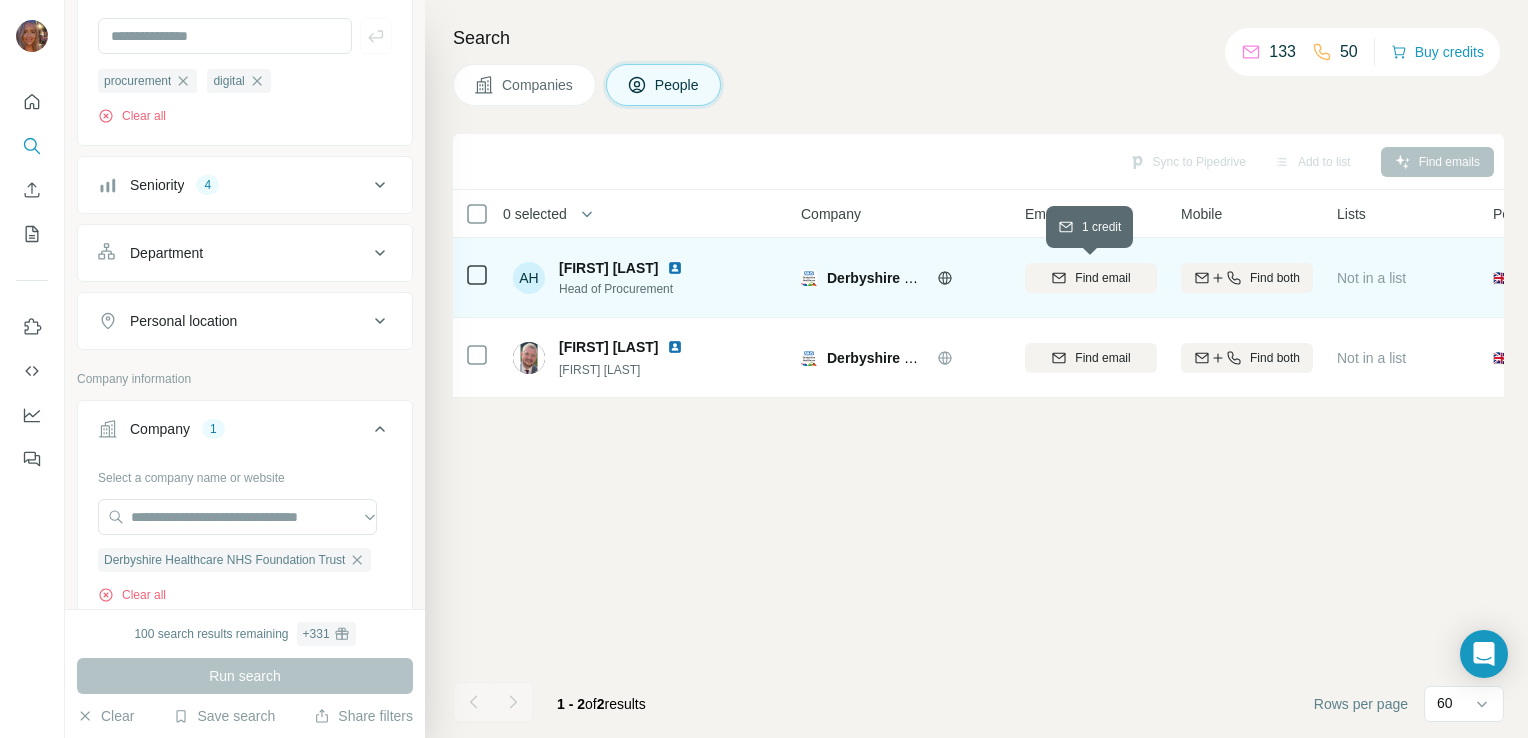 click on "Find email" at bounding box center (1102, 278) 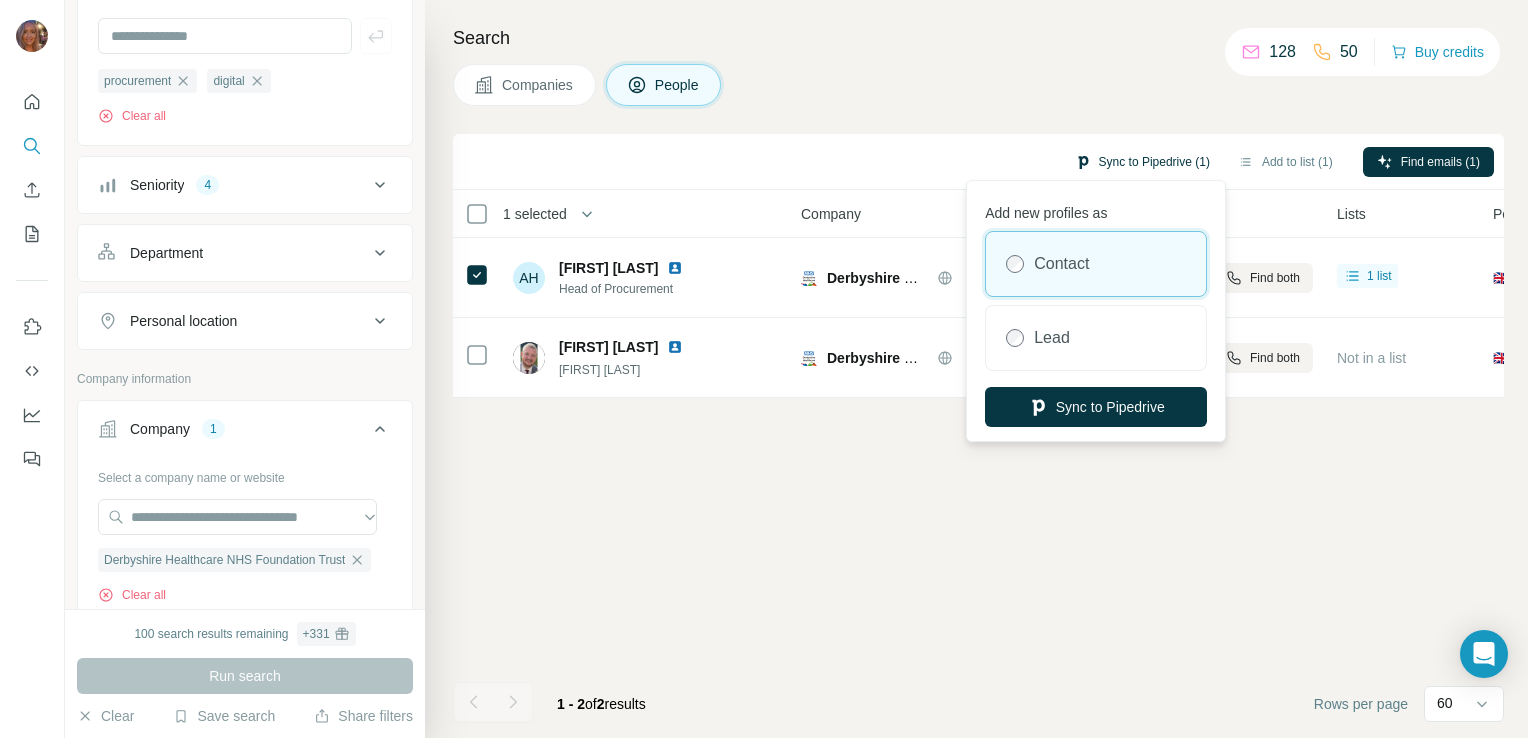 click on "Sync to Pipedrive (1)" at bounding box center (1142, 162) 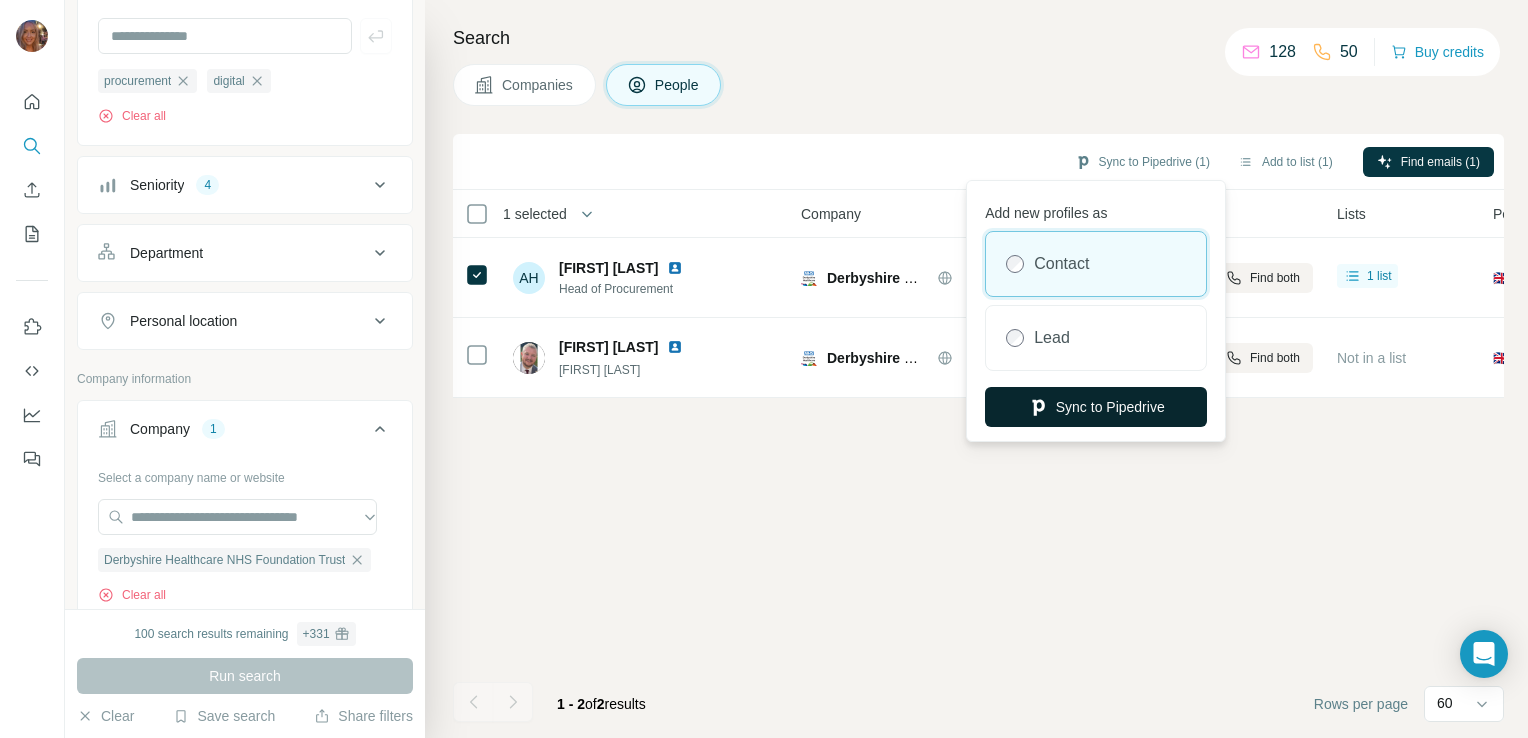 click on "Sync to Pipedrive" at bounding box center (1096, 407) 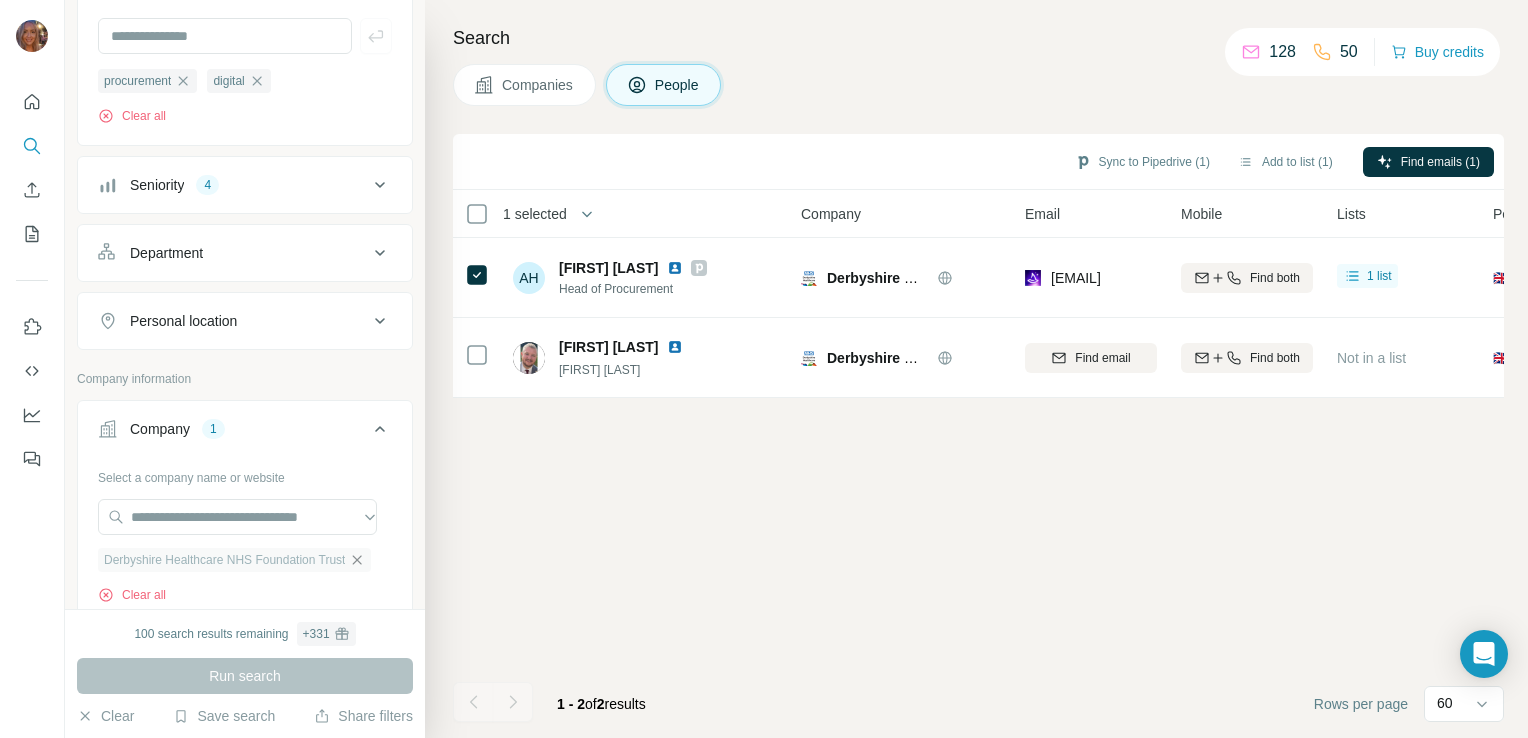 click 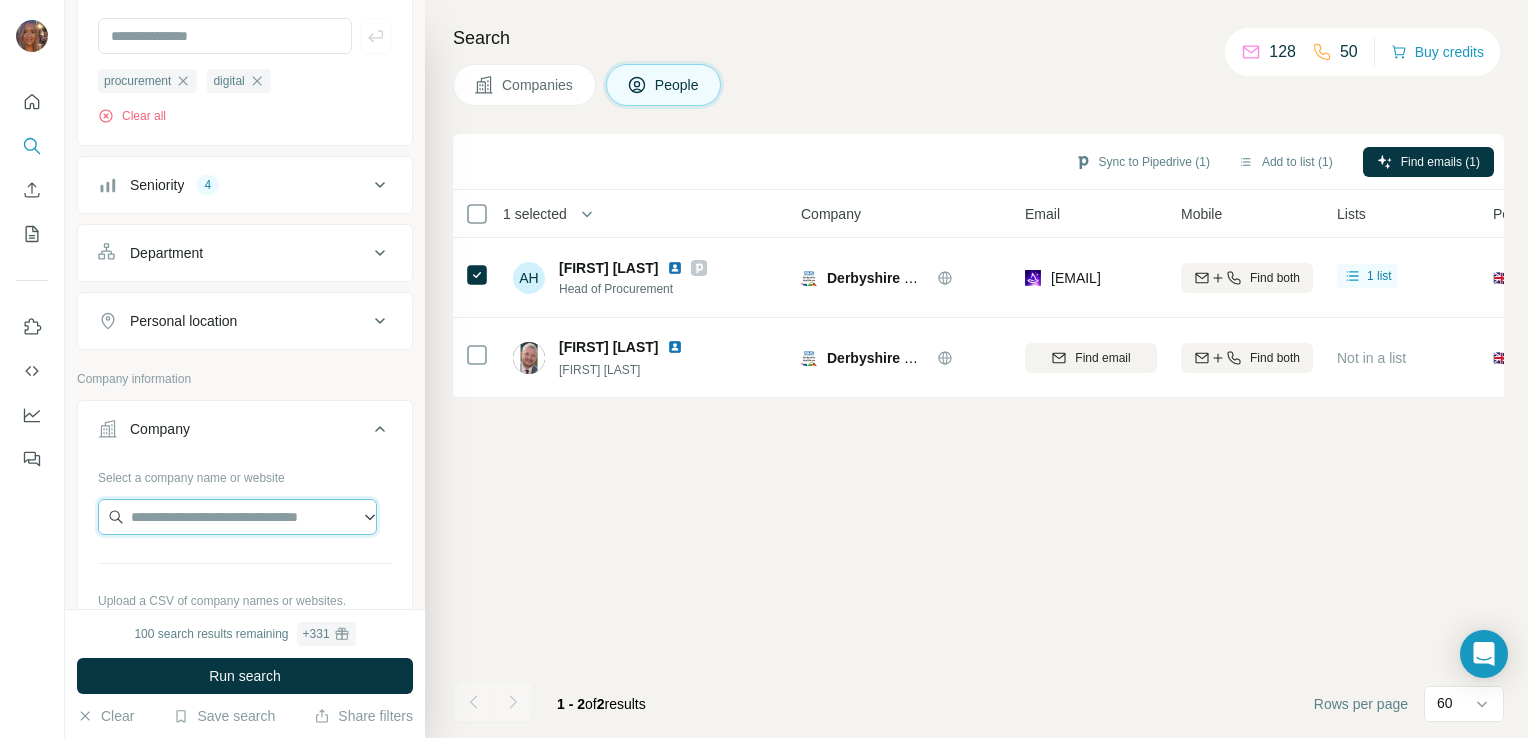 click at bounding box center [237, 517] 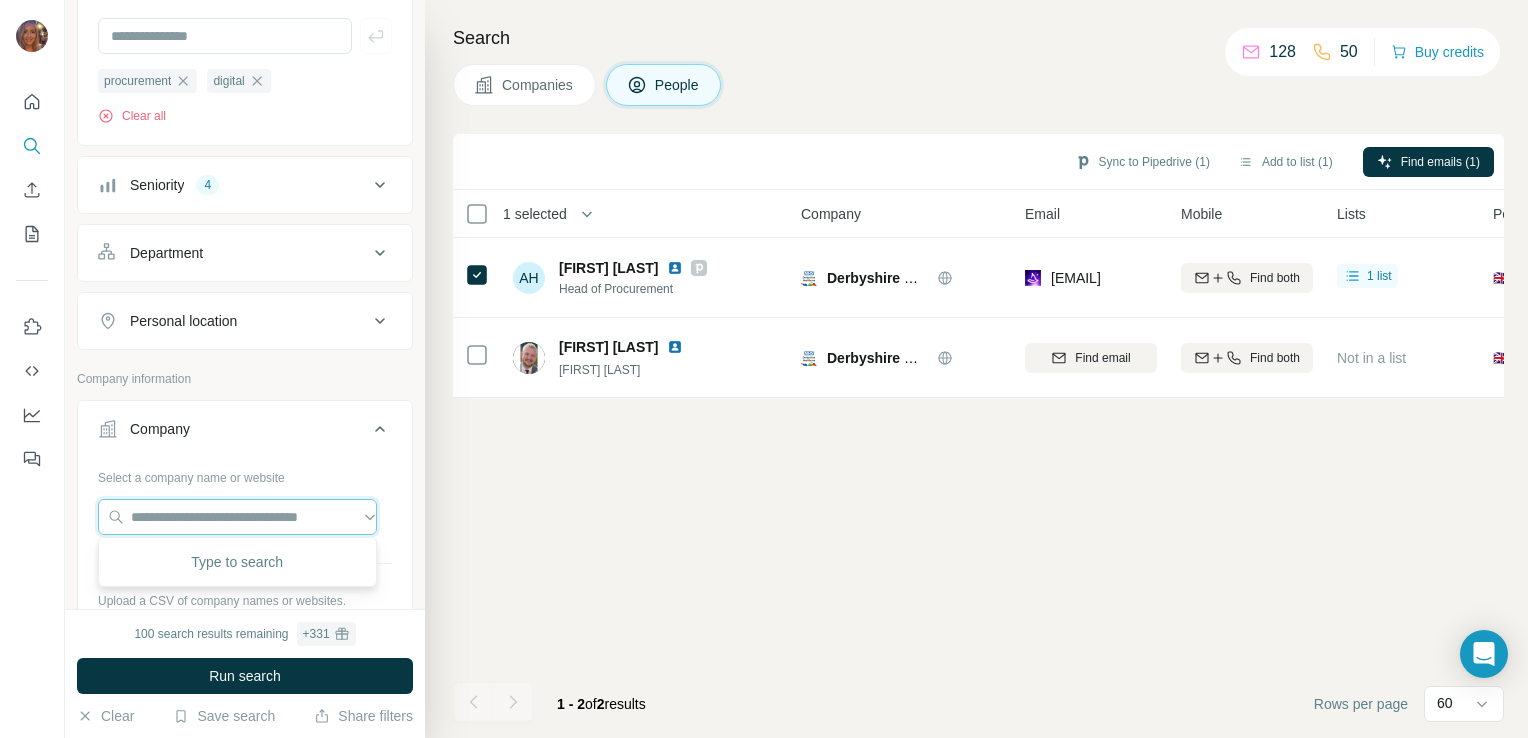paste on "**********" 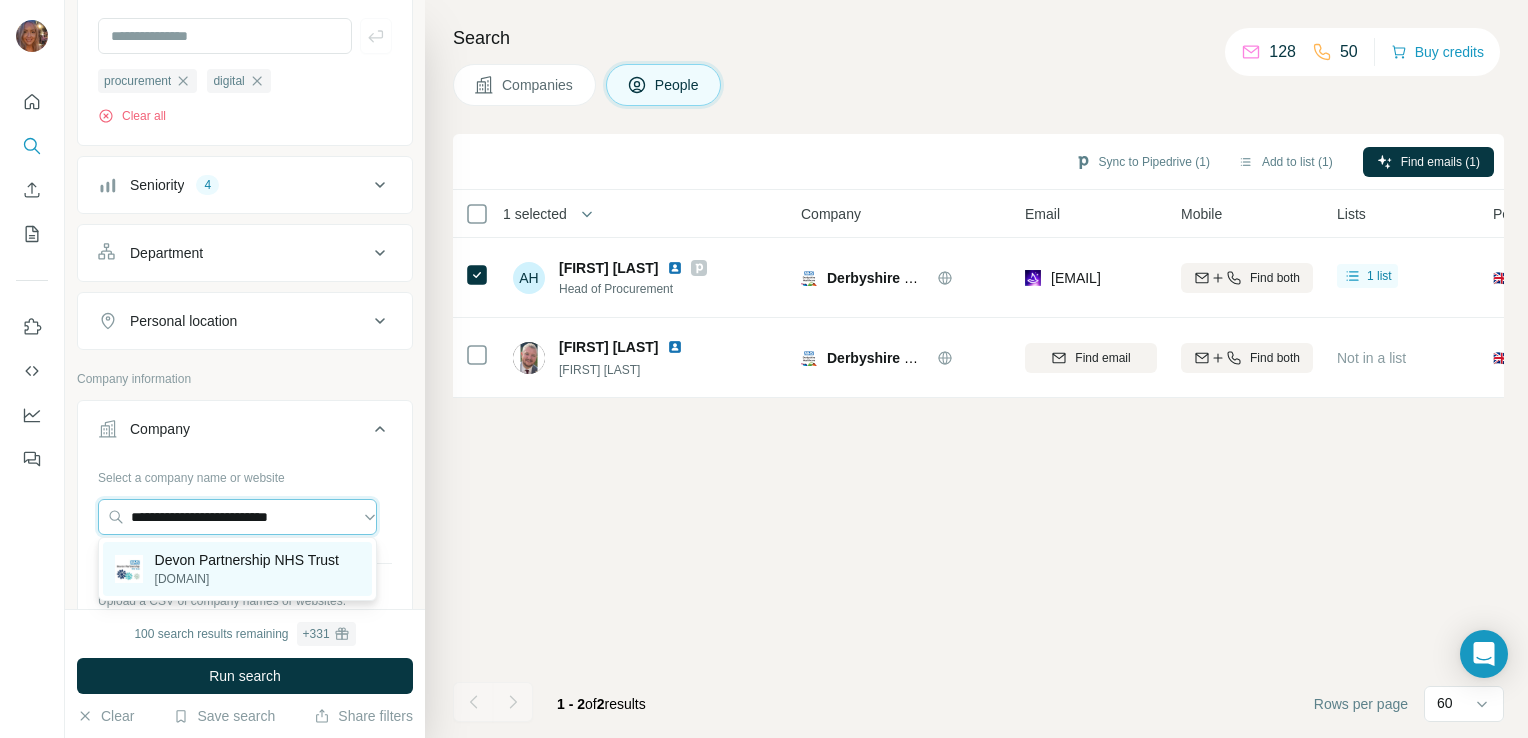 type on "**********" 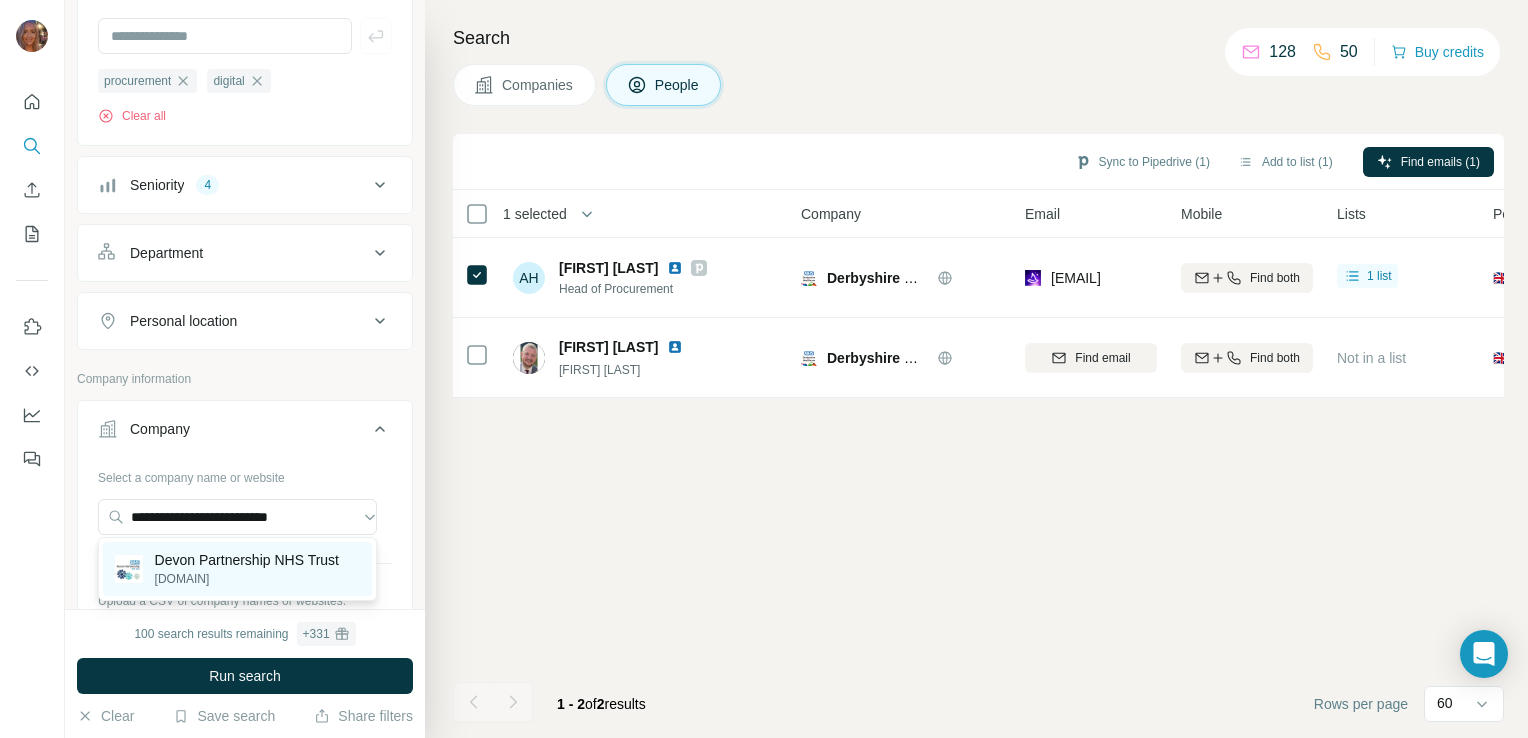 click on "[DOMAIN]" at bounding box center [247, 579] 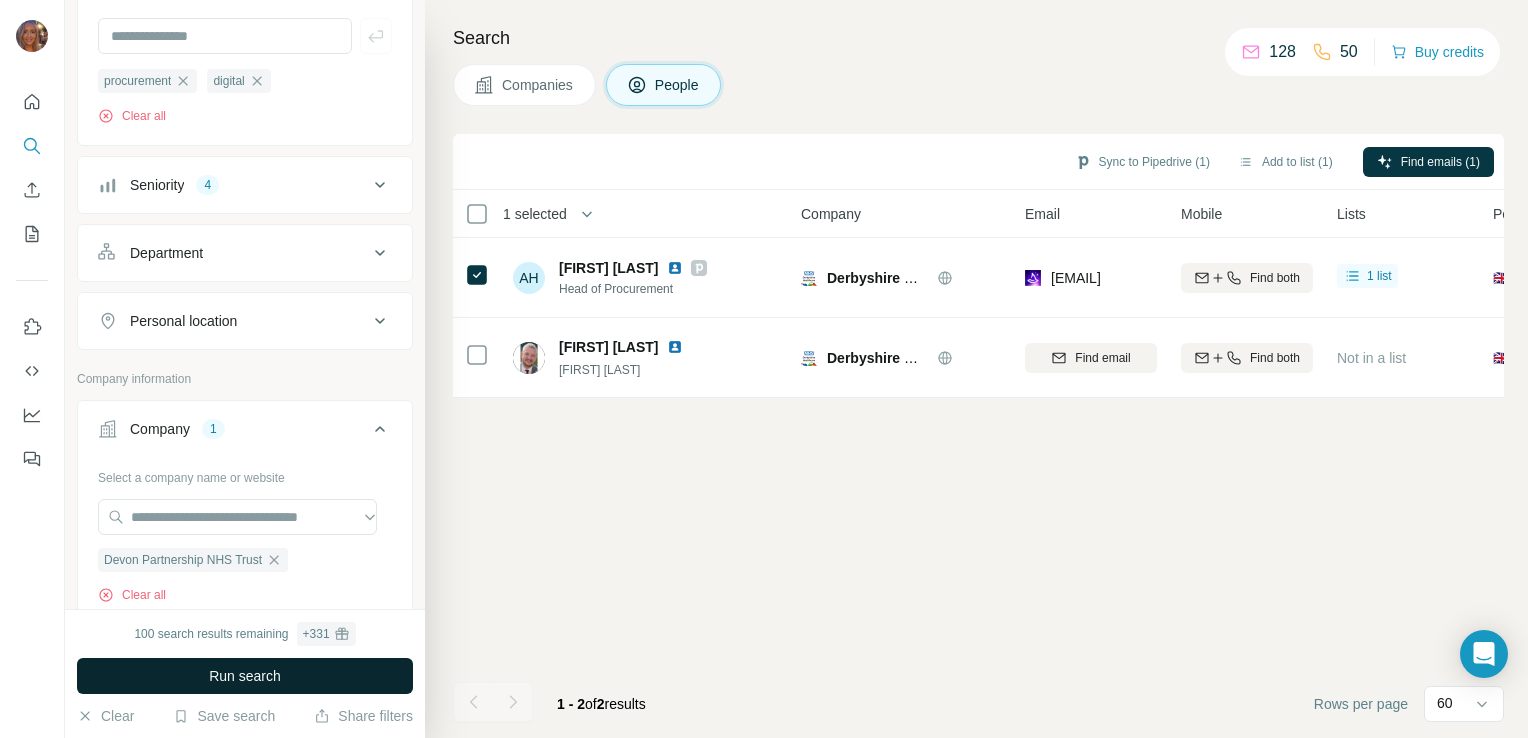 click on "Run search" at bounding box center [245, 676] 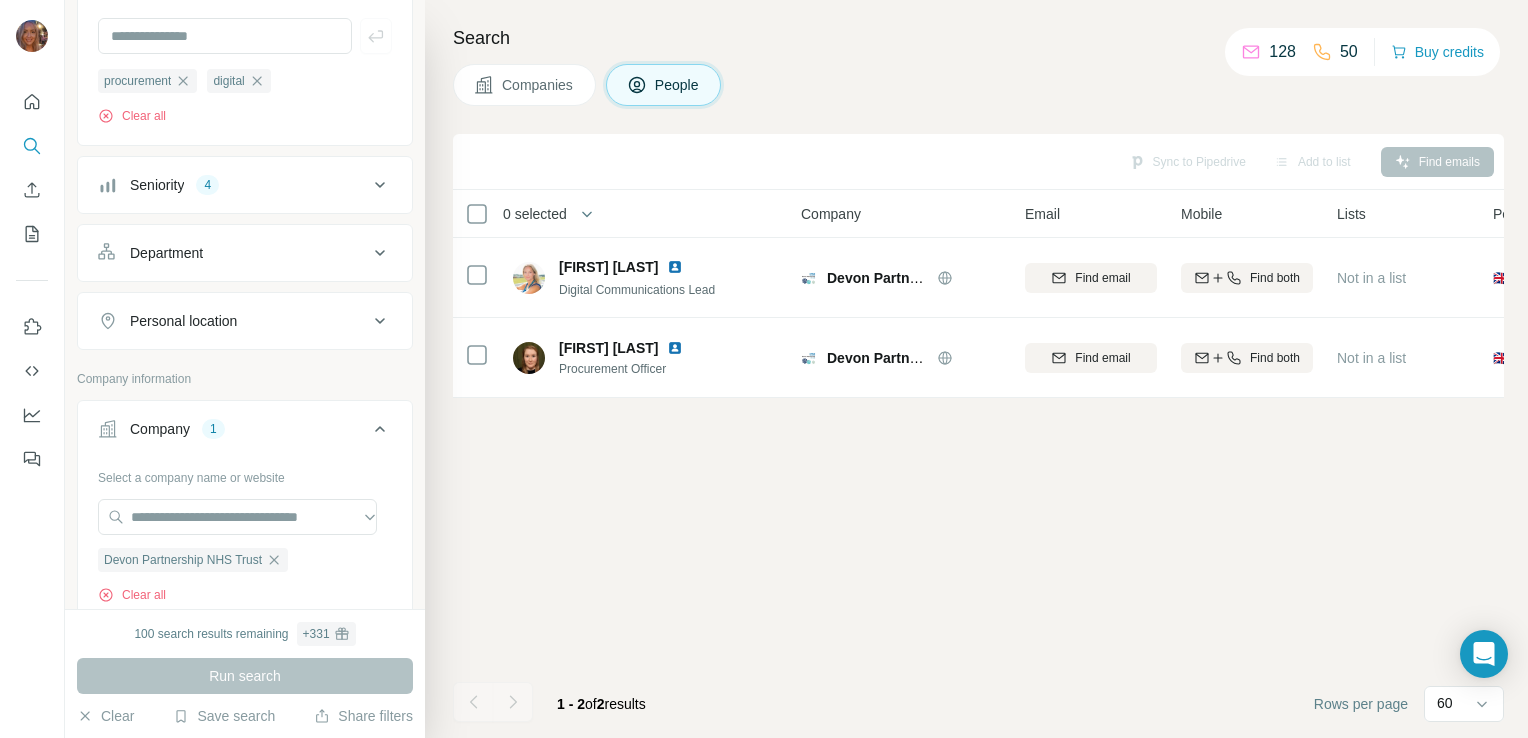 scroll, scrollTop: 0, scrollLeft: 0, axis: both 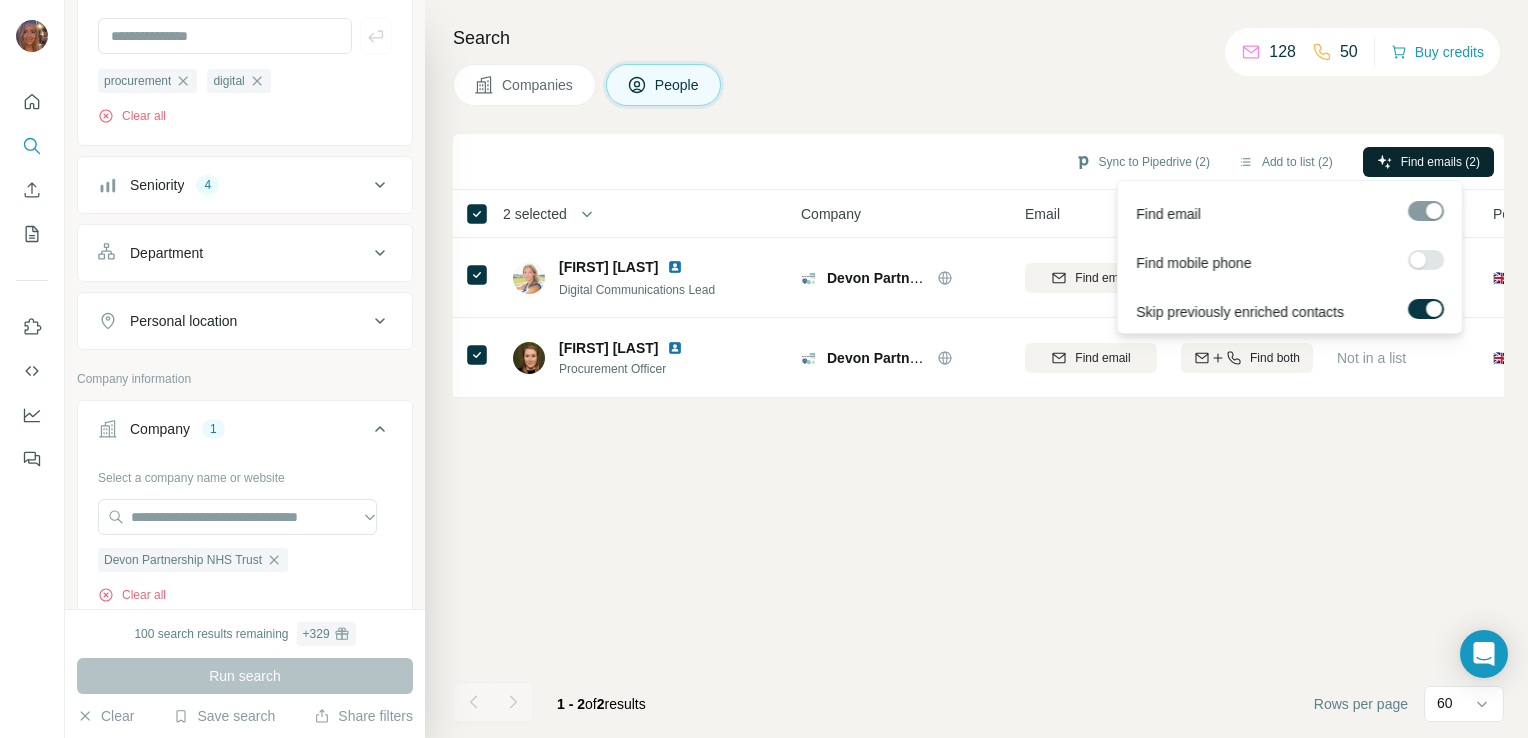click 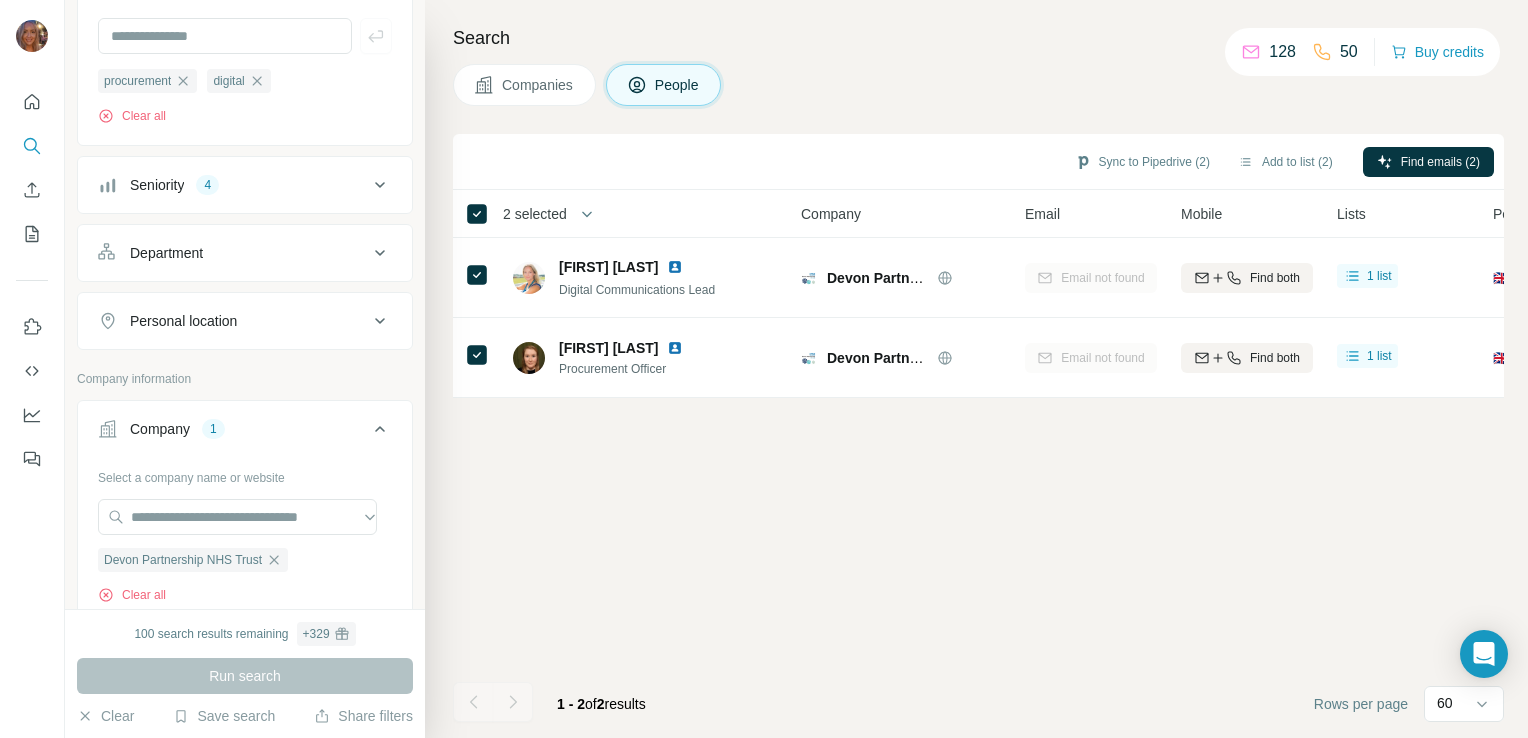click on "Sync to Pipedrive (2) Add to list (2) Find emails (2) 2 selected People Company Email Mobile Lists Personal location Seniority Department Landline [FIRST] [LAST] Digital Communications Lead Devon Partnership NHS Trust Email not found Find both 1 list 🇬🇧 United Kingdom Manager PR and Communications Not found [FIRST] [LAST] Green Procurement Officer Devon Partnership NHS Trust Email not found Find both 1 list 🇬🇧 United Kingdom Manager Procurement Not found 1 - 2  of  2  results Rows per page 60" at bounding box center [978, 436] 